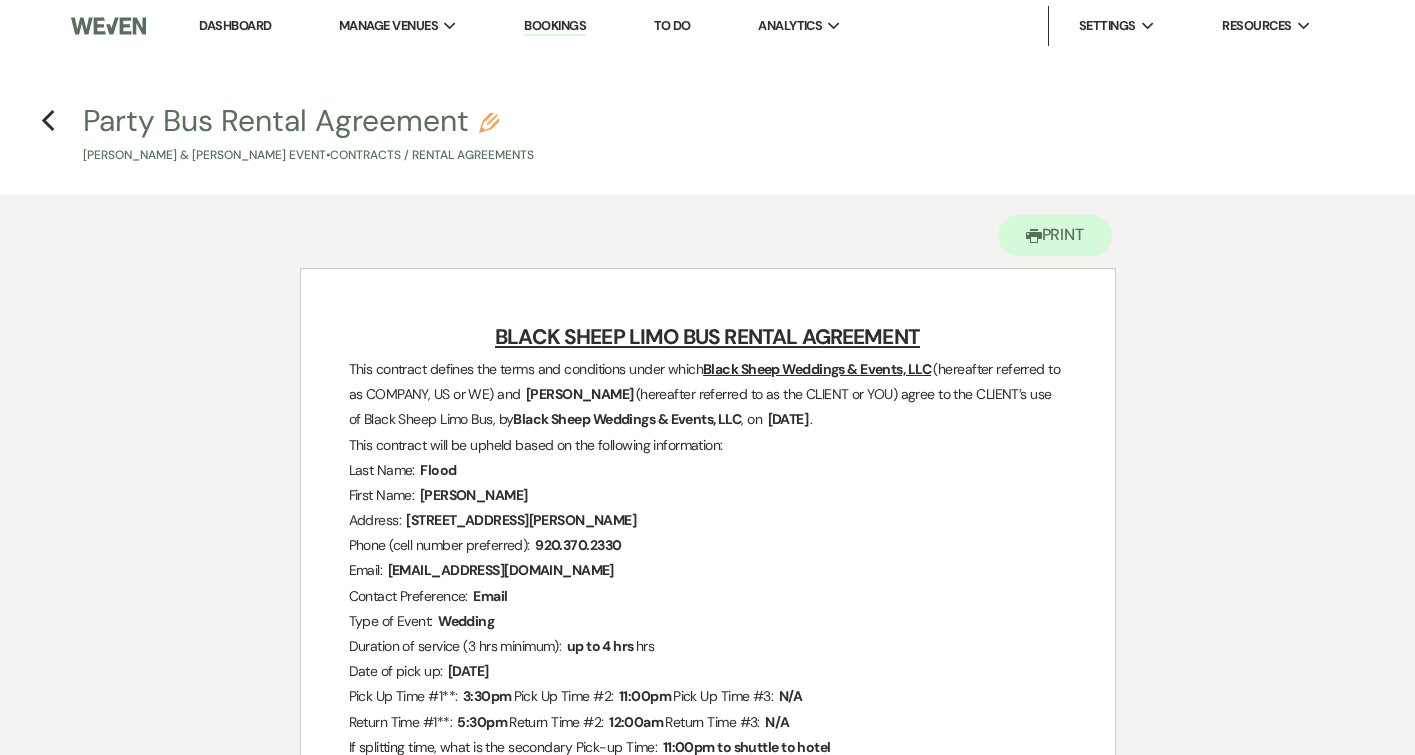 scroll, scrollTop: 567, scrollLeft: 0, axis: vertical 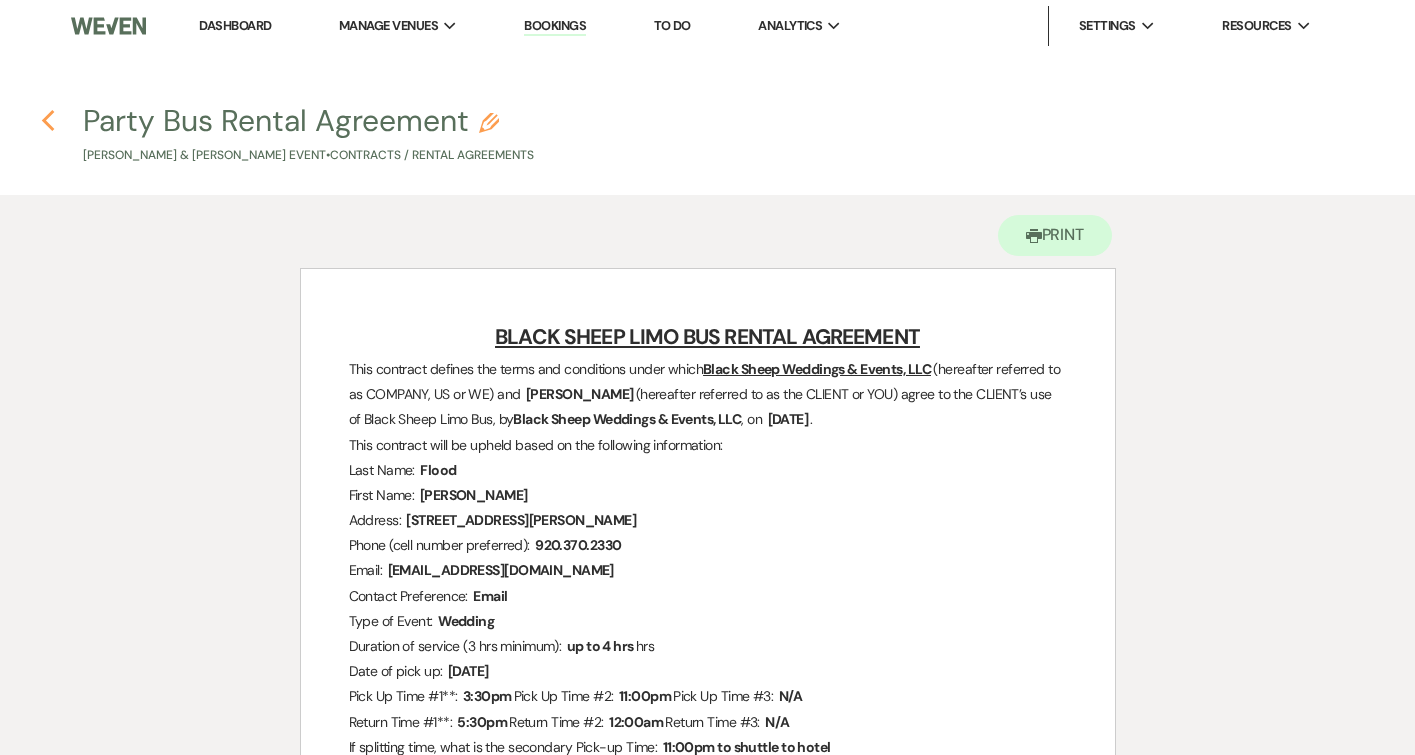 click on "Previous" 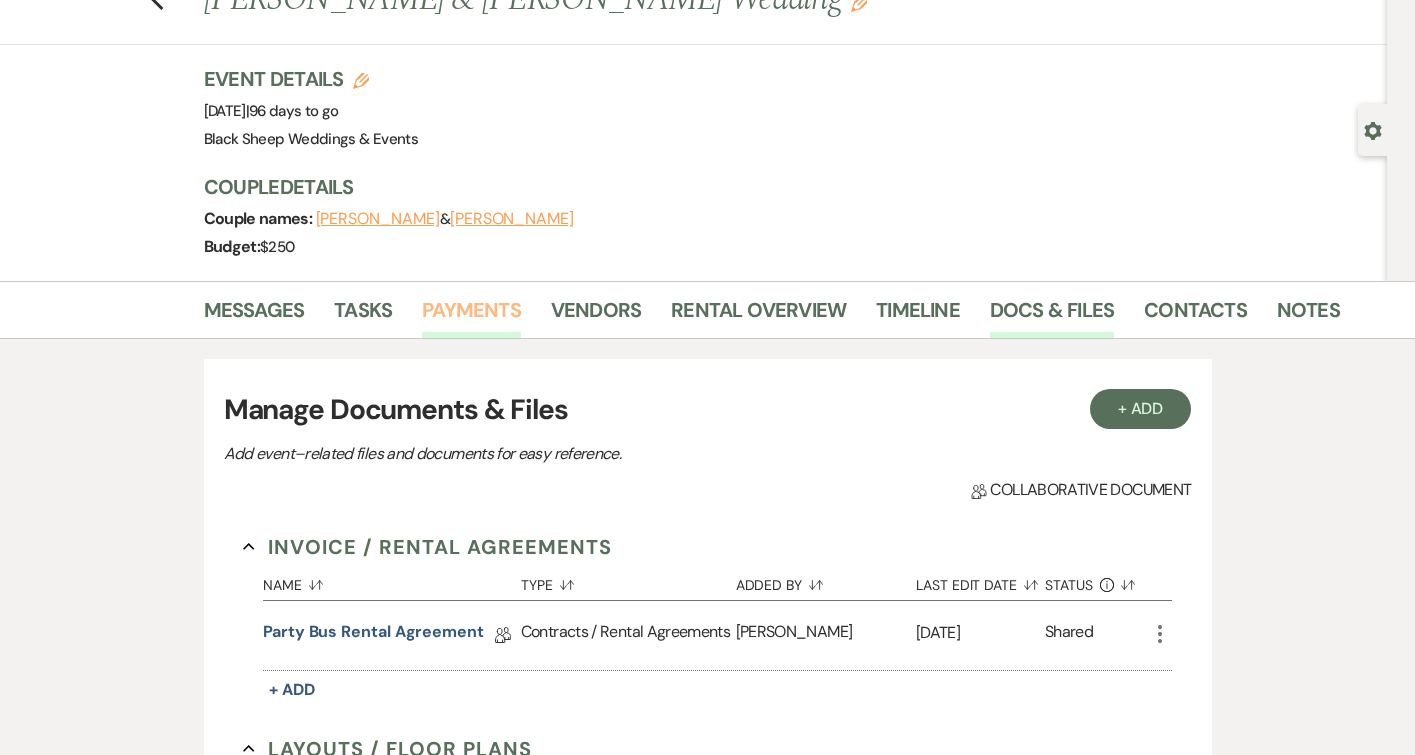 click on "Payments" at bounding box center [471, 316] 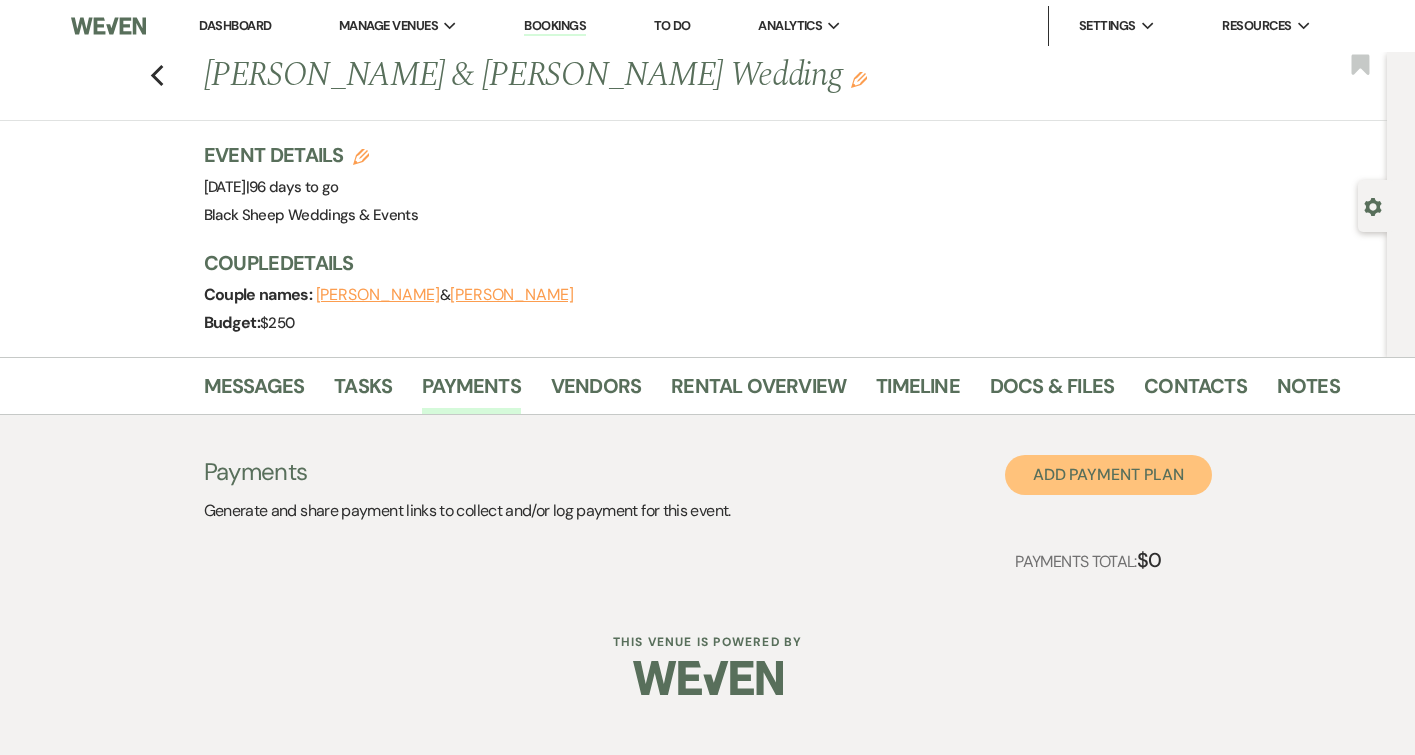 click on "Add Payment Plan" at bounding box center [1108, 475] 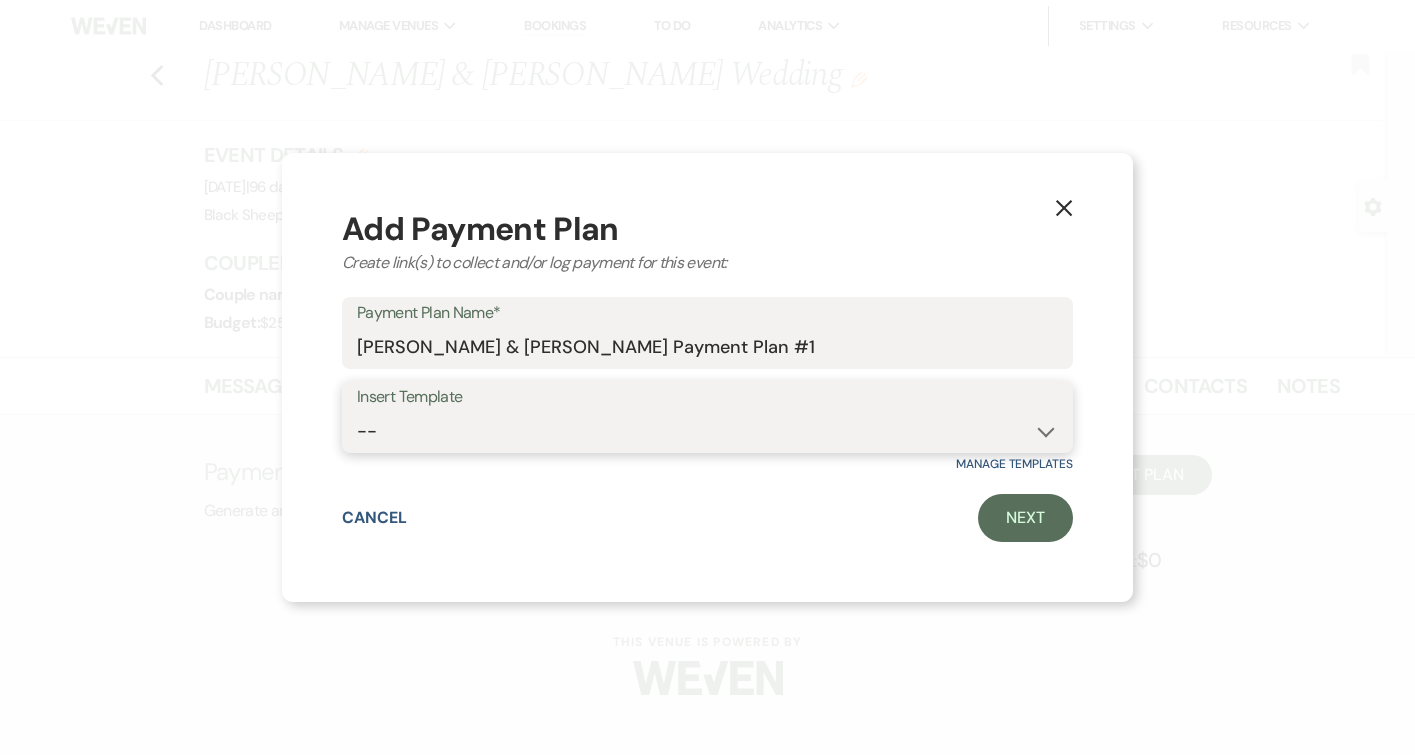 click on "-- Ewe Do Ewe - Prime [DATE] w/ Ceremony & [DATE] Night Rehearsal Pkg Ewe Do Ewe - Prime [DATE] w/ Ceremony  Ewe Do Ewe - Non-Prime [DATE] w/ Ceremony & [DATE] Rehearsal Package Ewe Do Ewe - Non-Prime [DATE] w/ Ceremony  Love Ewe Inclusive Pkg - Prime [DATE] w/ Ceremony & [DATE] Night Rehearsal  Love Ewe Inclusive Pkg - Non-Prime [DATE] w/ Ceremony & [DATE] Night Rehearsal  Love Ewe Inclusive Pkg - Prime [DATE] w/ Ceremony  Love Ewe Inclusive Pkg - Non-Prime [DATE] w/ Ceremony Ewe Do Ewe - Prime [DATE] w/ Ceremony  Ewe Do Ewe - Prime [DATE] w/ Ceremony  Ewe Do Ewe - Non-Prime [DATE] w/ Ceremony  Limo Bus Rental Payment Plan - Consecutive Hours Limo Bus Rental Payment Plan - Split Time Hours Ewe Do Ewe Prime [DATE] - NO Ceremony" at bounding box center [707, 431] 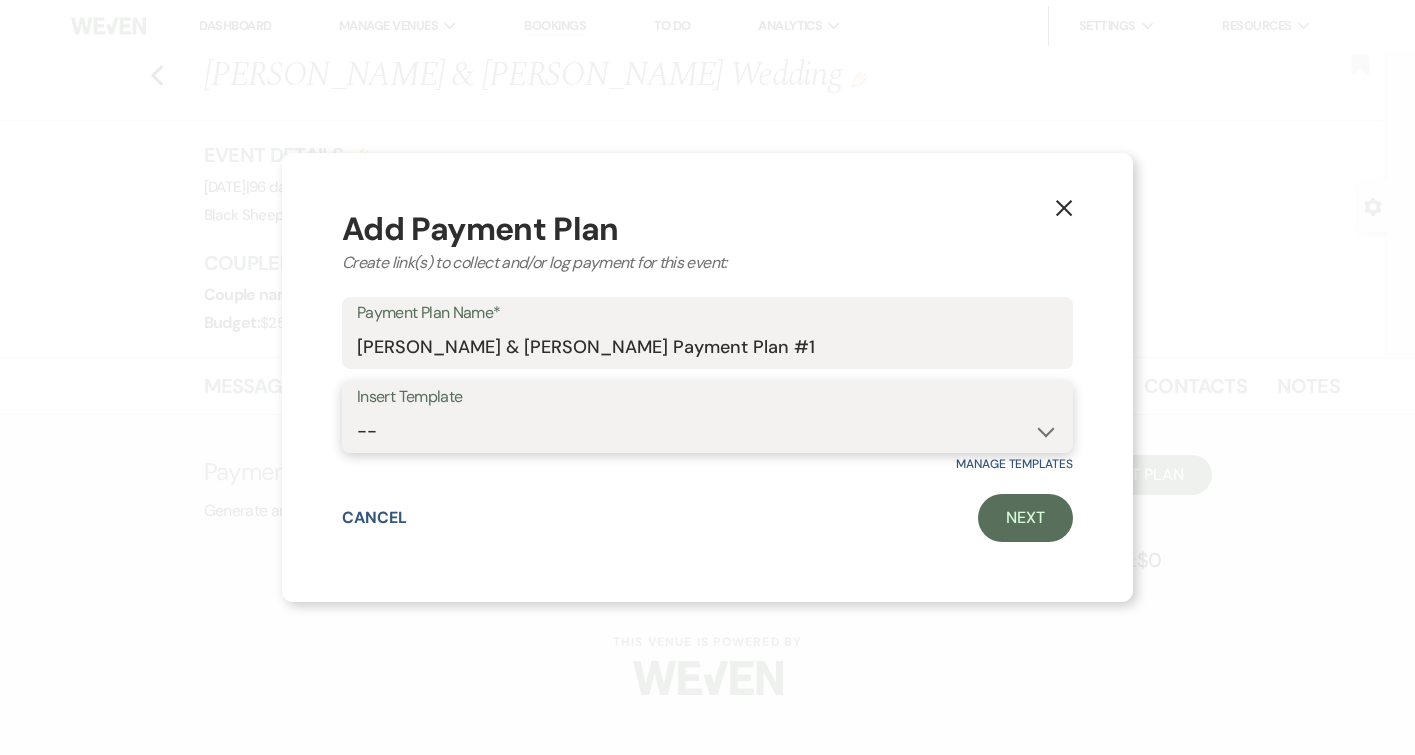 select on "309" 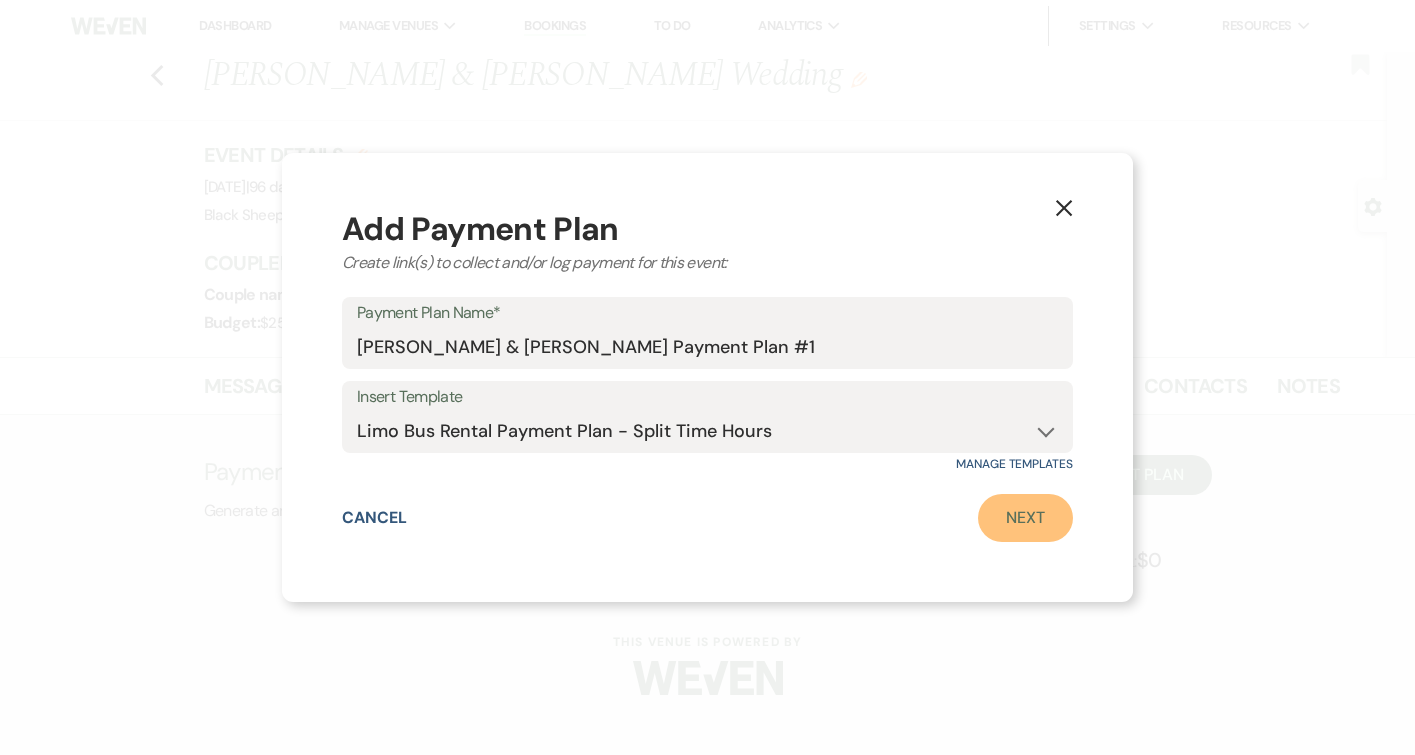 click on "Next" at bounding box center [1025, 518] 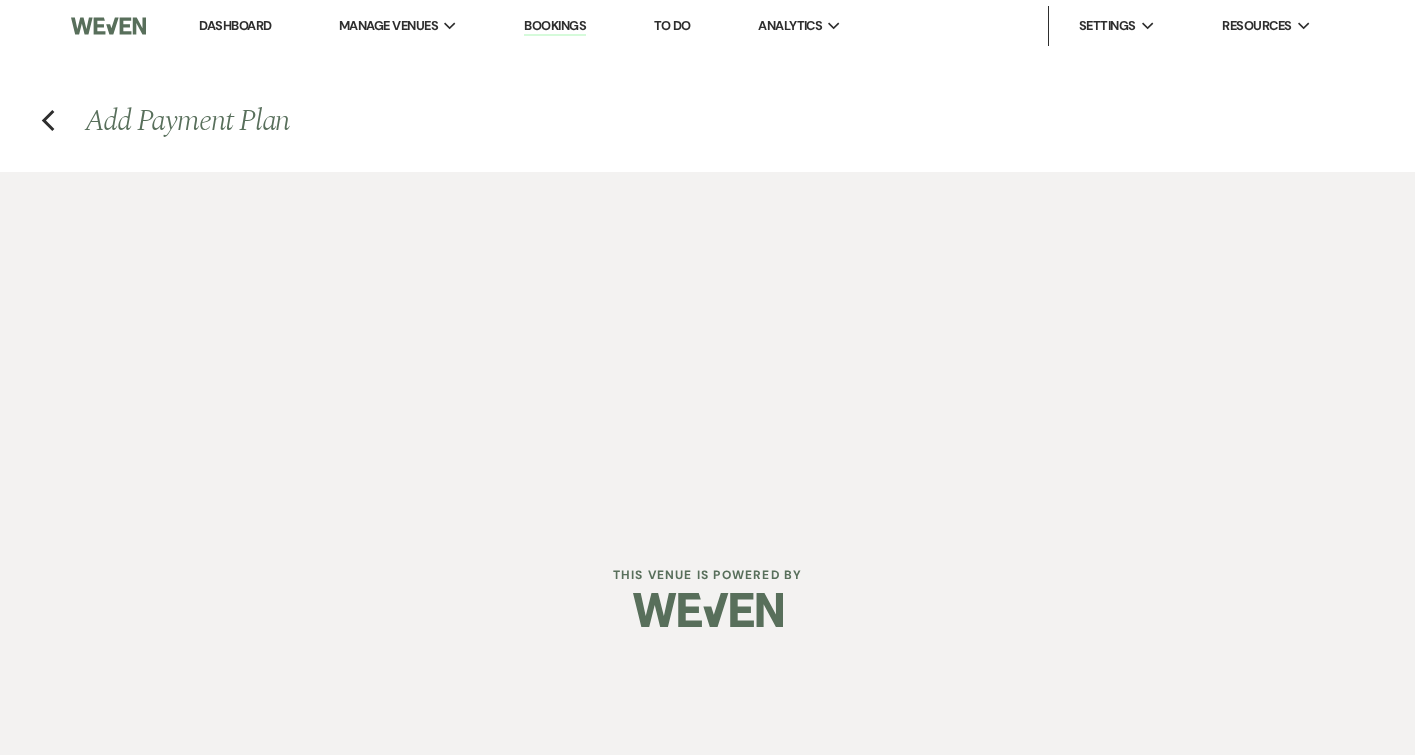 select on "2" 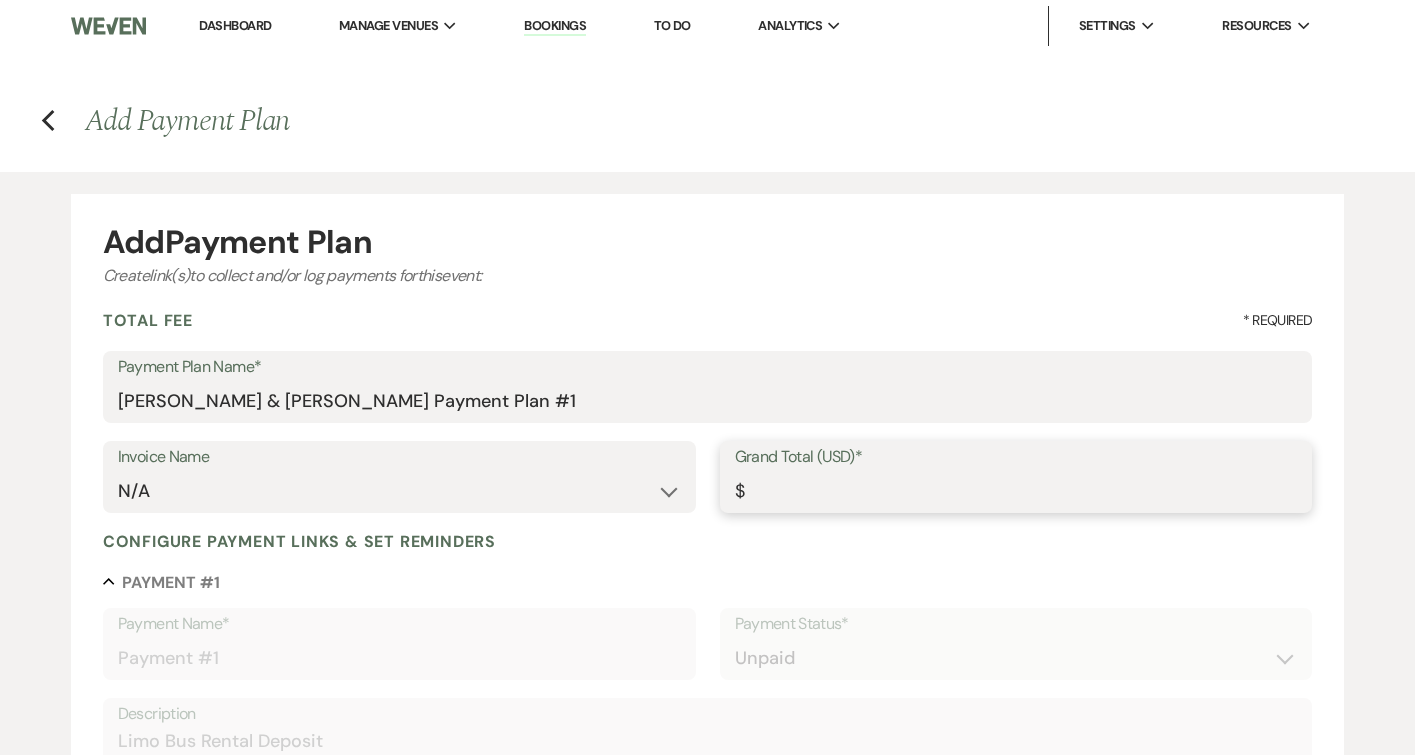 click on "Grand Total (USD)*" at bounding box center (1016, 491) 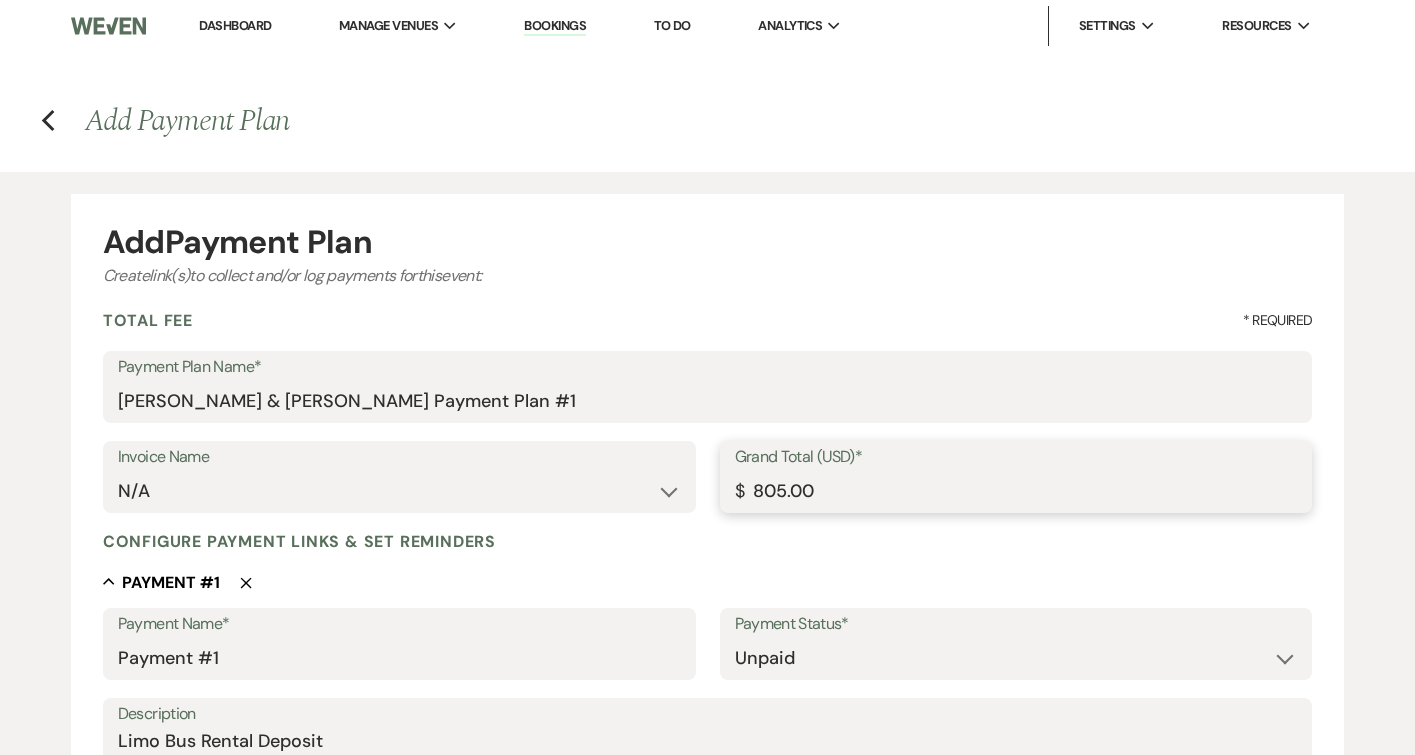 type on "805.00" 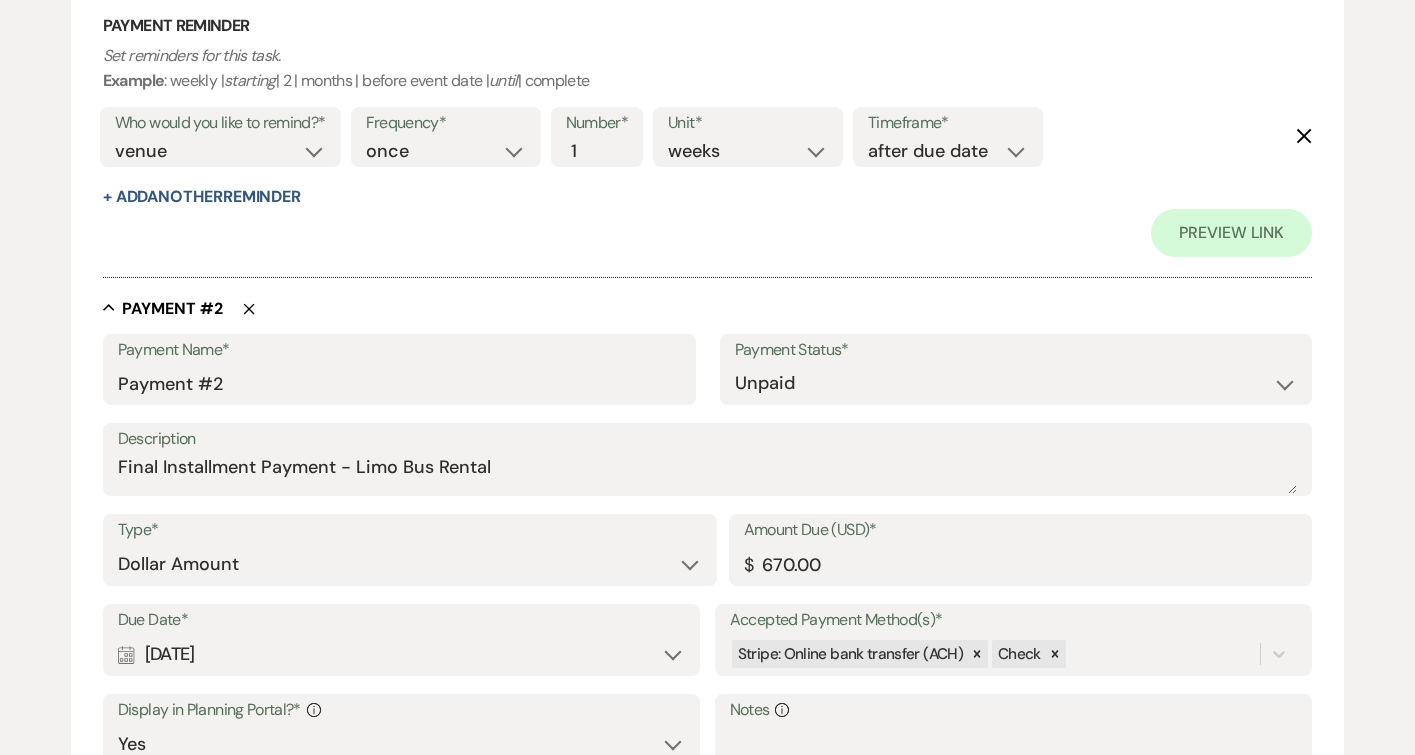 scroll, scrollTop: 1110, scrollLeft: 0, axis: vertical 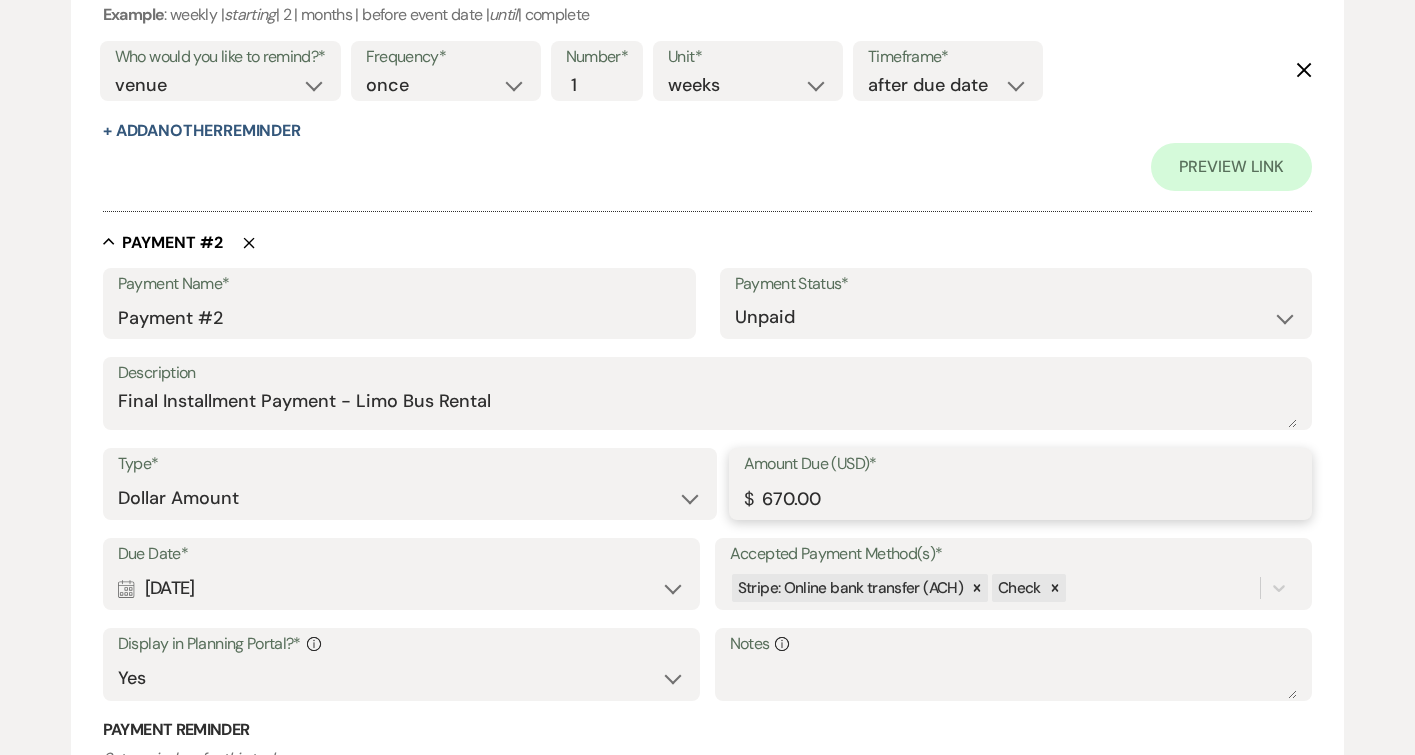 click on "670.00" at bounding box center (1021, 498) 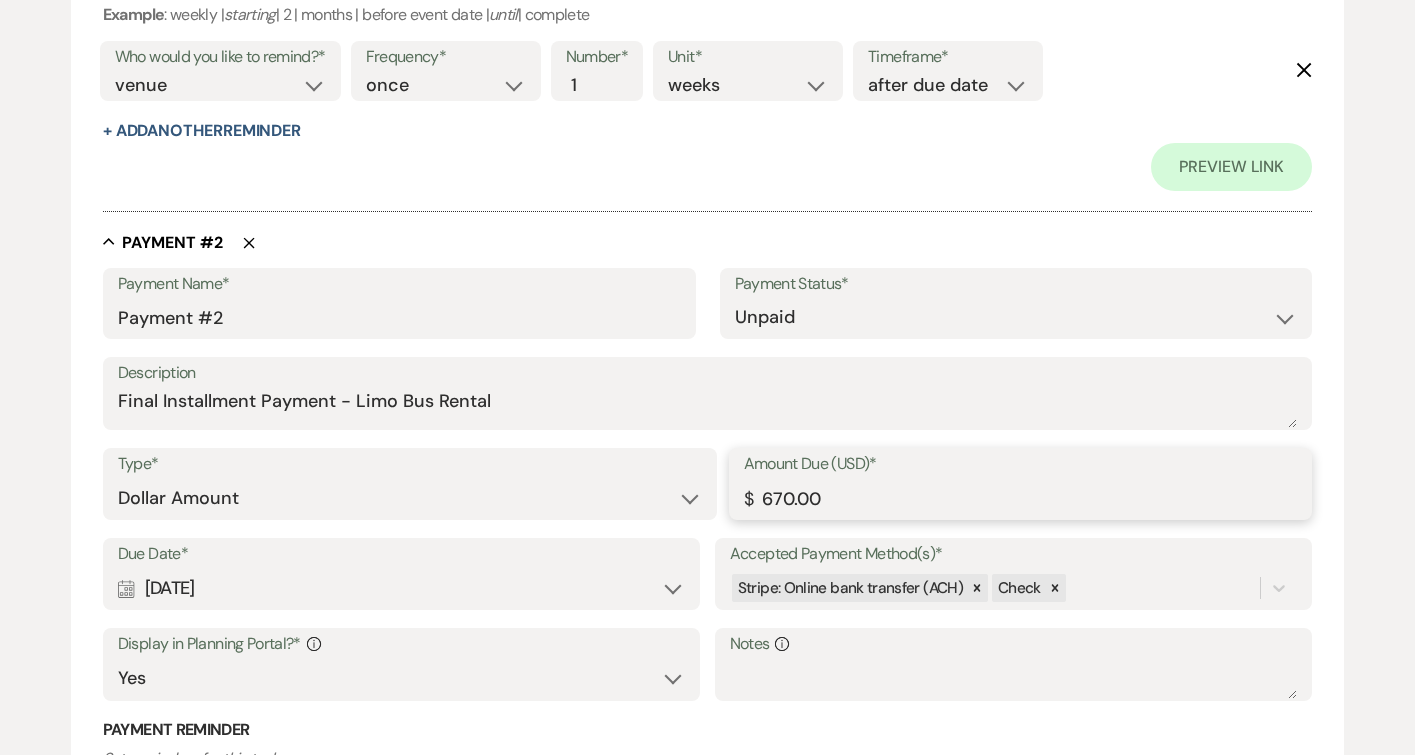 drag, startPoint x: 832, startPoint y: 498, endPoint x: 649, endPoint y: 481, distance: 183.78792 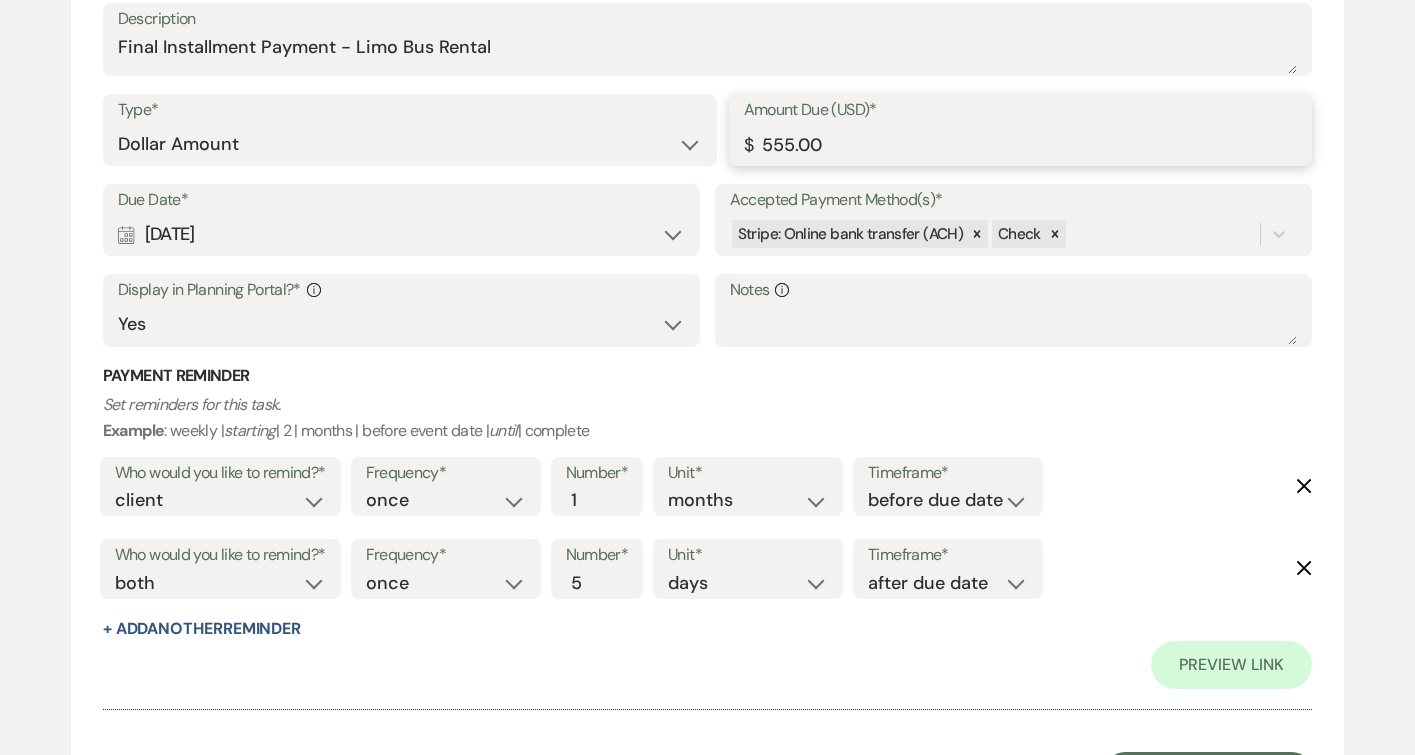 scroll, scrollTop: 1661, scrollLeft: 0, axis: vertical 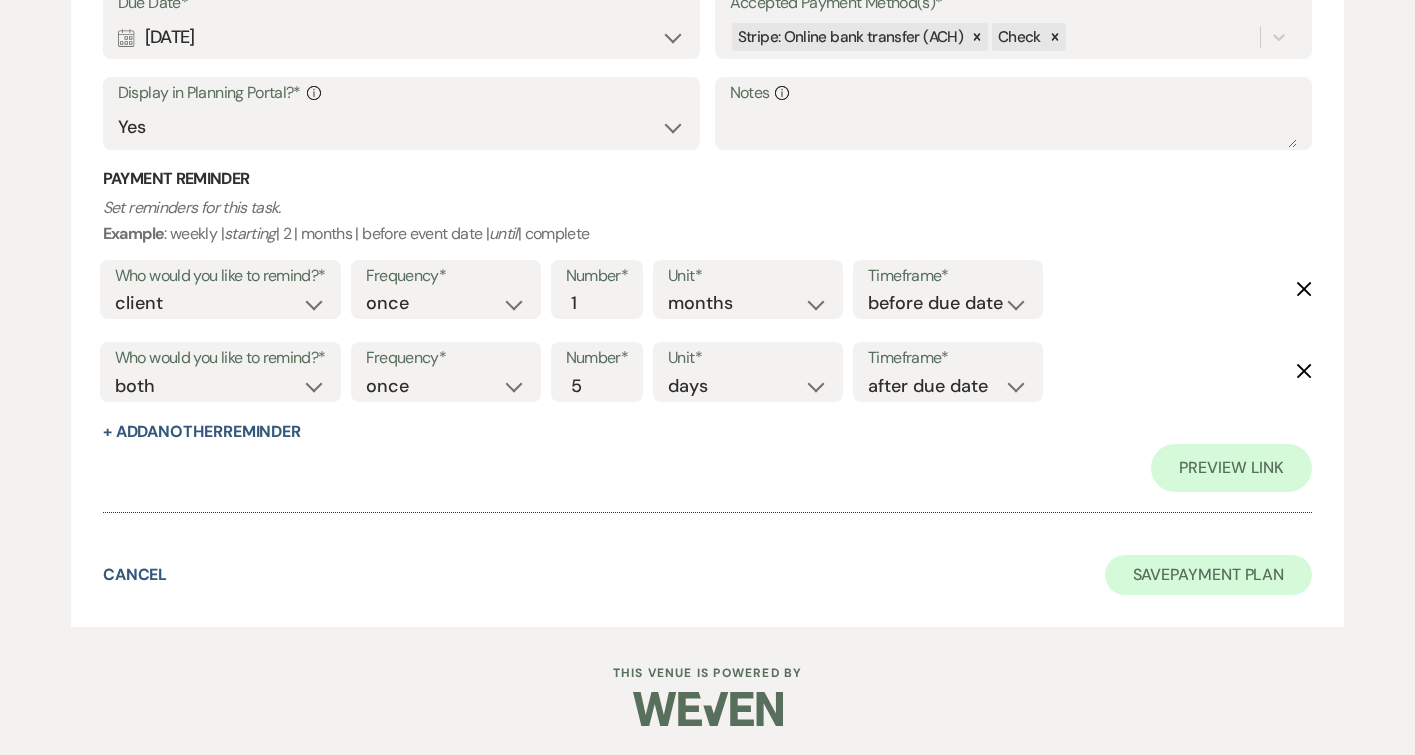 type on "555.00" 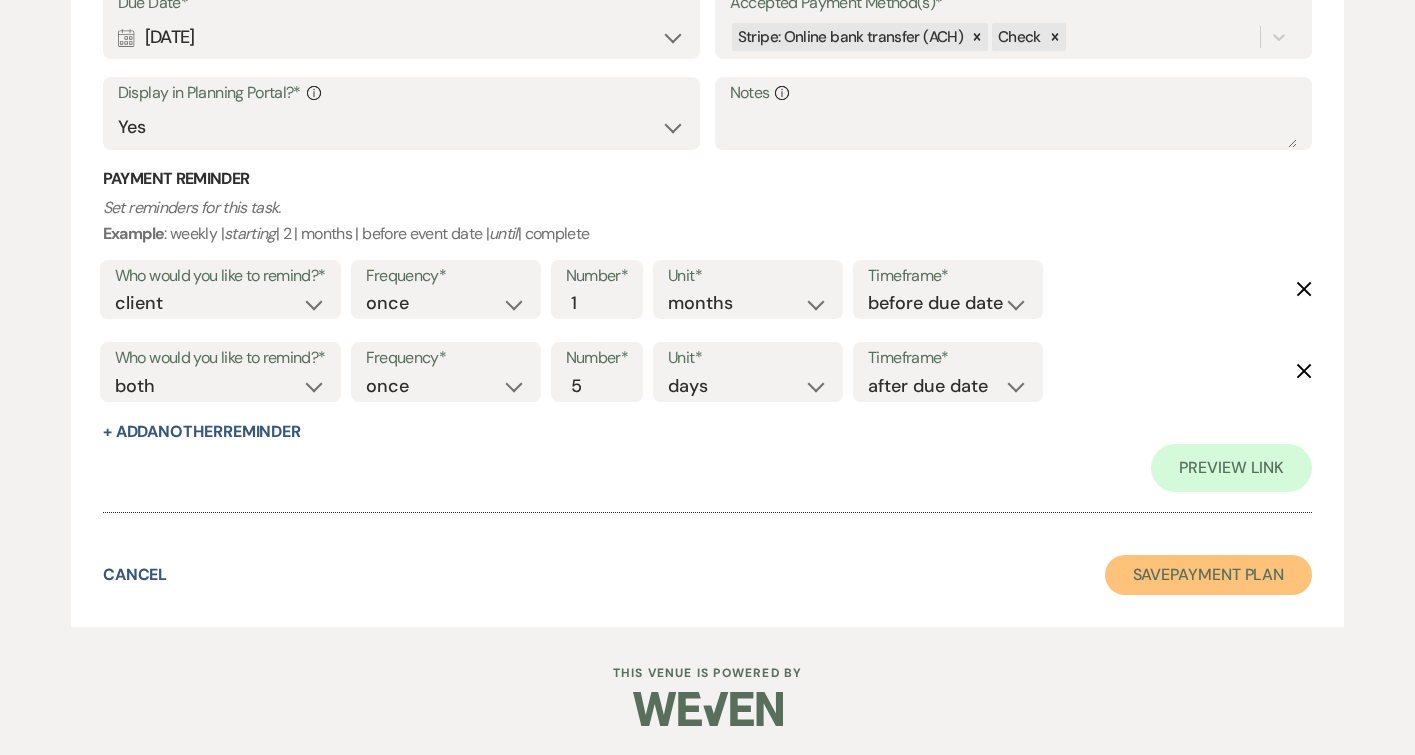 click on "Save  Payment Plan" at bounding box center (1209, 575) 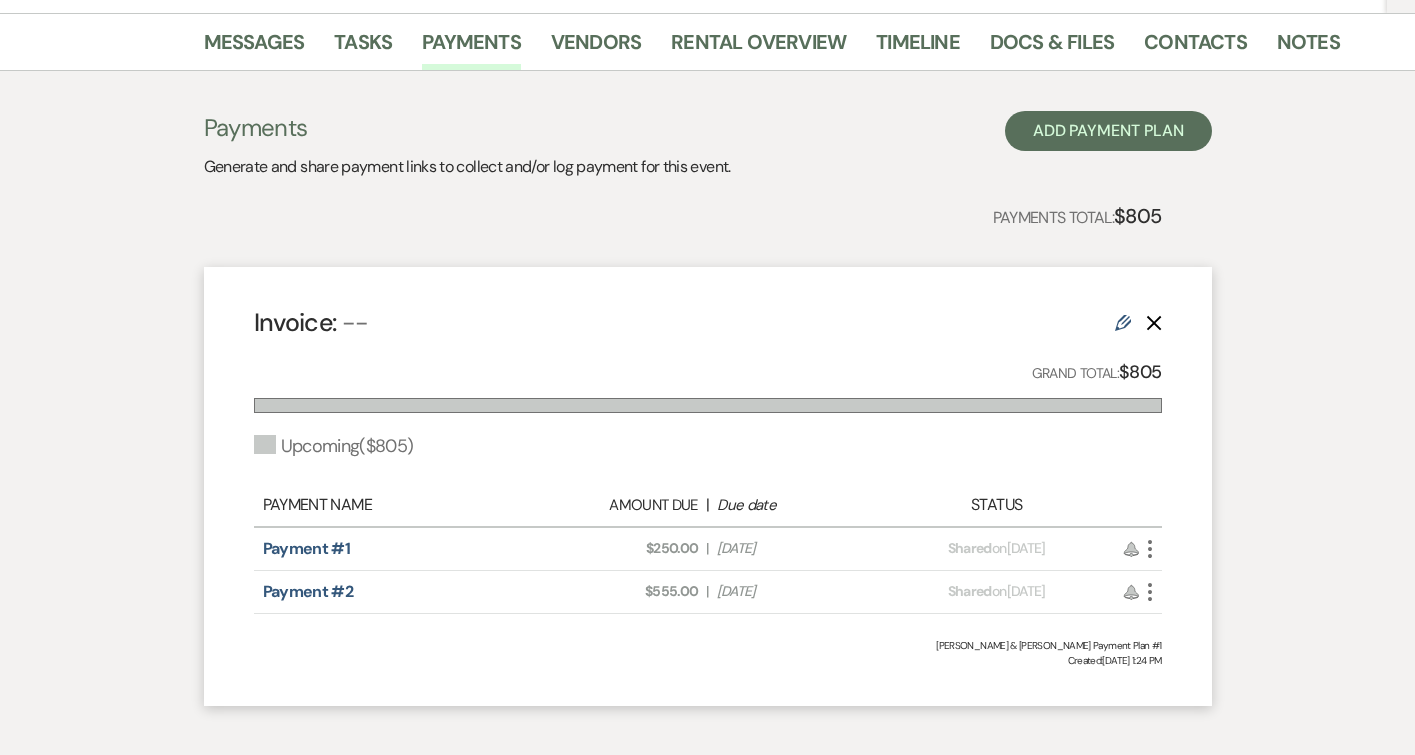 scroll, scrollTop: 444, scrollLeft: 0, axis: vertical 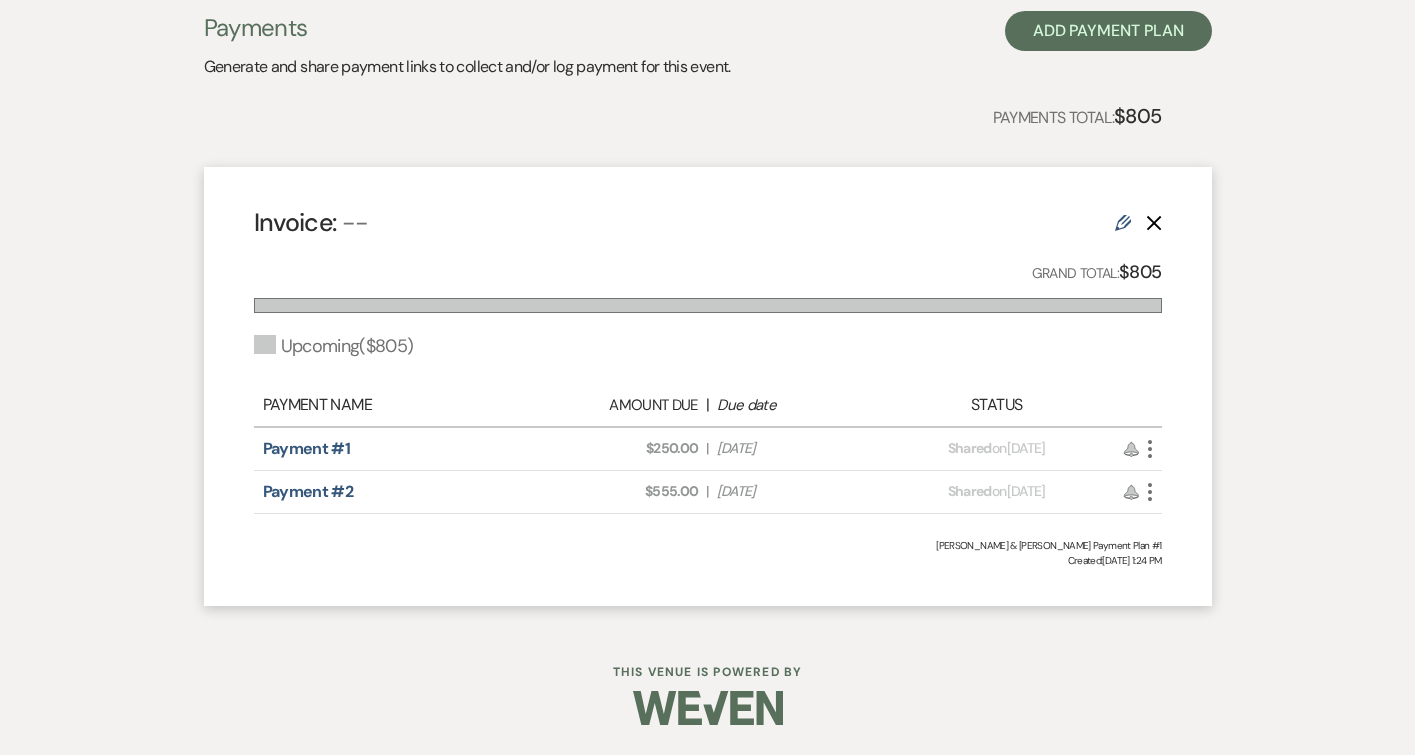 click on "More" 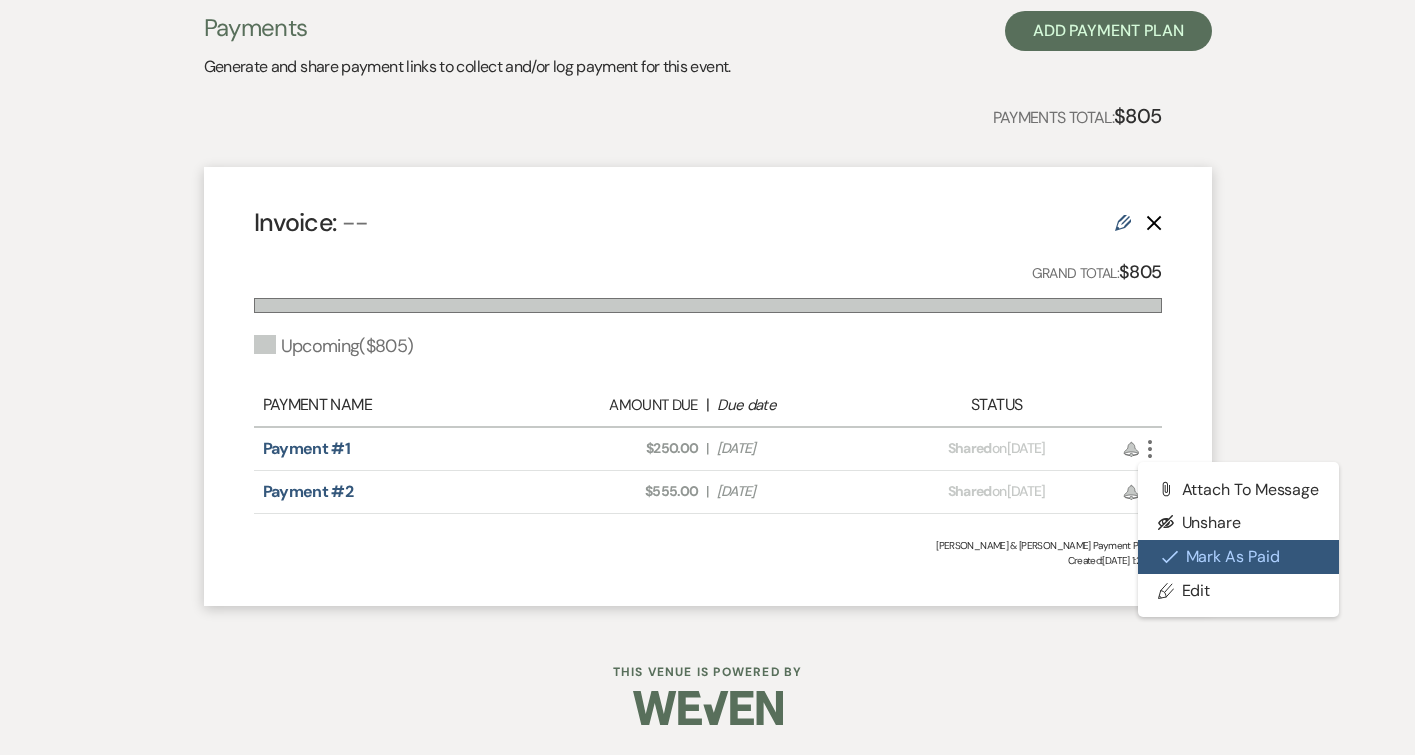 click on "Check [PERSON_NAME] [PERSON_NAME] as Paid" at bounding box center (1239, 557) 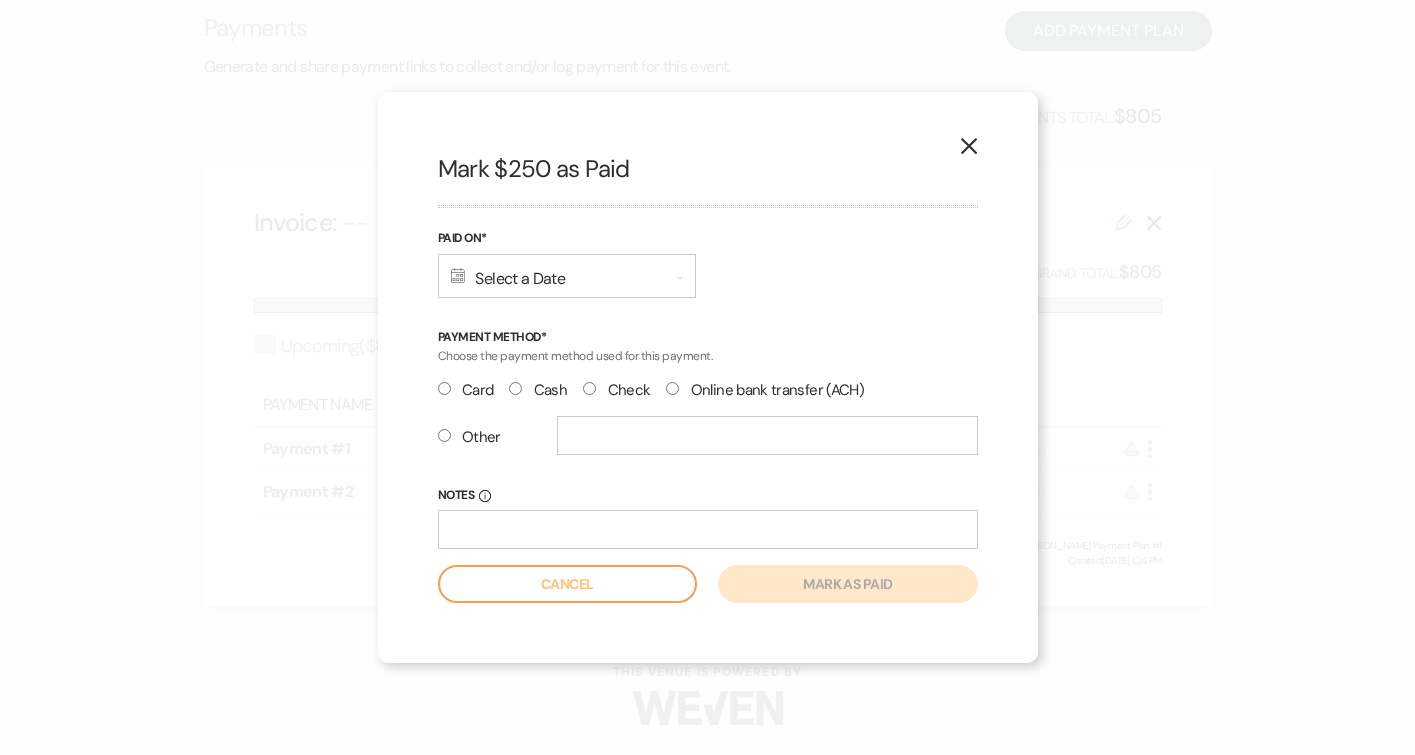 click on "Calendar Select a Date Expand" at bounding box center (567, 276) 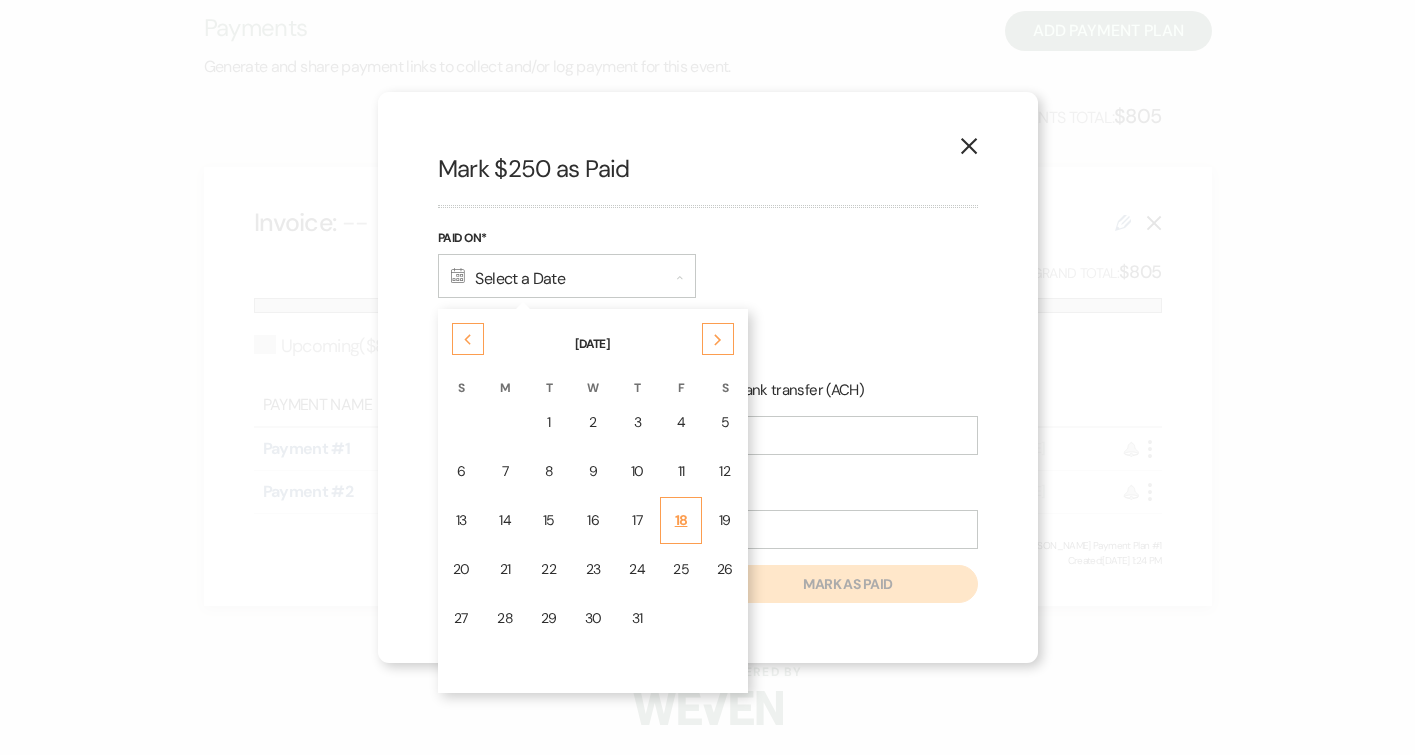 click on "18" at bounding box center (681, 520) 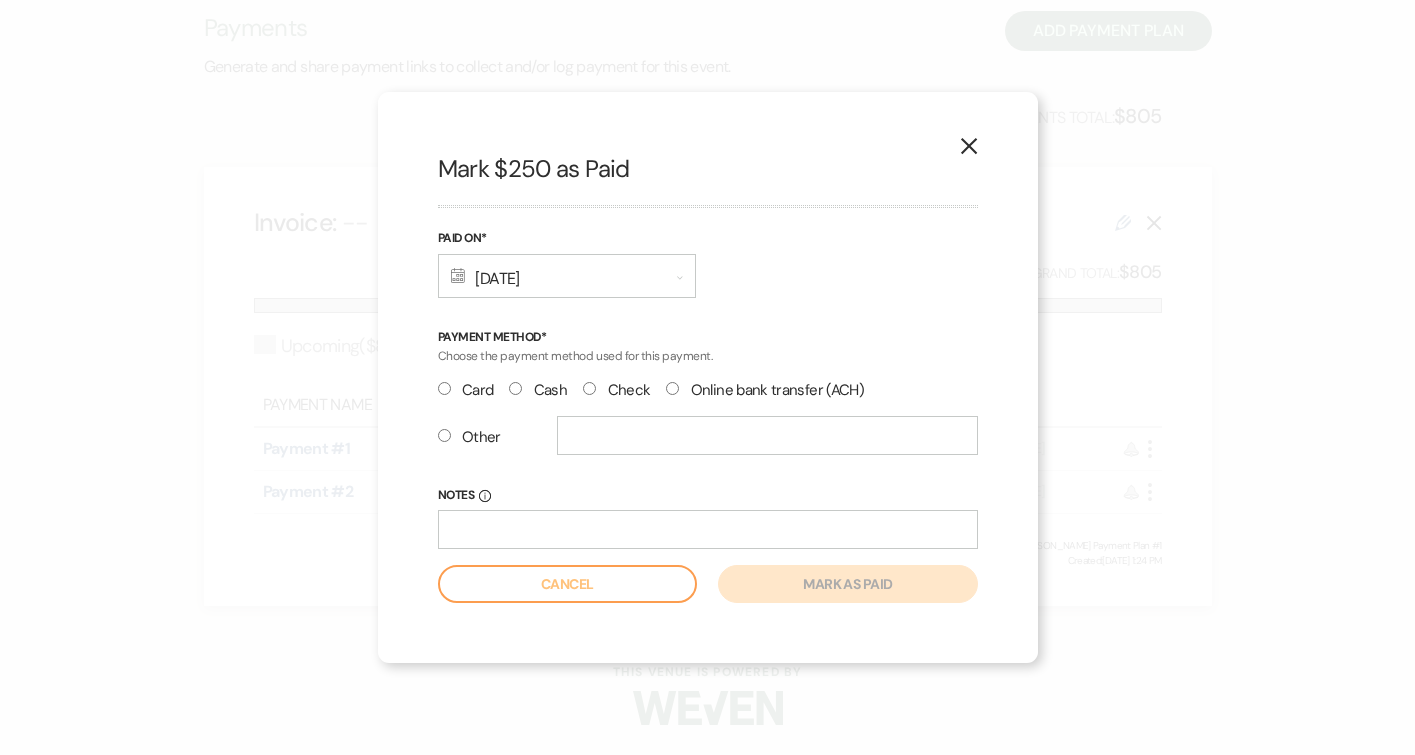 click on "Check" at bounding box center [589, 388] 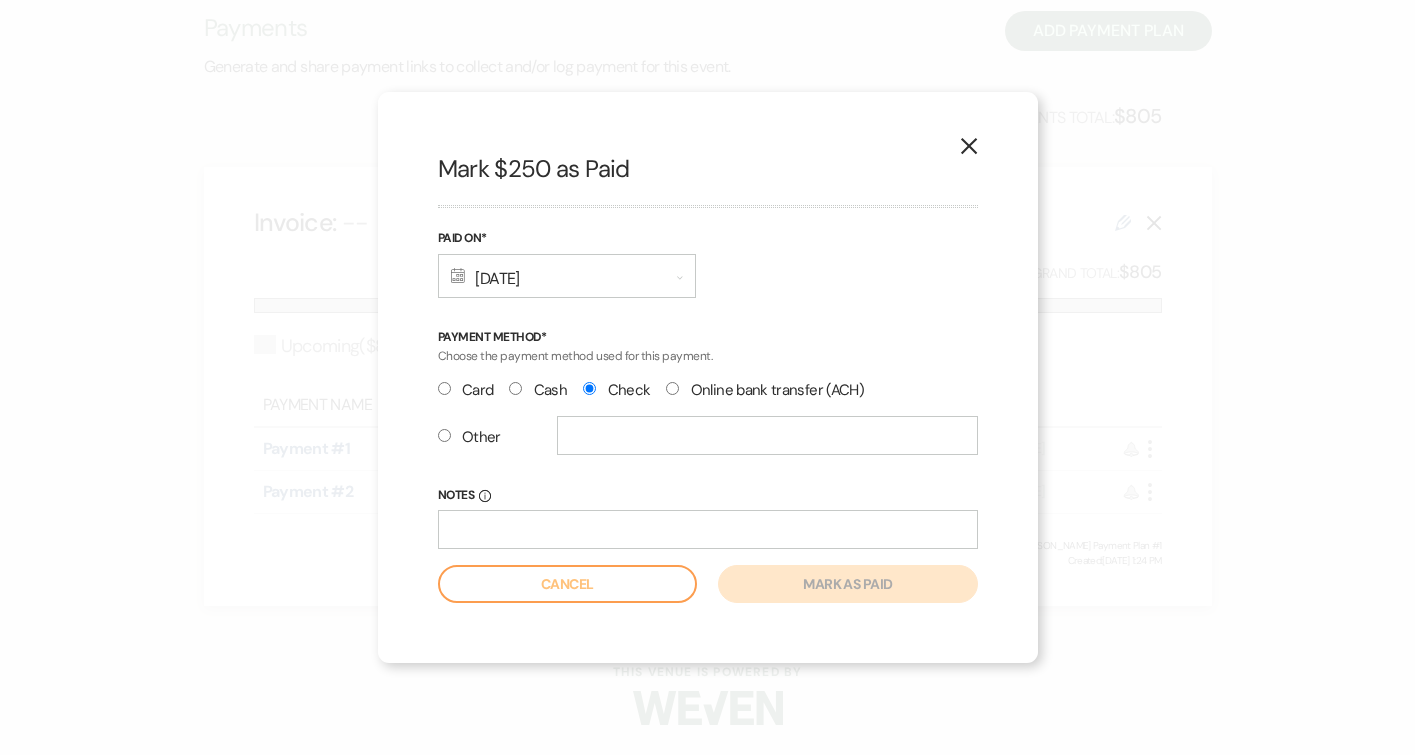 radio on "true" 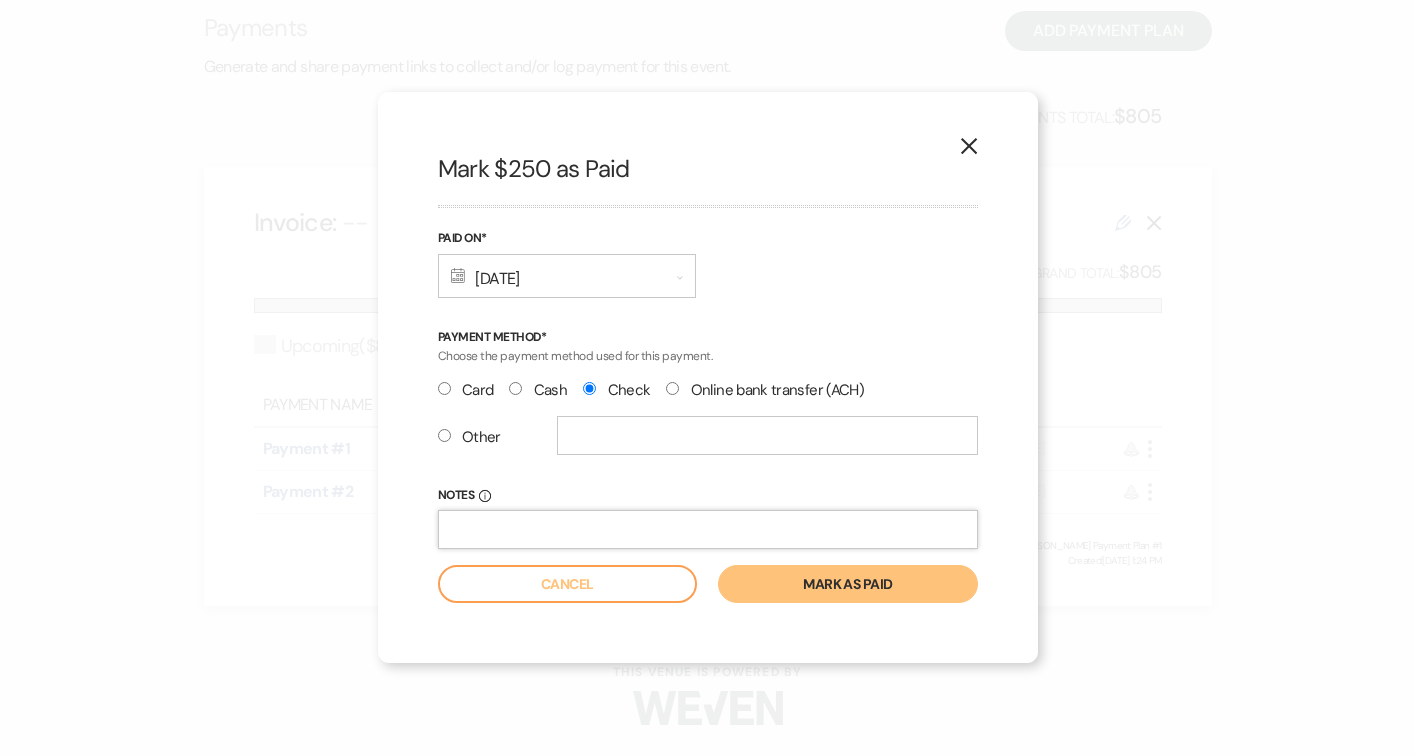 click on "Notes Info" at bounding box center [708, 529] 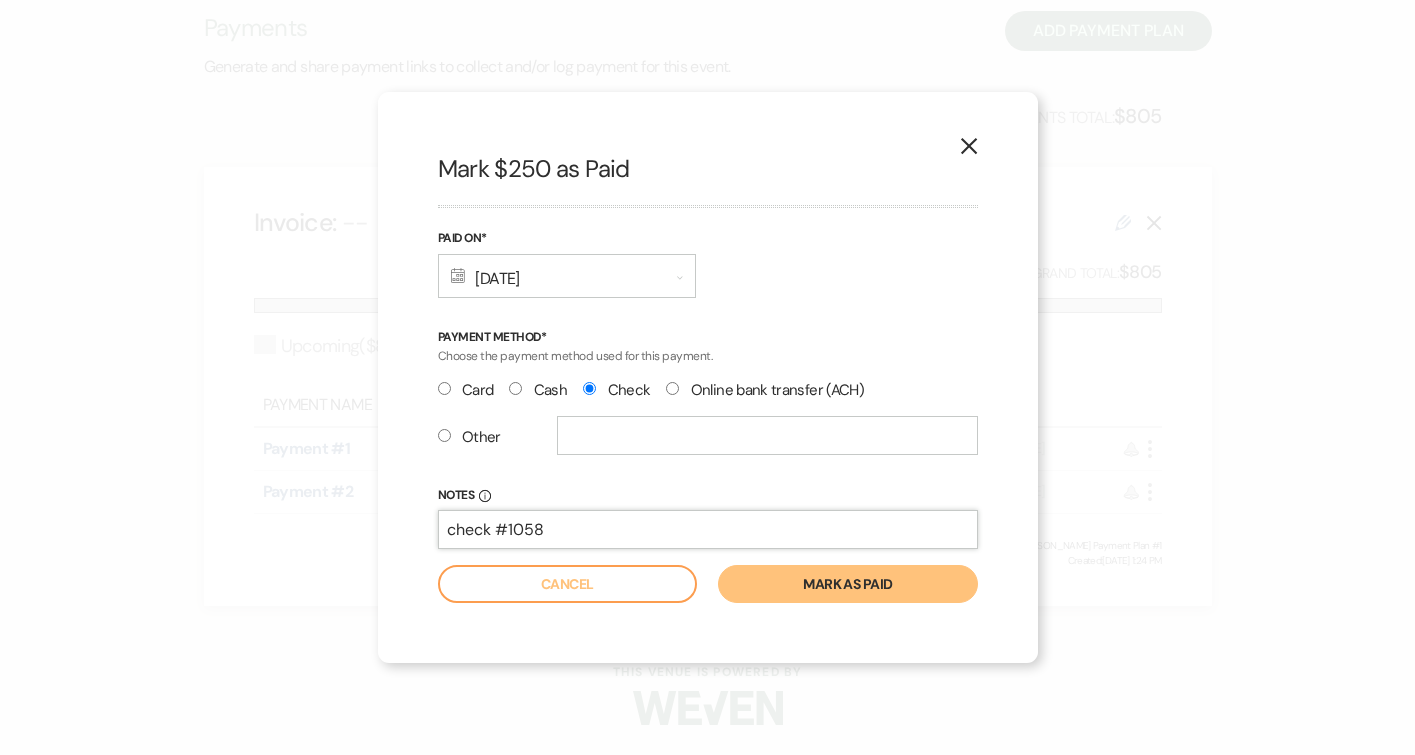 type on "check #1058" 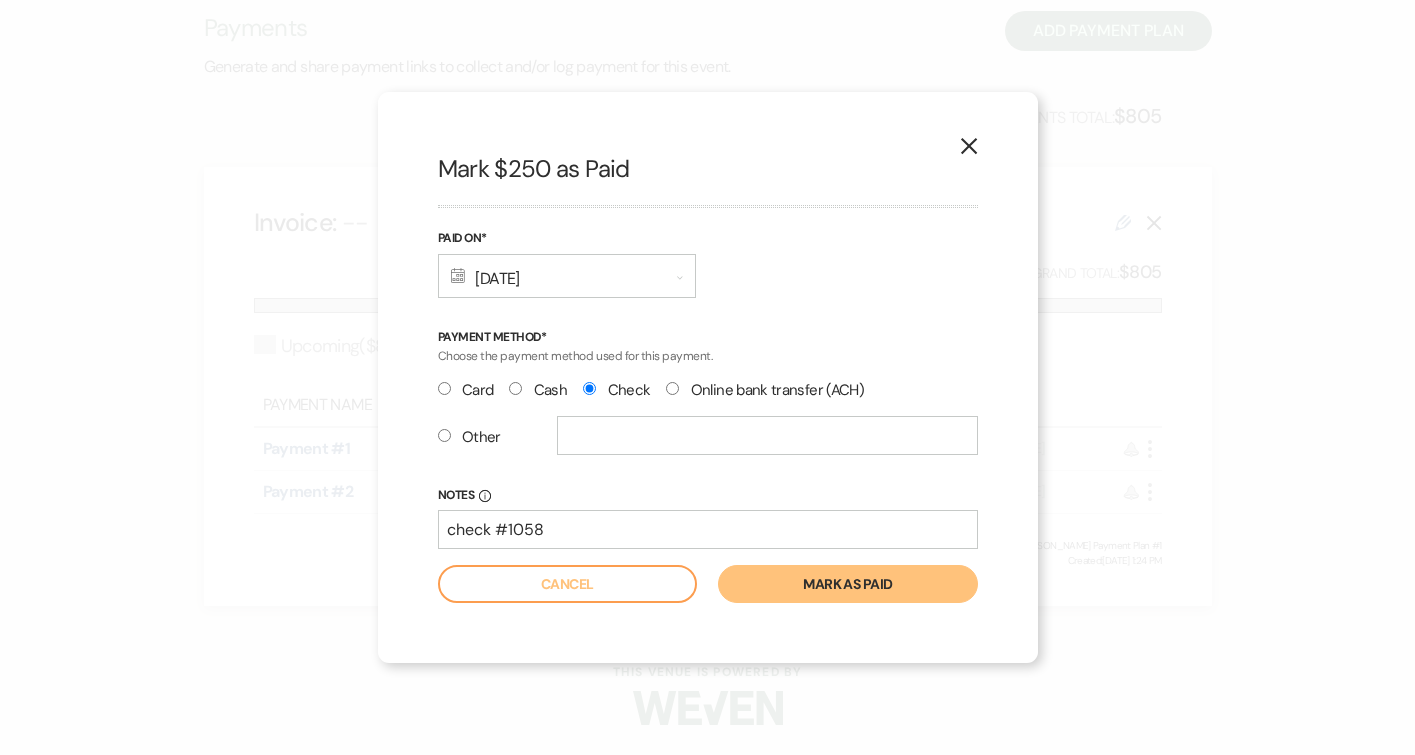 click on "Mark as paid" at bounding box center (847, 584) 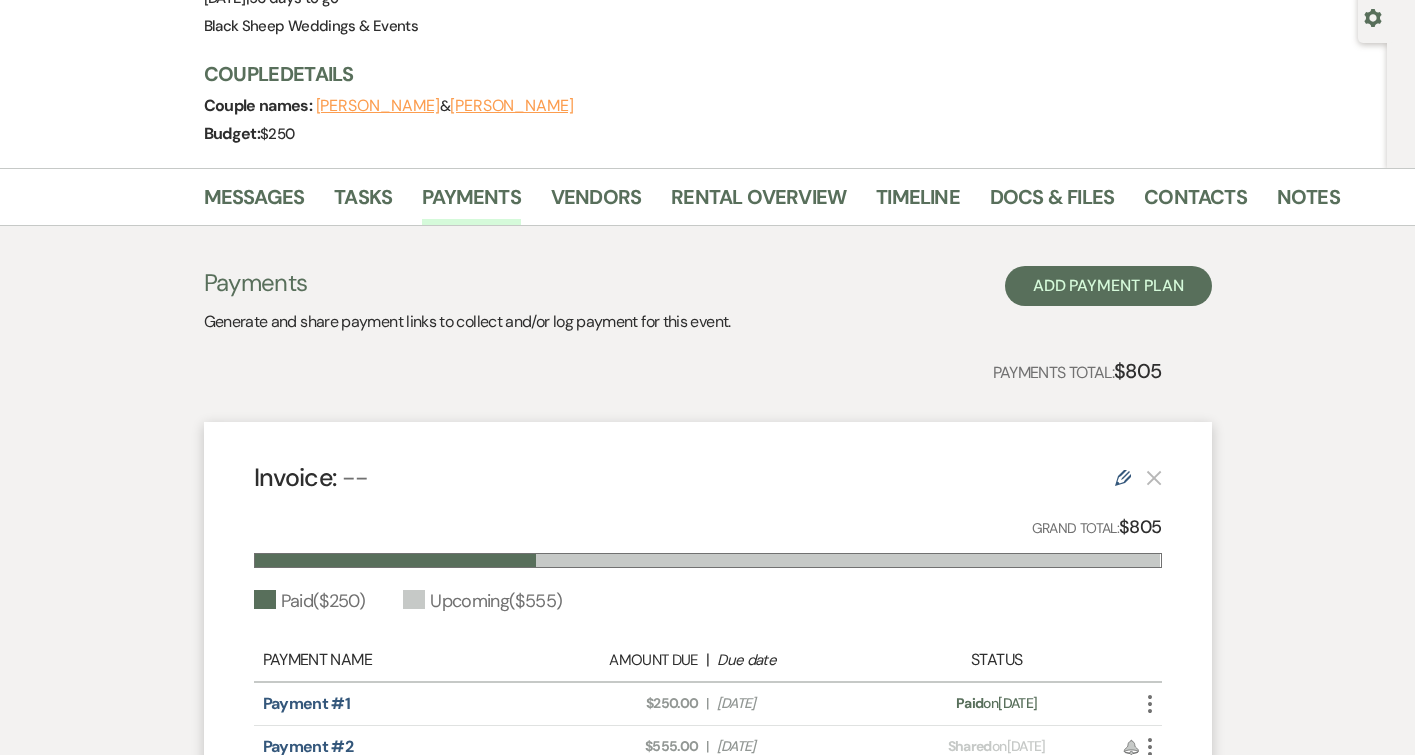 scroll, scrollTop: 0, scrollLeft: 0, axis: both 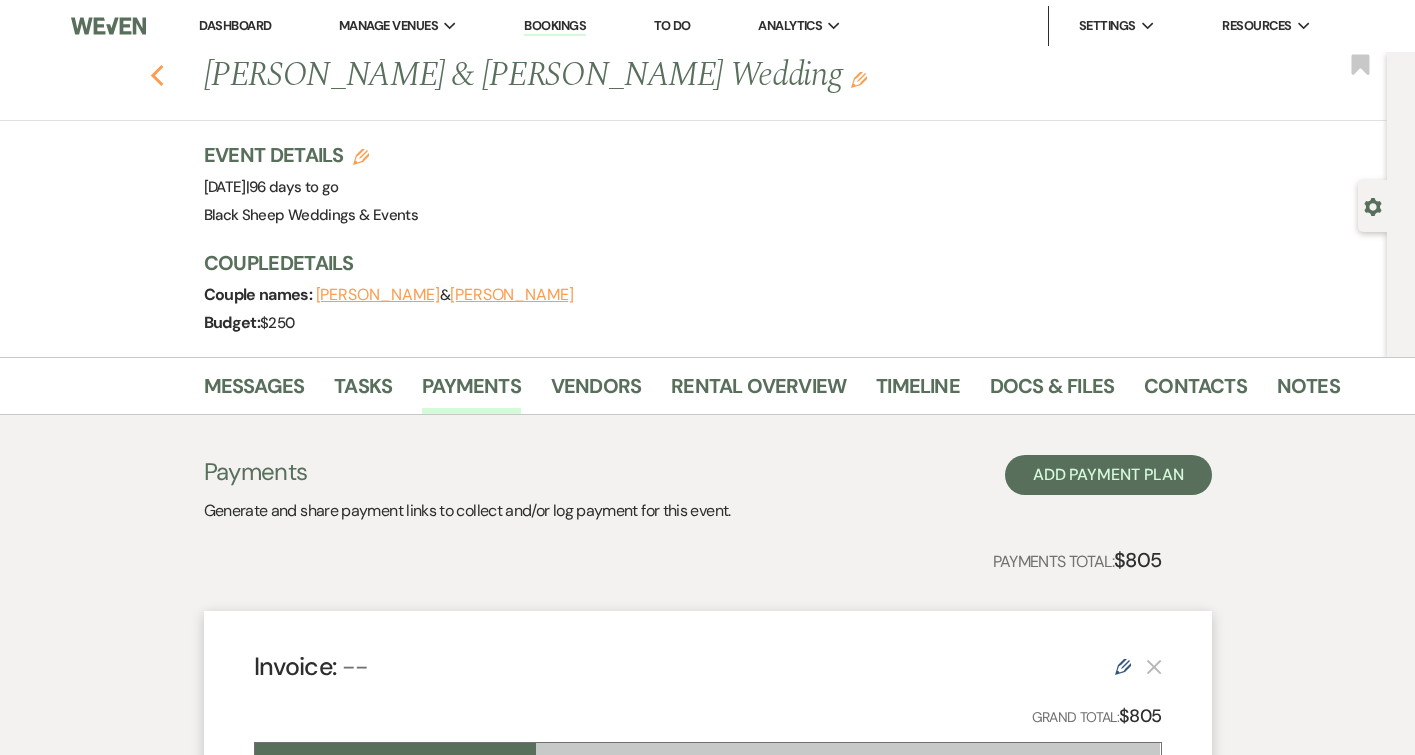 click on "Previous" 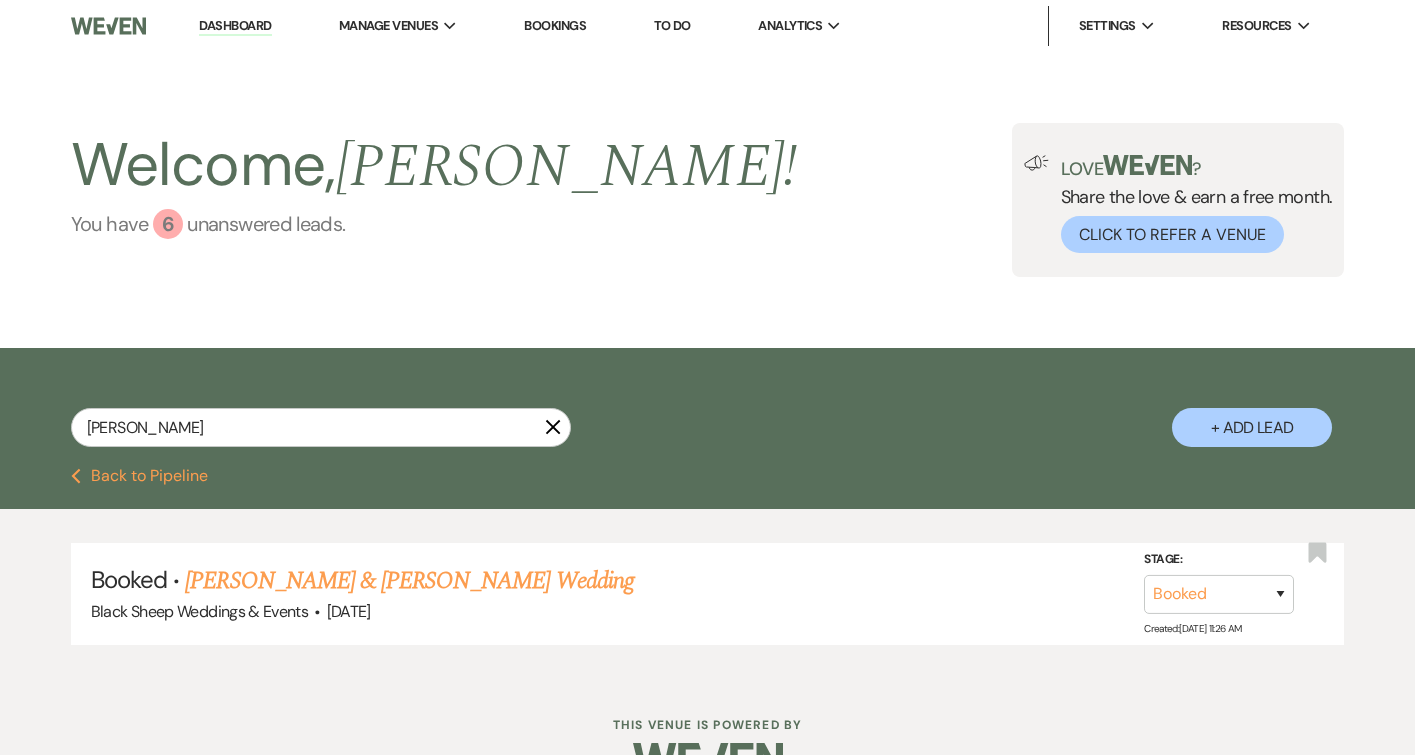 click on "6" at bounding box center [168, 224] 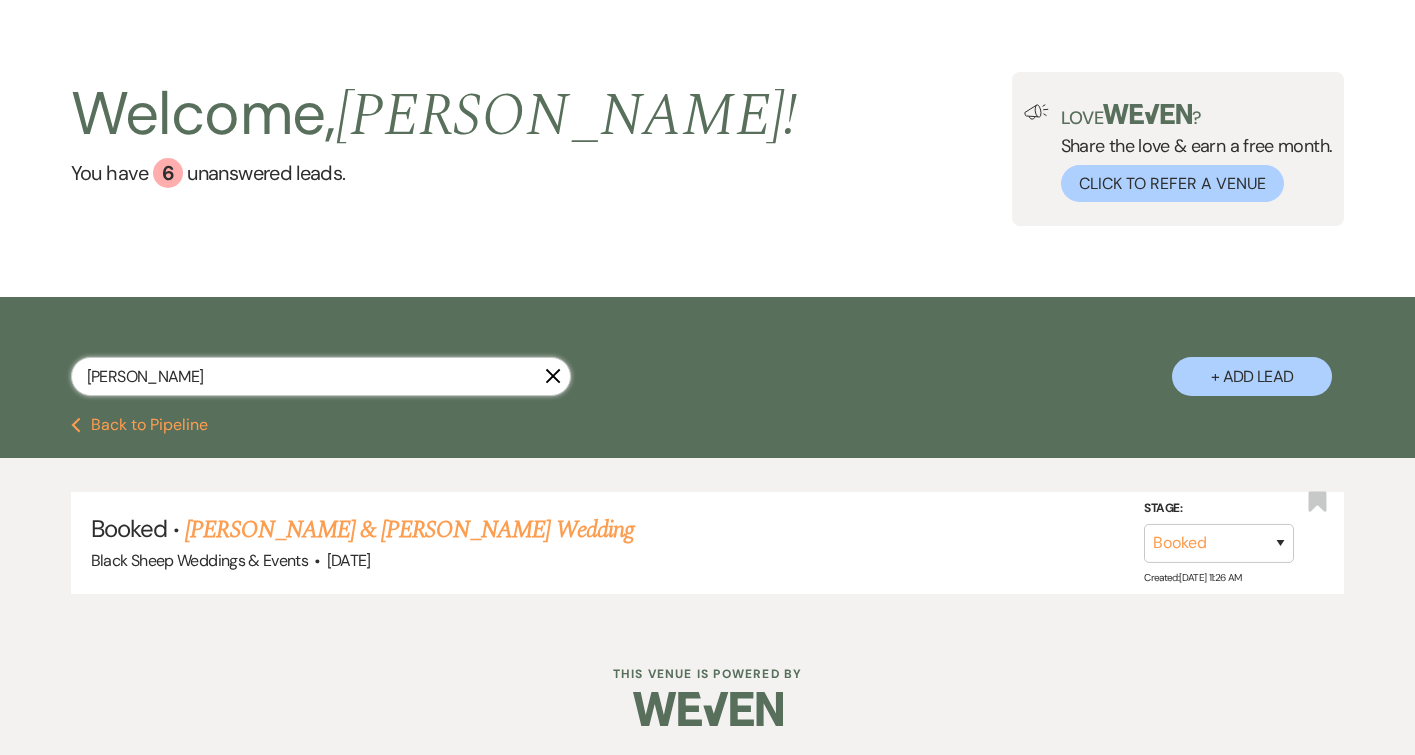 click on "[PERSON_NAME]" at bounding box center (321, 376) 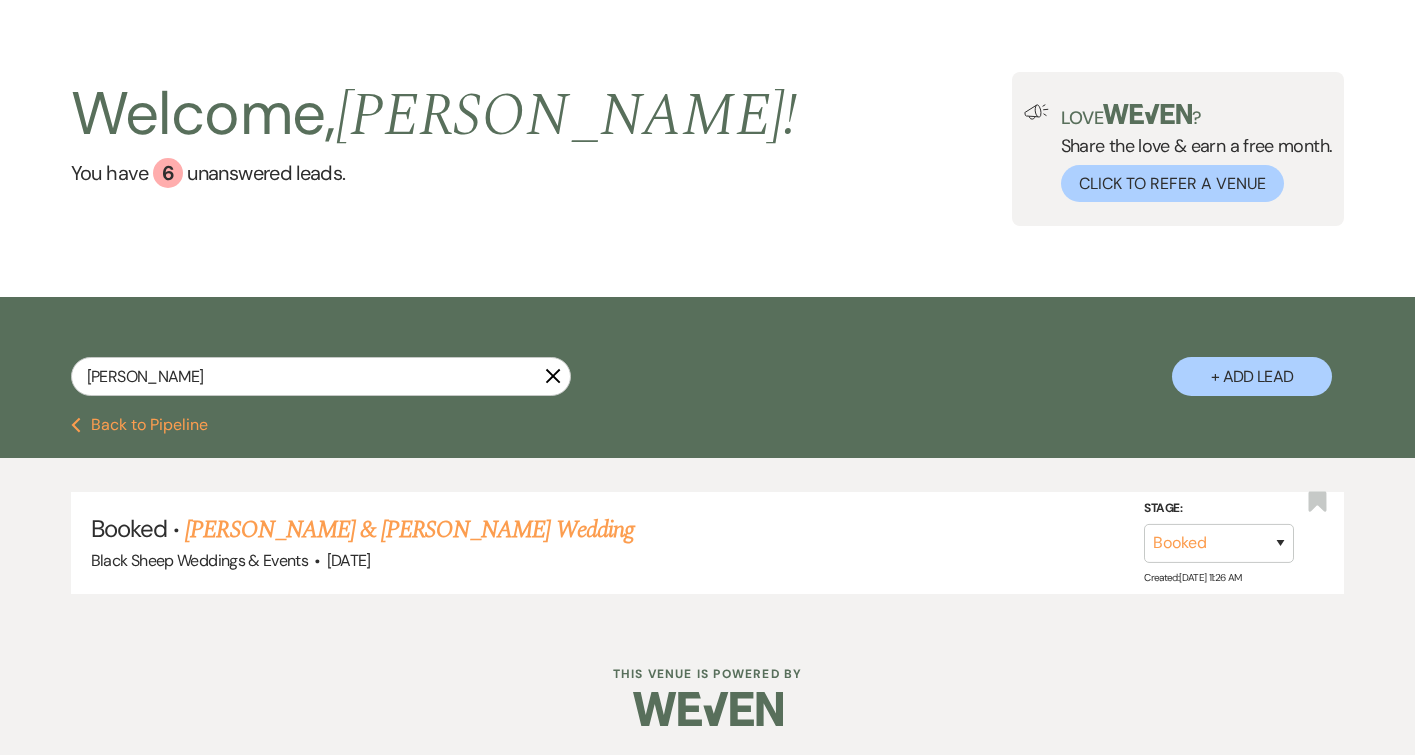click 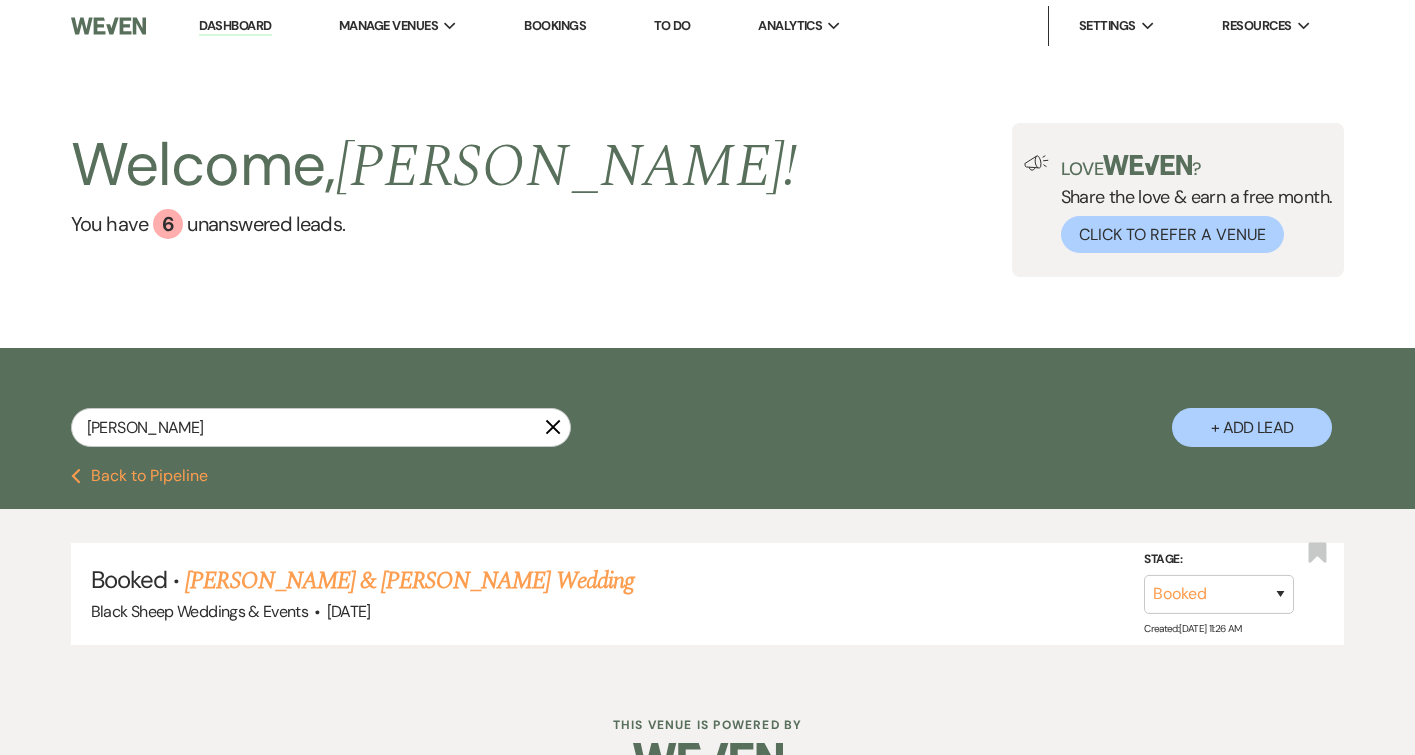 click on "X" 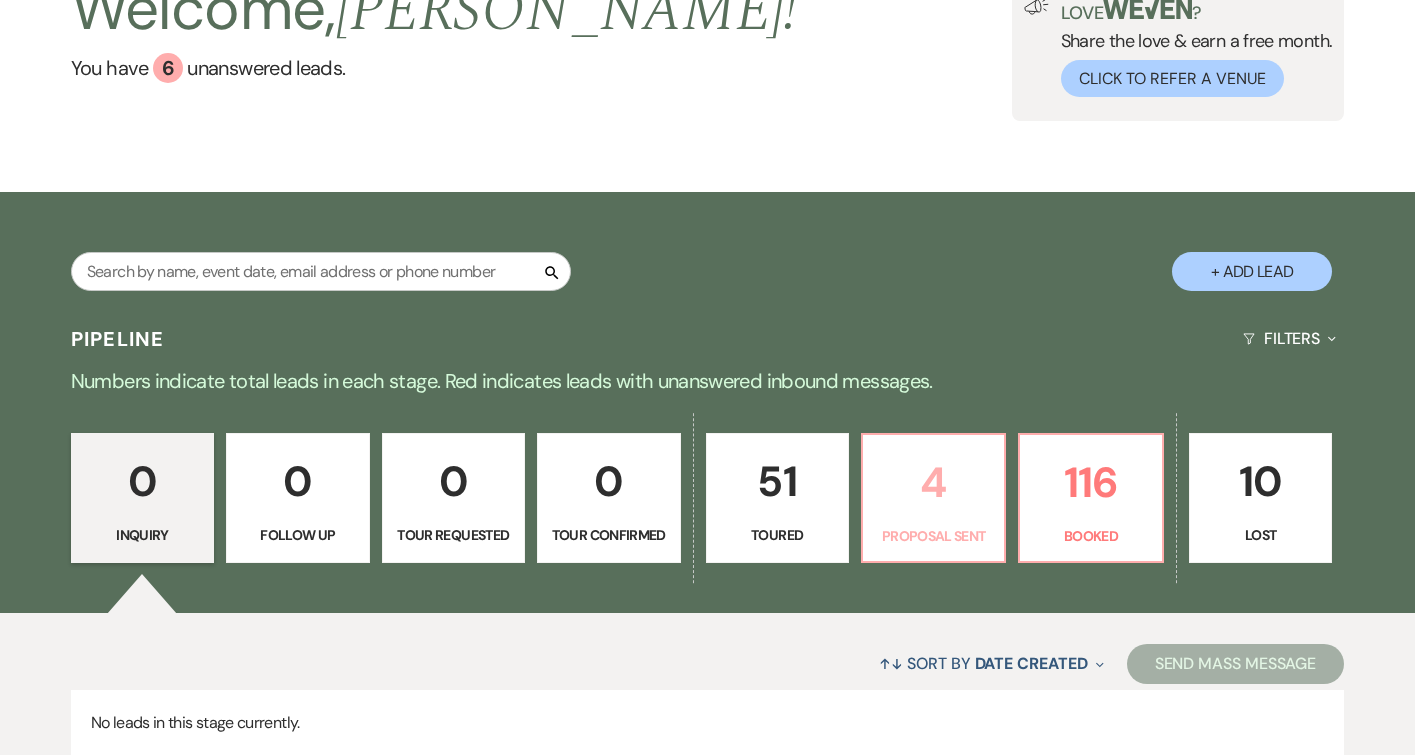 scroll, scrollTop: 310, scrollLeft: 0, axis: vertical 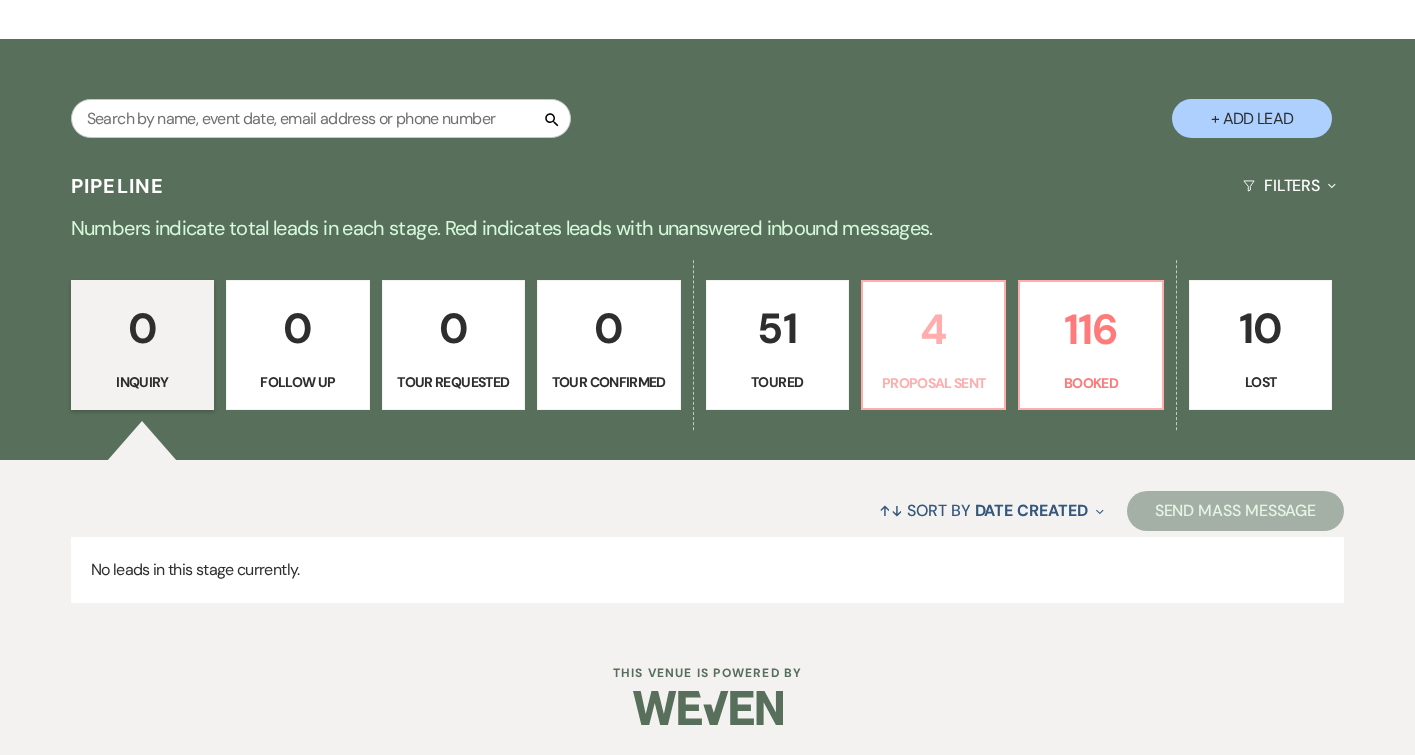 click on "Proposal Sent" at bounding box center (933, 383) 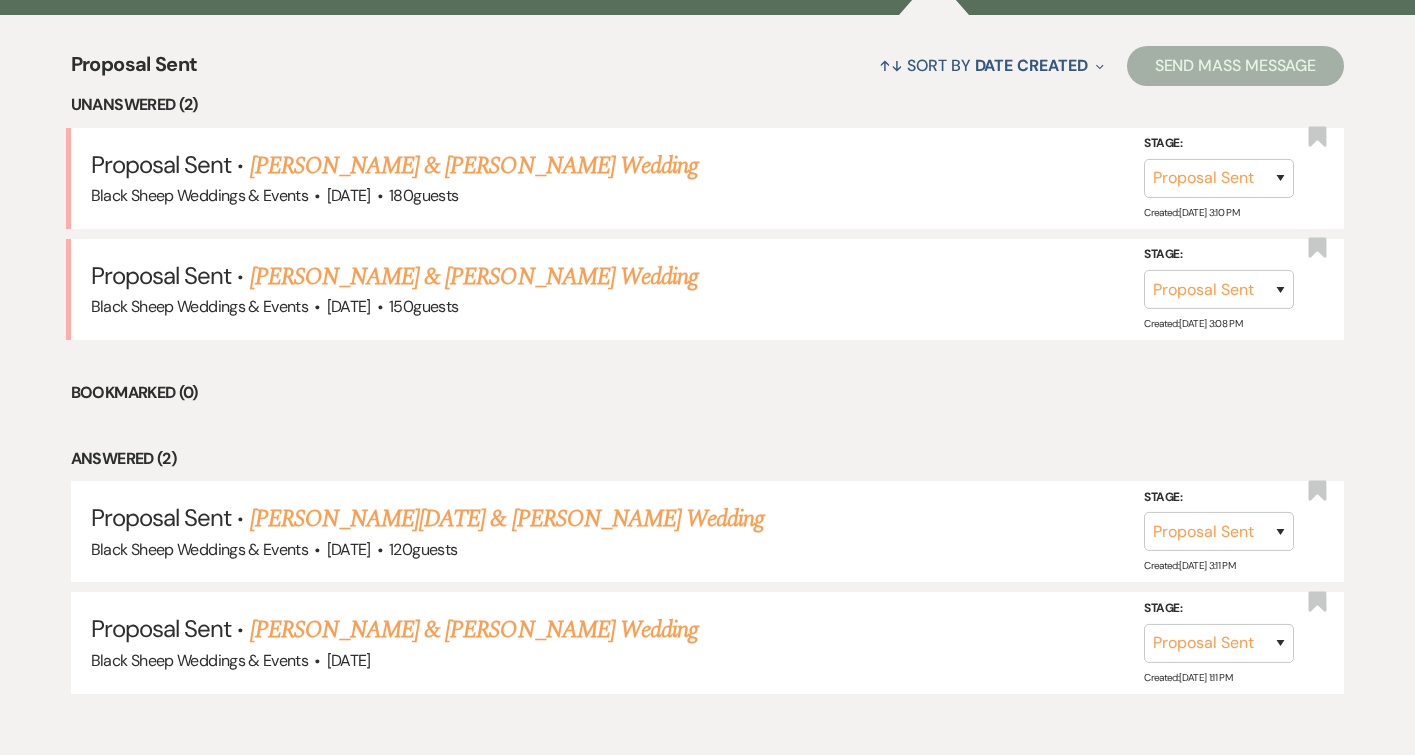 scroll, scrollTop: 761, scrollLeft: 0, axis: vertical 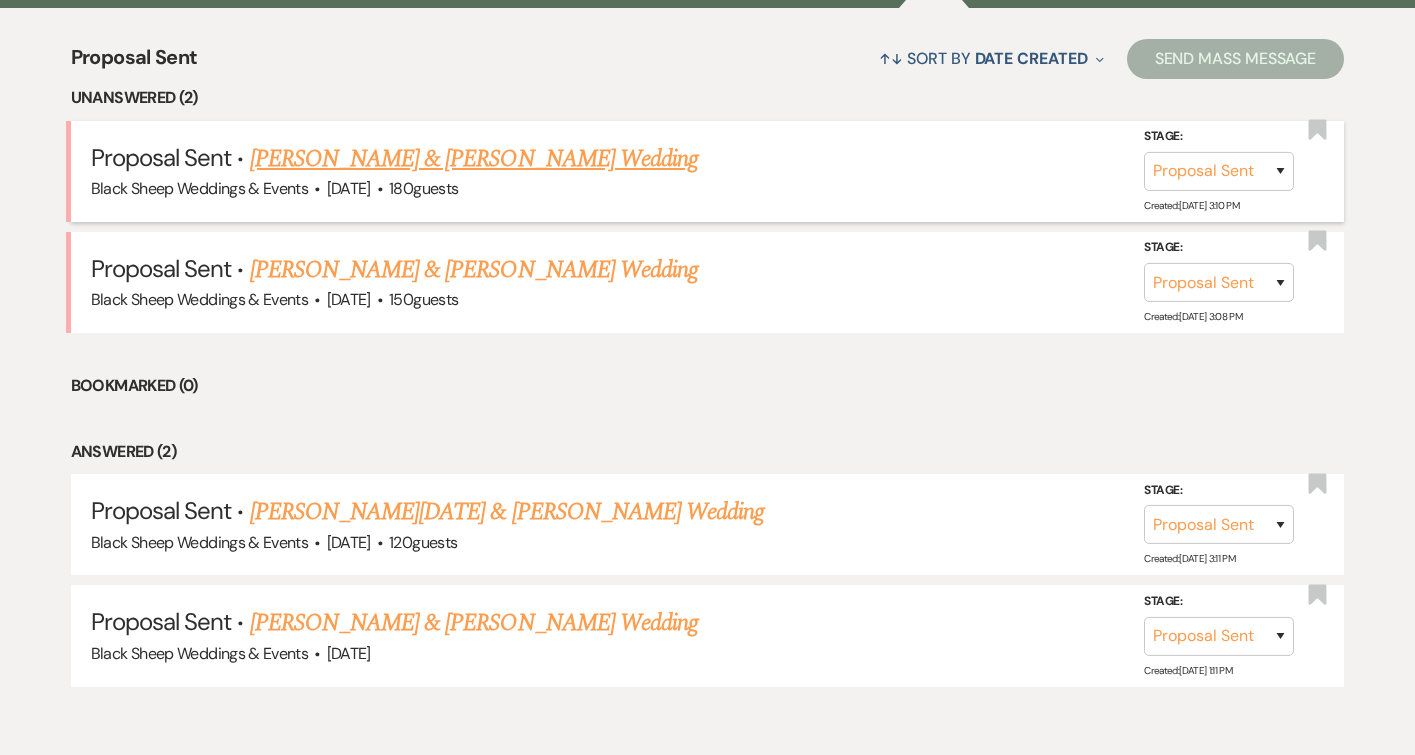 click on "[PERSON_NAME] & [PERSON_NAME] Wedding" at bounding box center (474, 159) 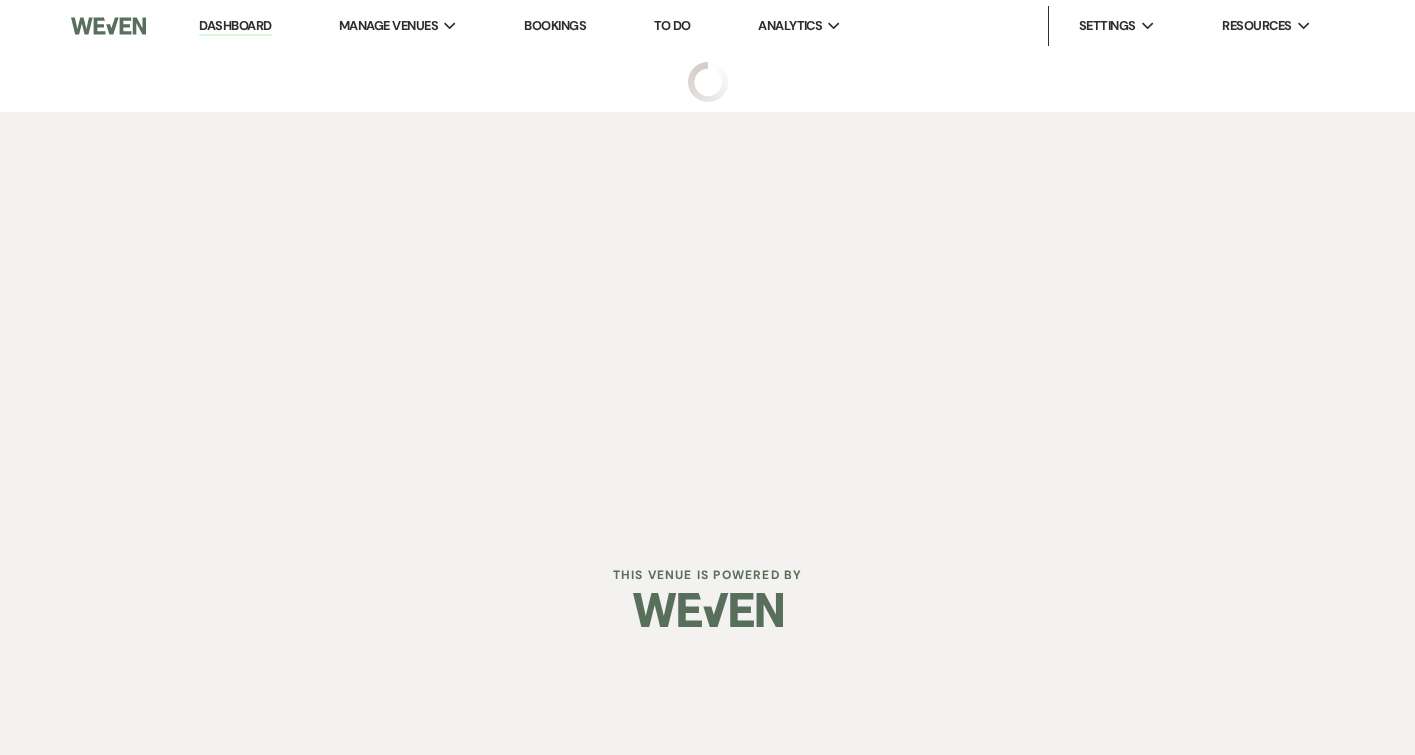 scroll, scrollTop: 0, scrollLeft: 0, axis: both 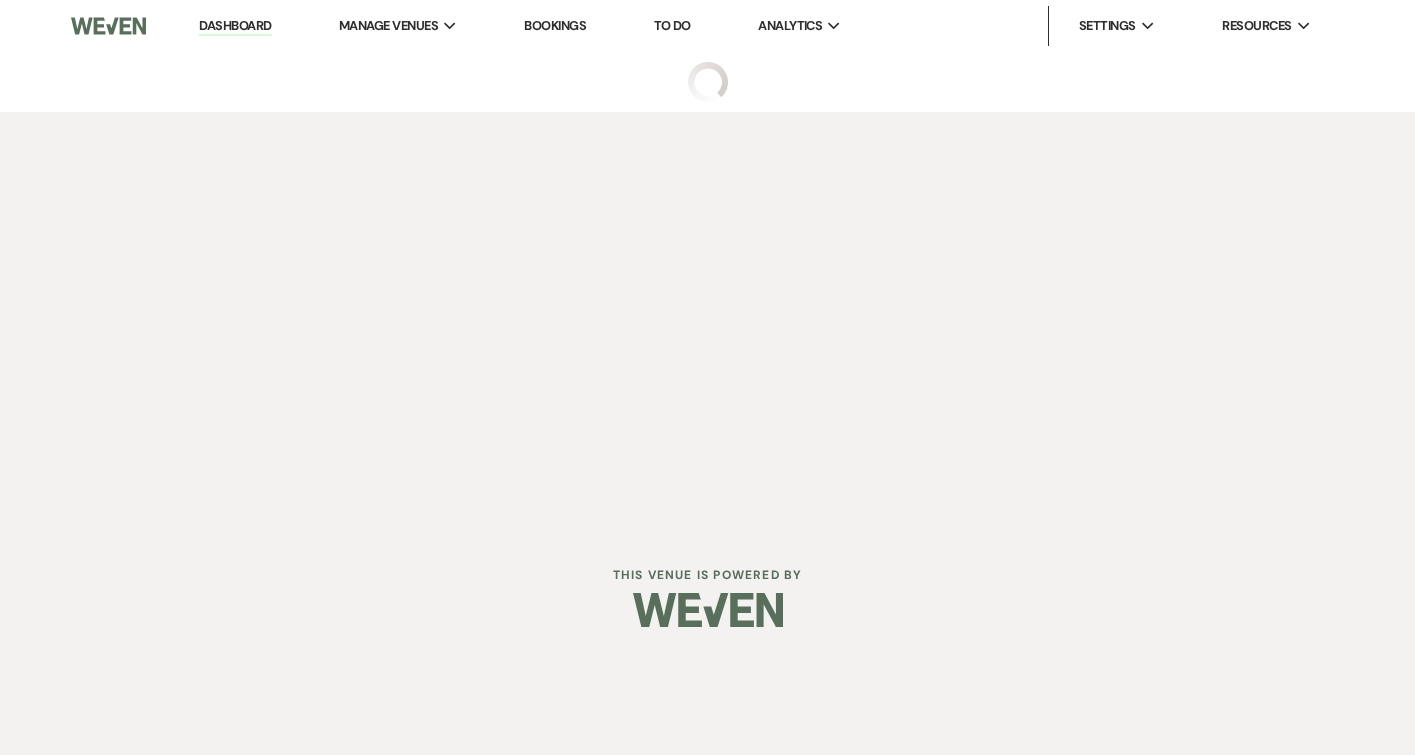 select on "6" 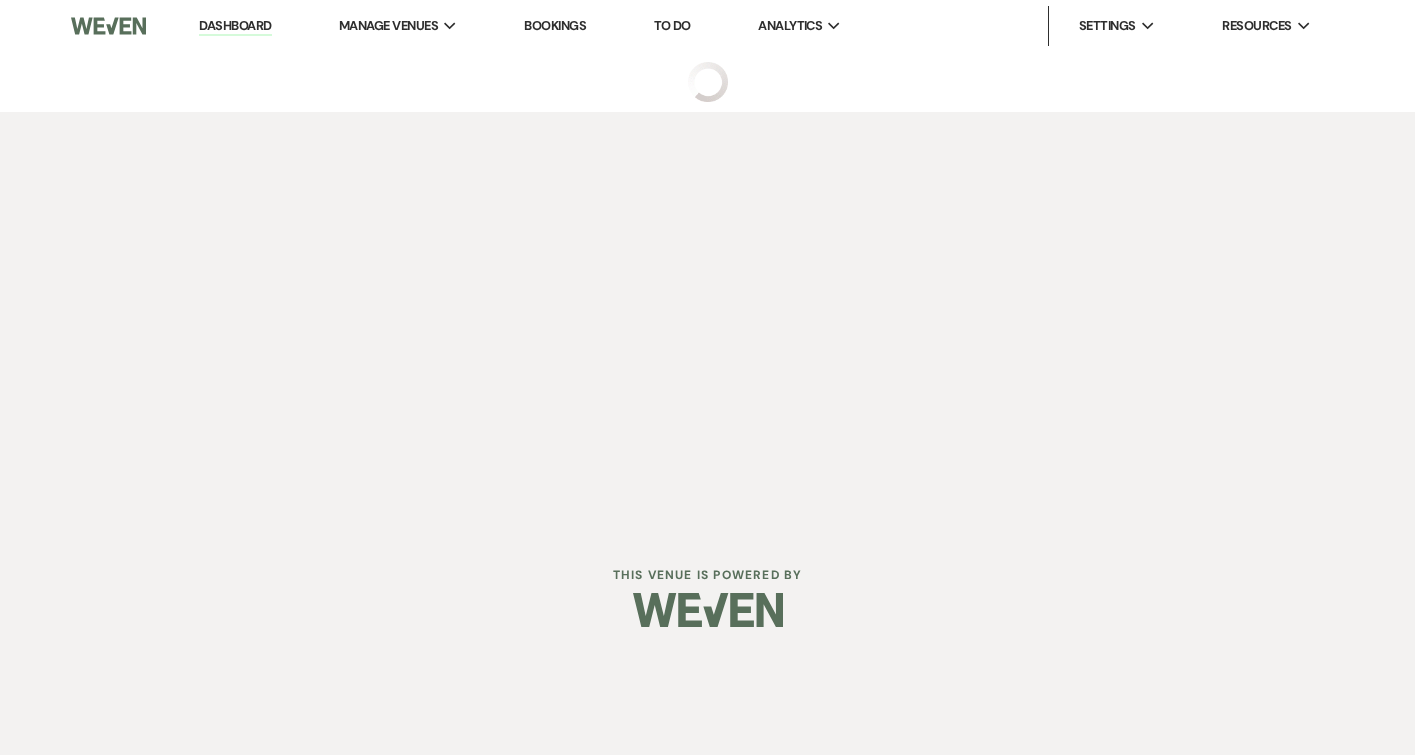 select on "5" 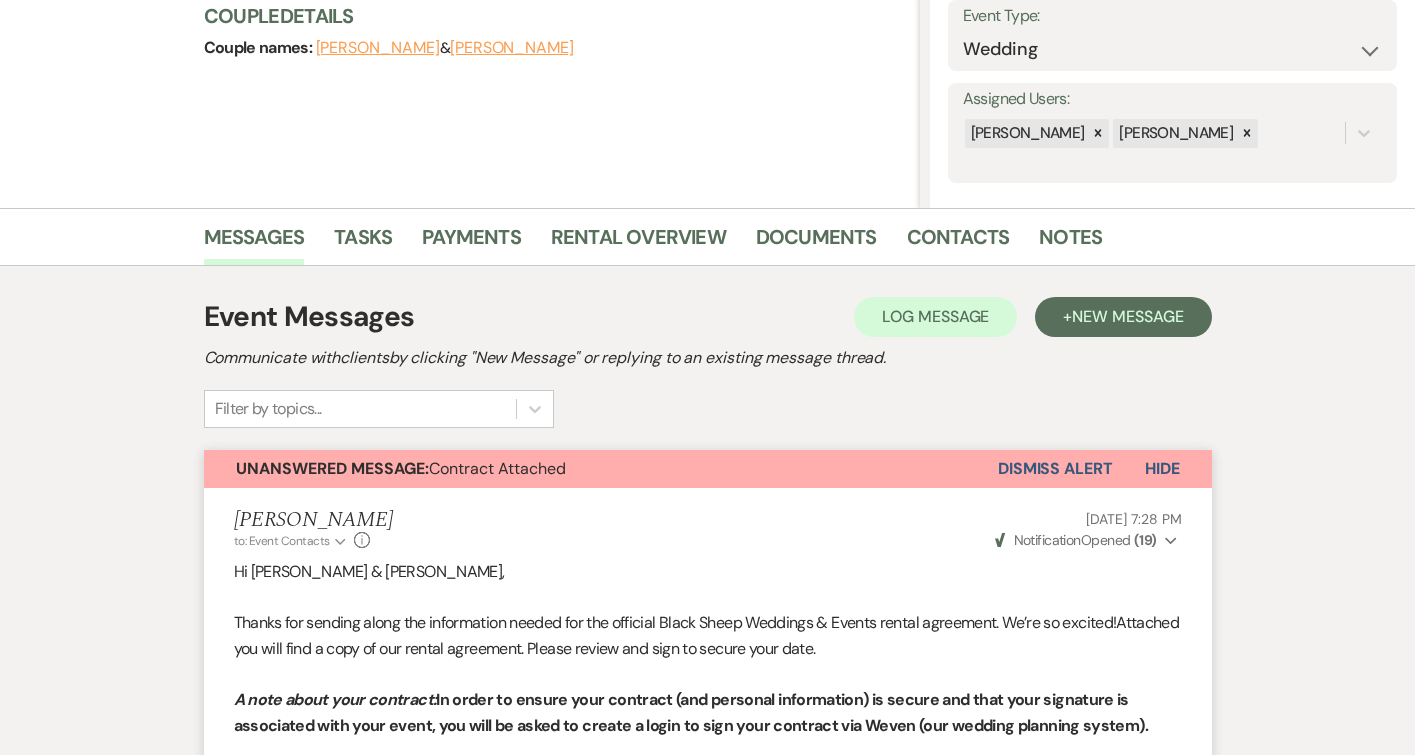 scroll, scrollTop: 416, scrollLeft: 0, axis: vertical 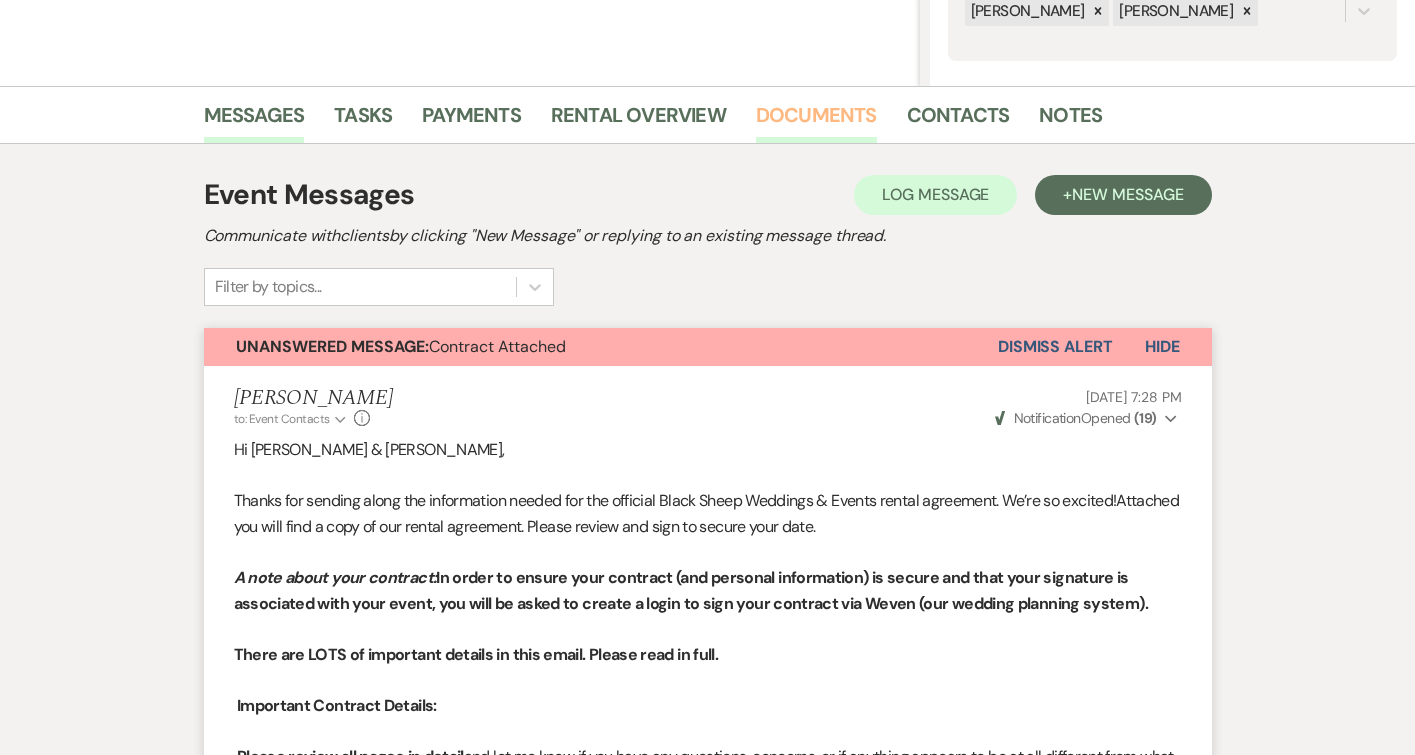 click on "Documents" at bounding box center (816, 121) 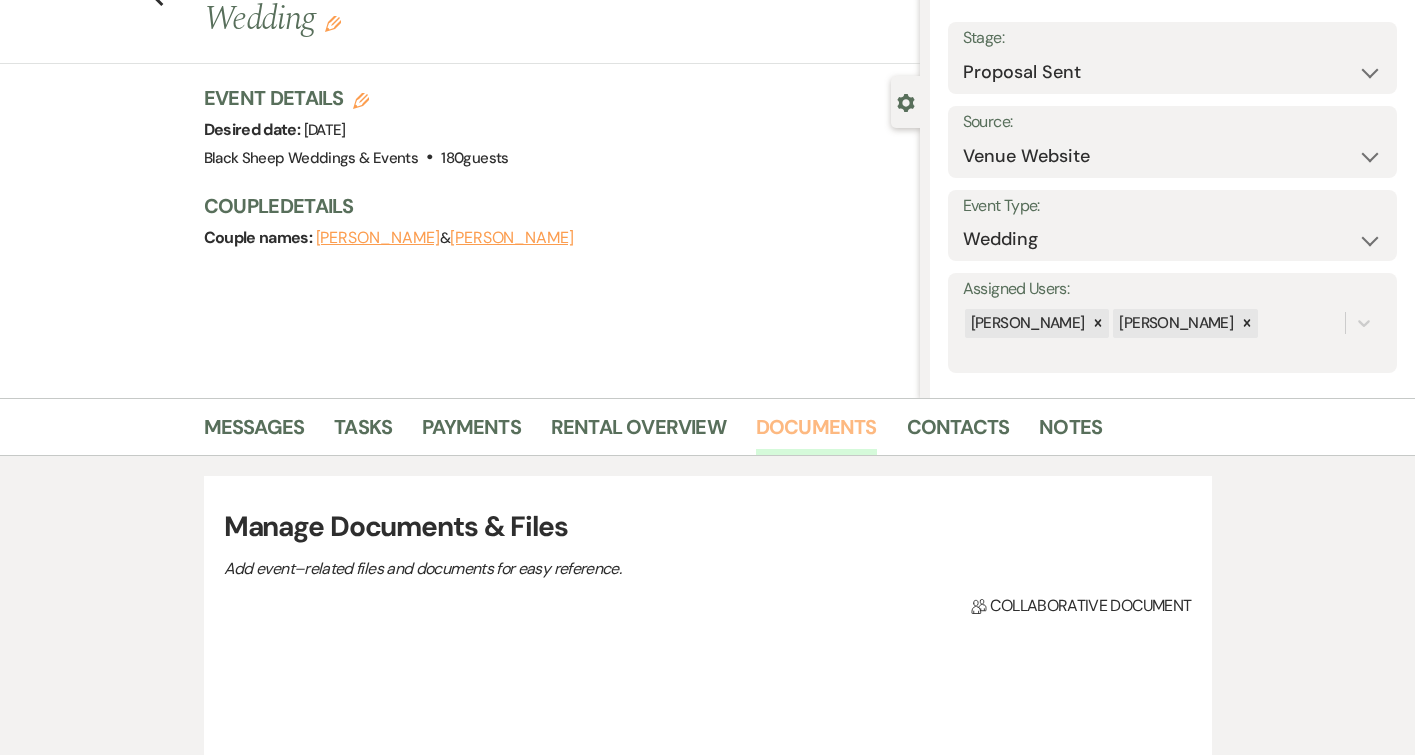 scroll, scrollTop: 0, scrollLeft: 0, axis: both 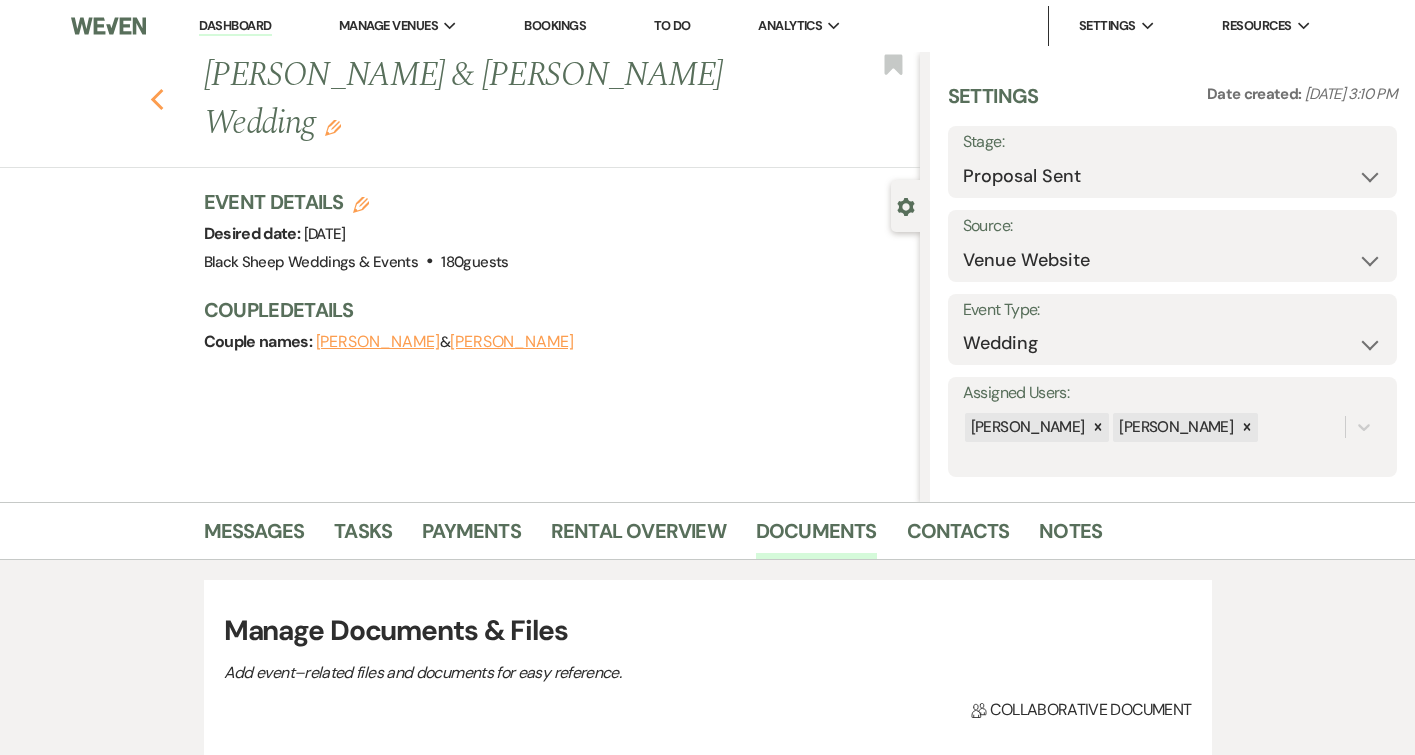 click 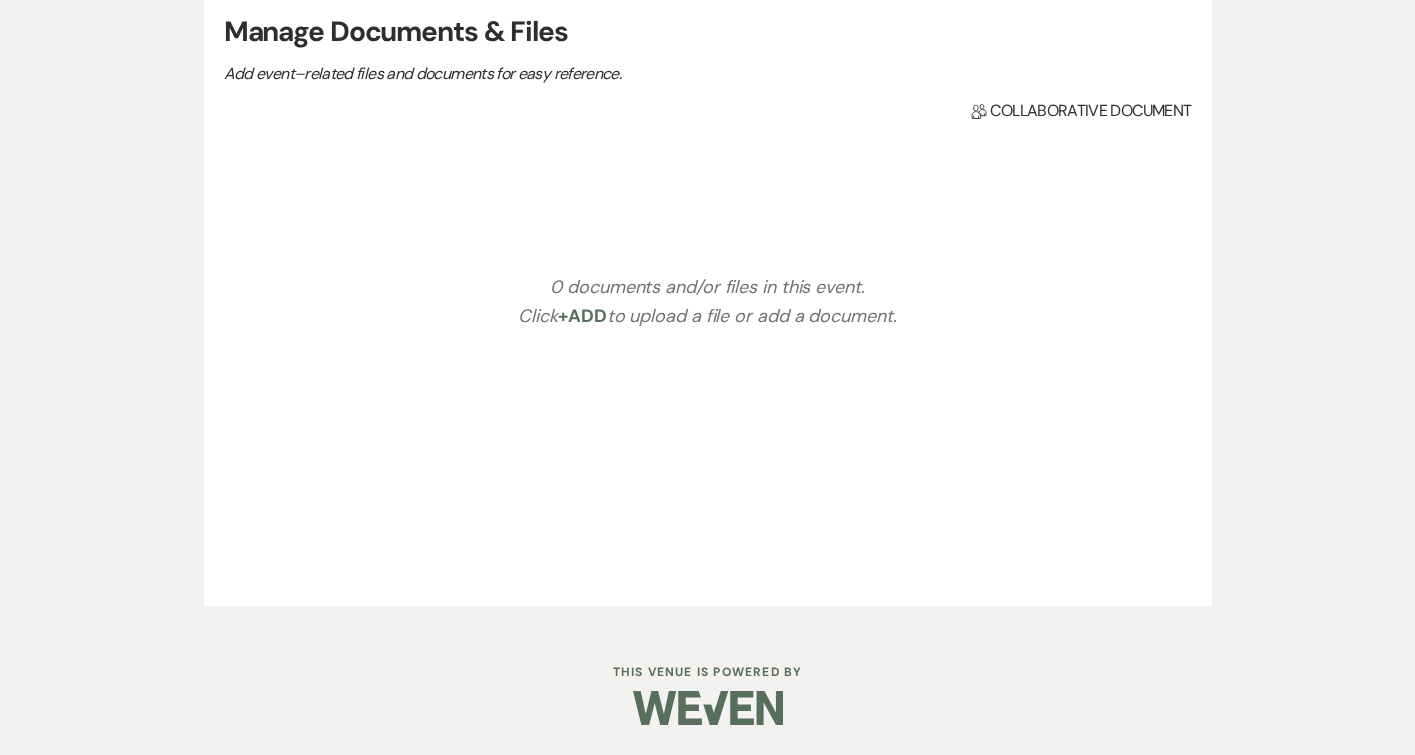 select on "6" 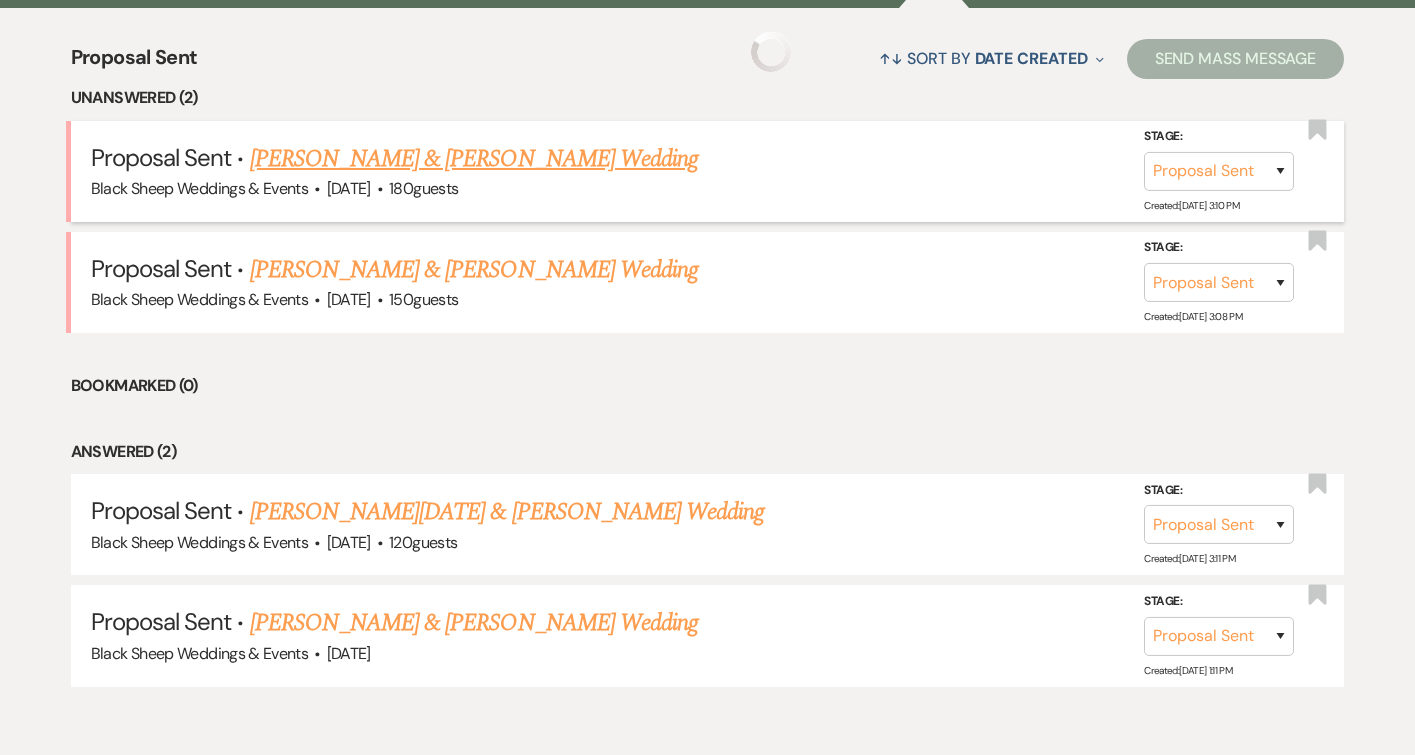 click on "[PERSON_NAME] & [PERSON_NAME] Wedding" at bounding box center (474, 159) 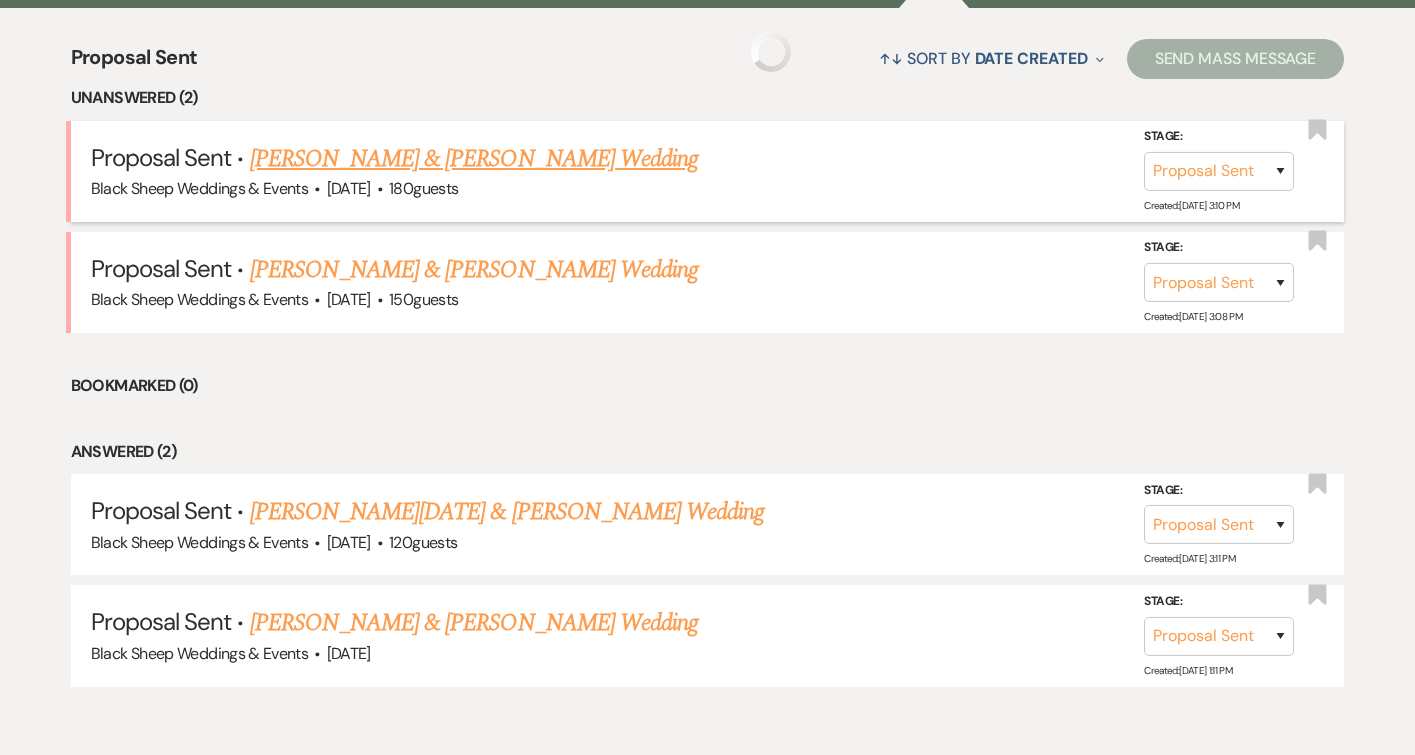 scroll, scrollTop: 0, scrollLeft: 0, axis: both 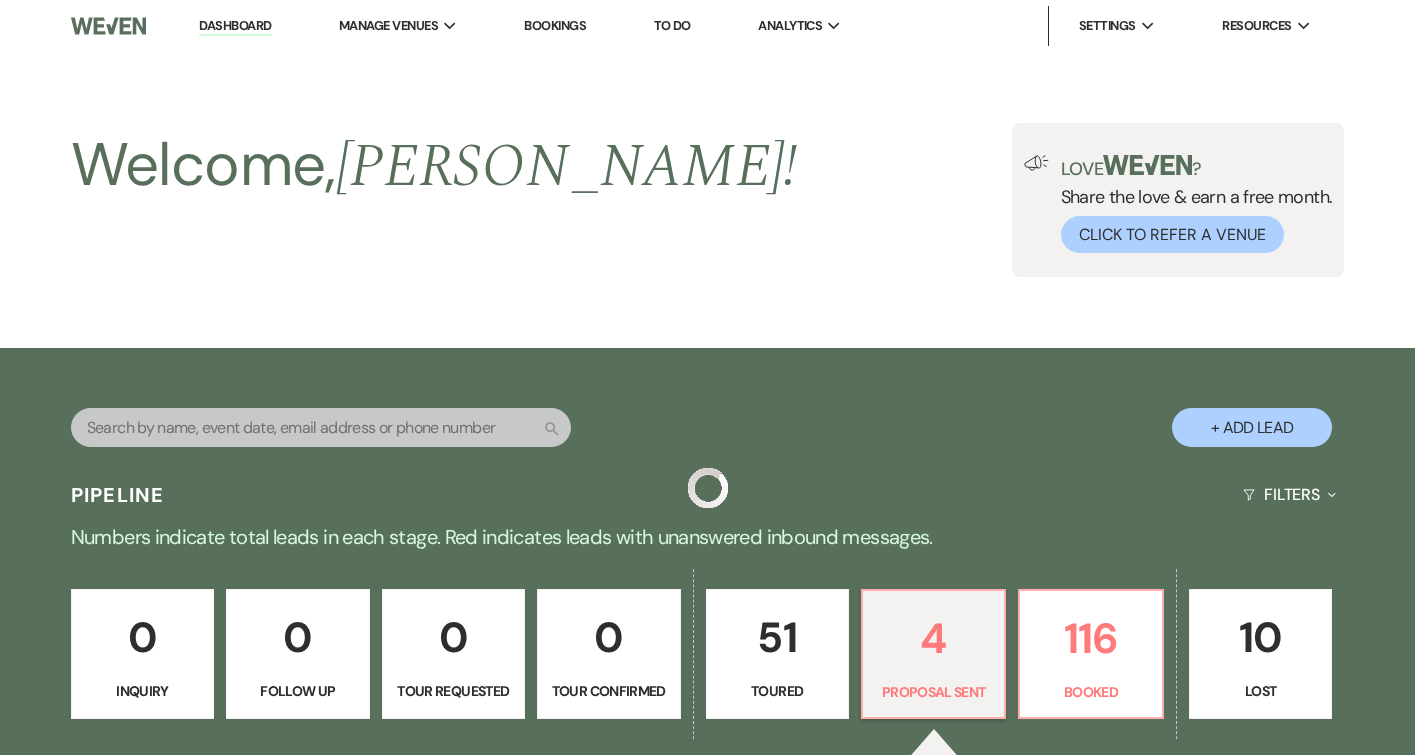 select on "6" 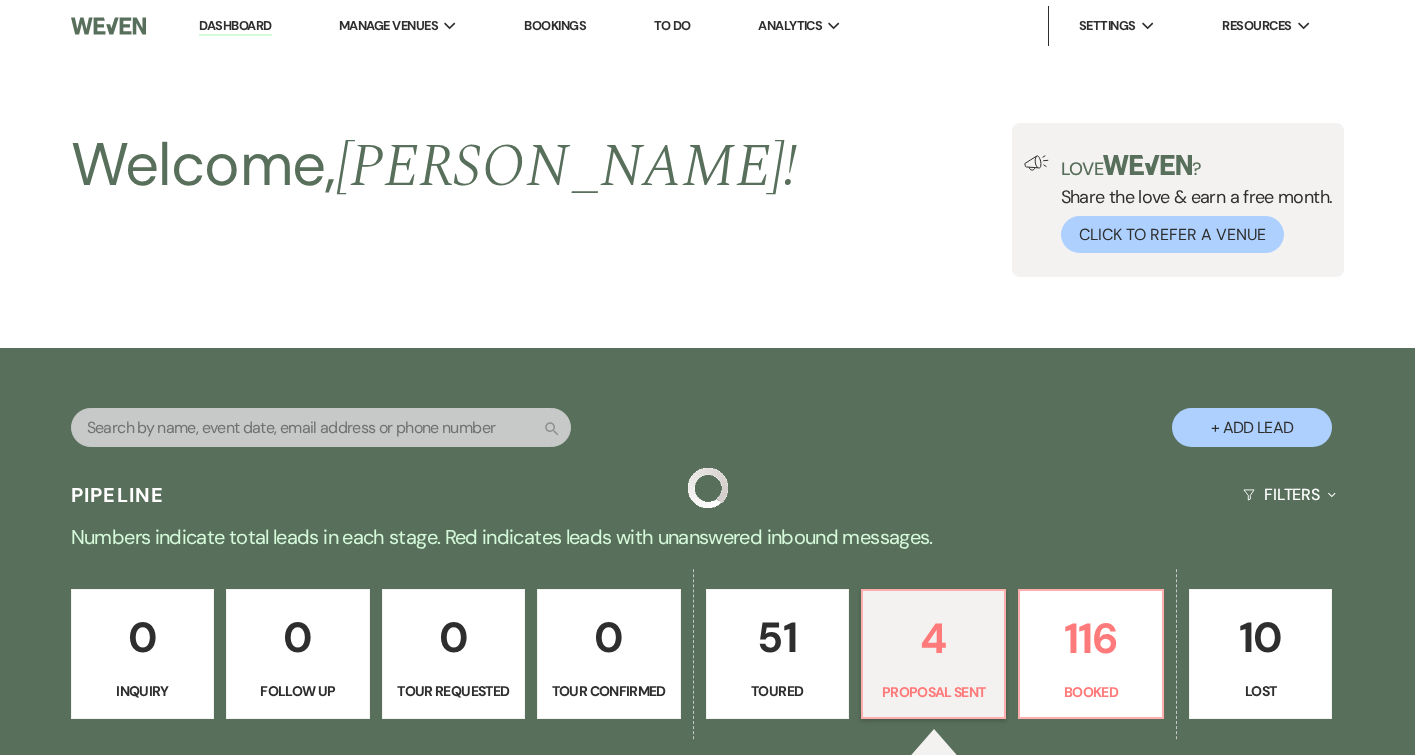 select on "5" 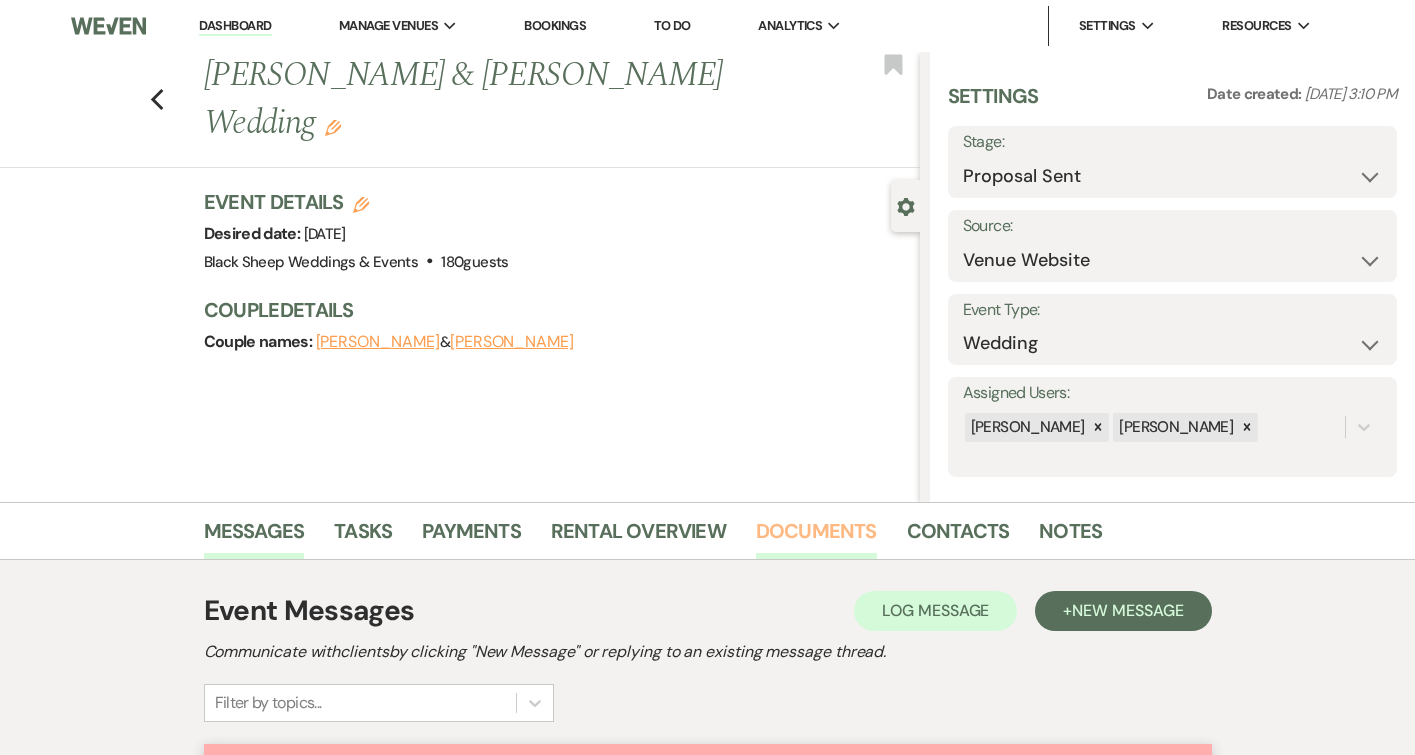 click on "Documents" at bounding box center [816, 537] 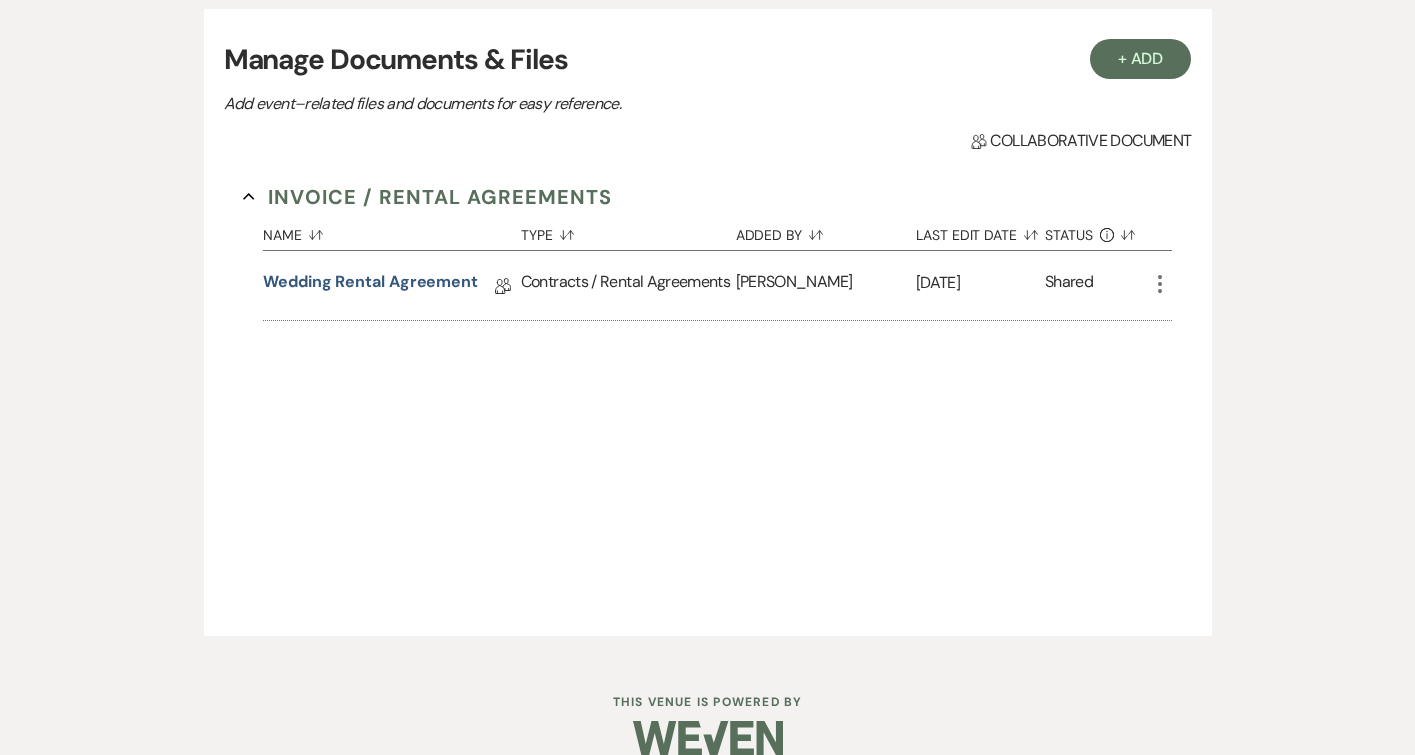 scroll, scrollTop: 600, scrollLeft: 0, axis: vertical 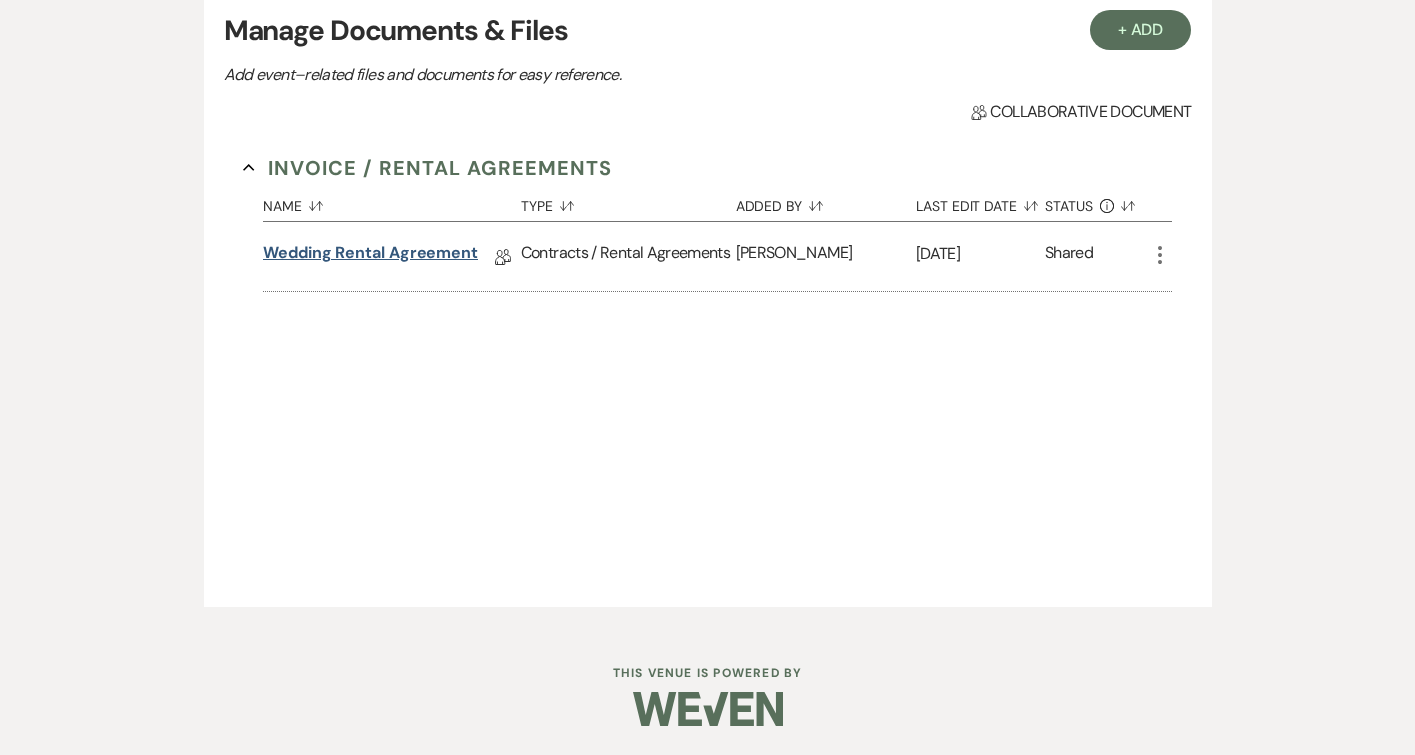 click on "Wedding Rental Agreement" at bounding box center [370, 256] 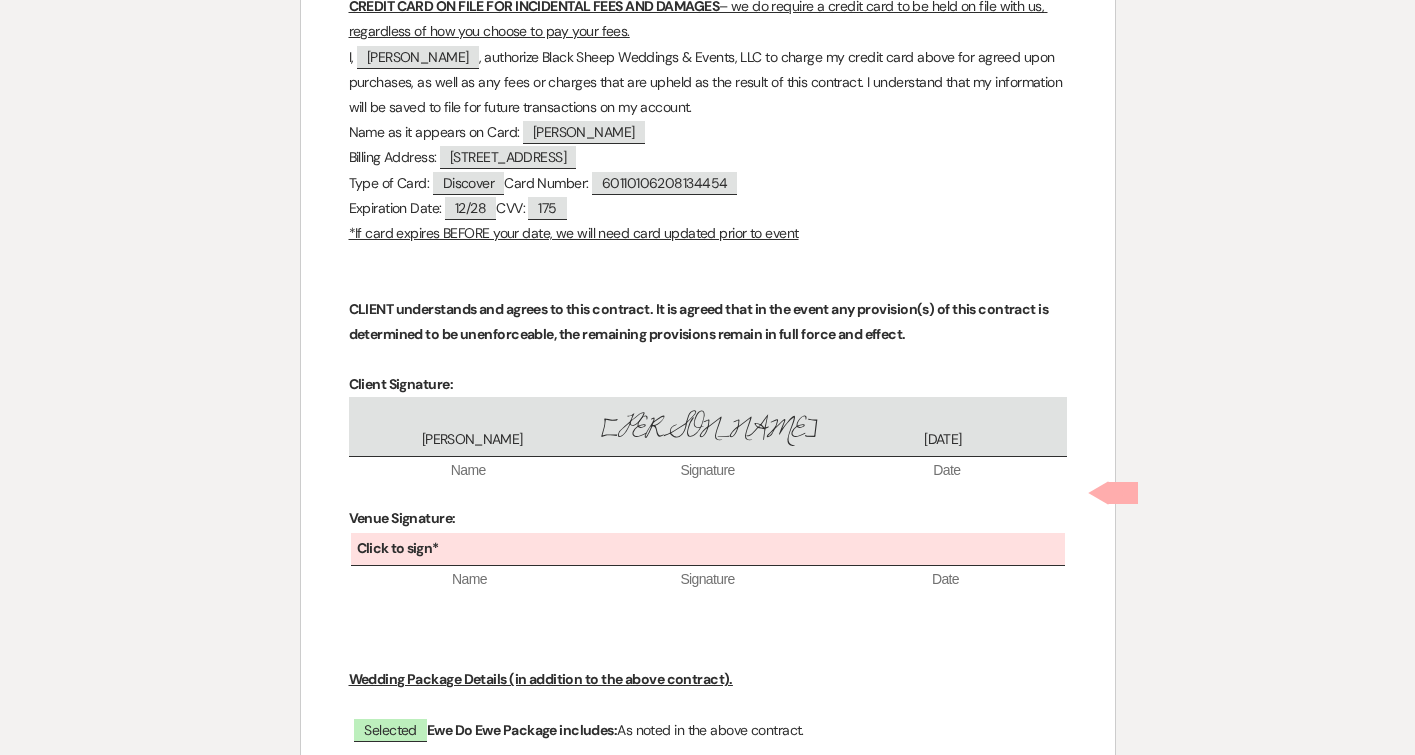scroll, scrollTop: 7947, scrollLeft: 0, axis: vertical 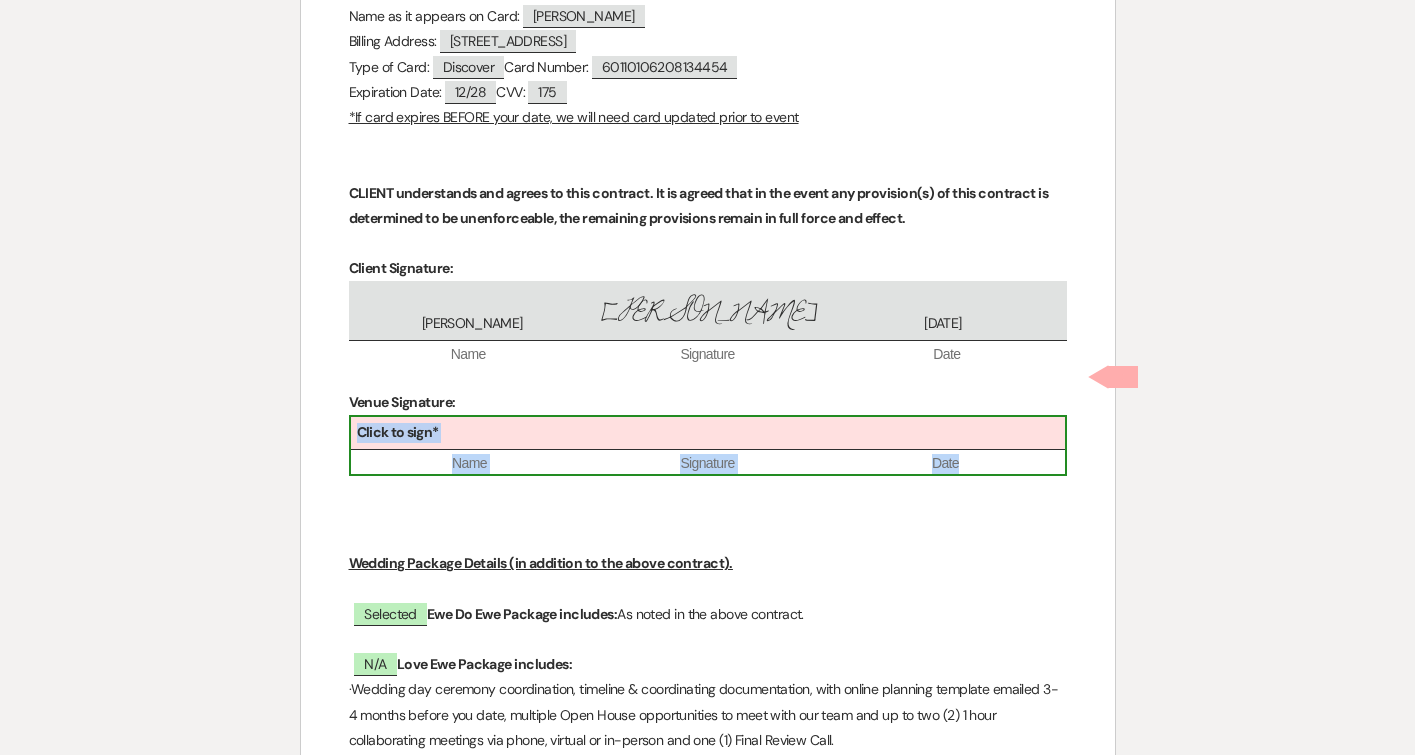 click on "Click to sign*" at bounding box center [708, 433] 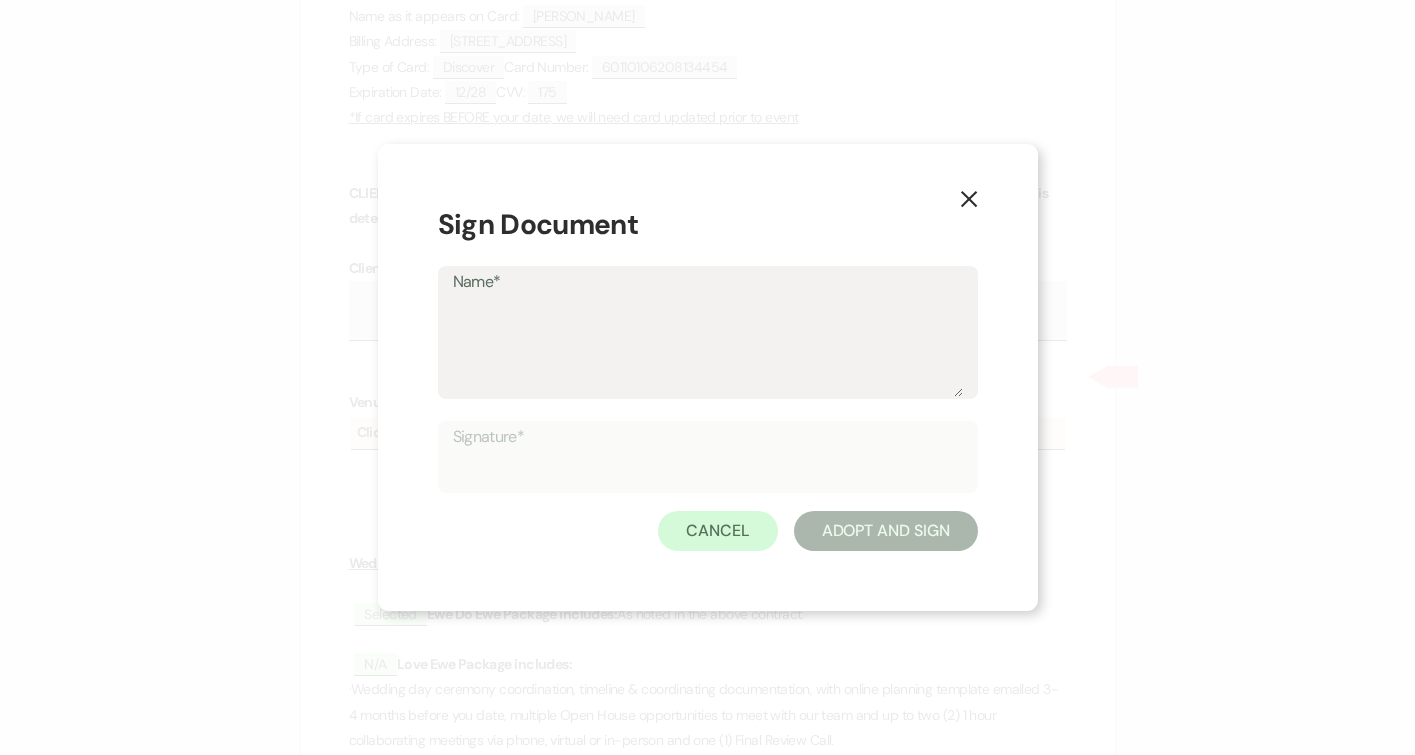 type on "J" 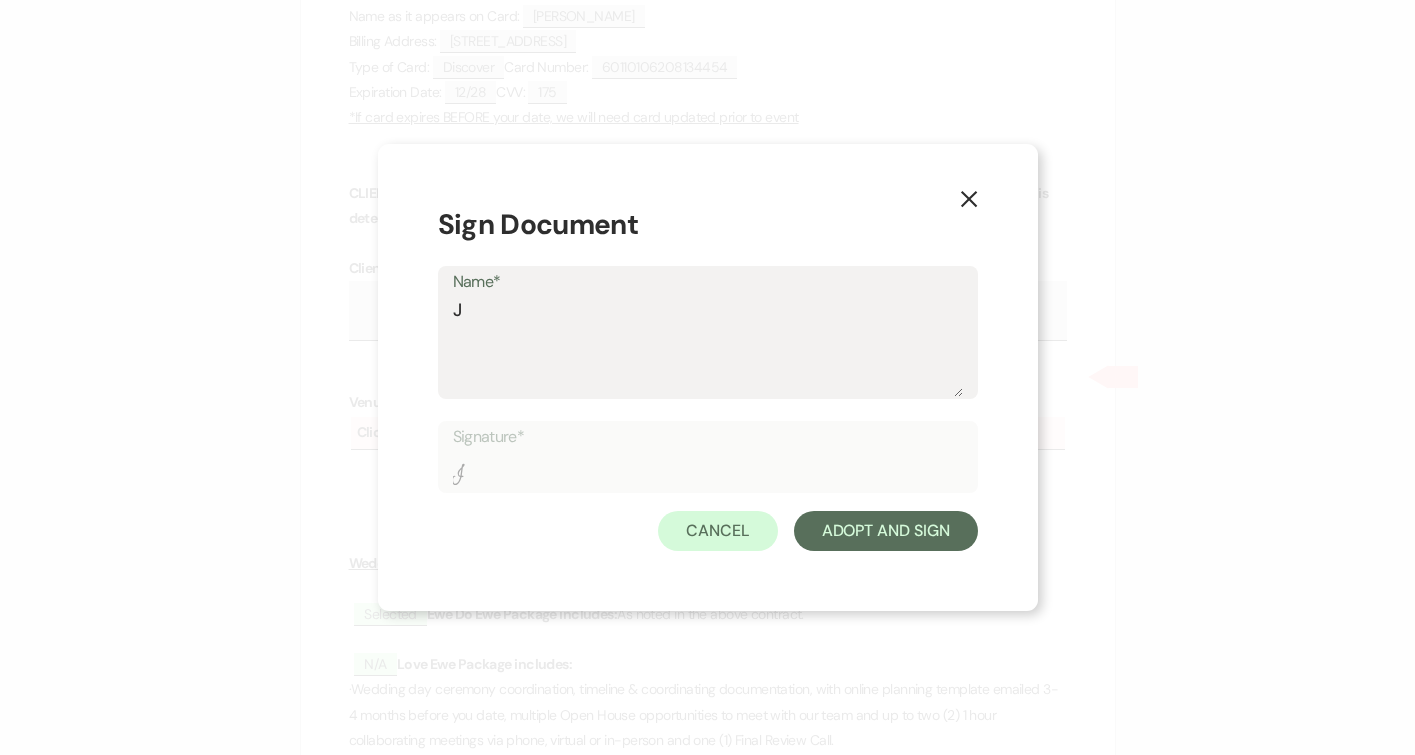 type on "Je" 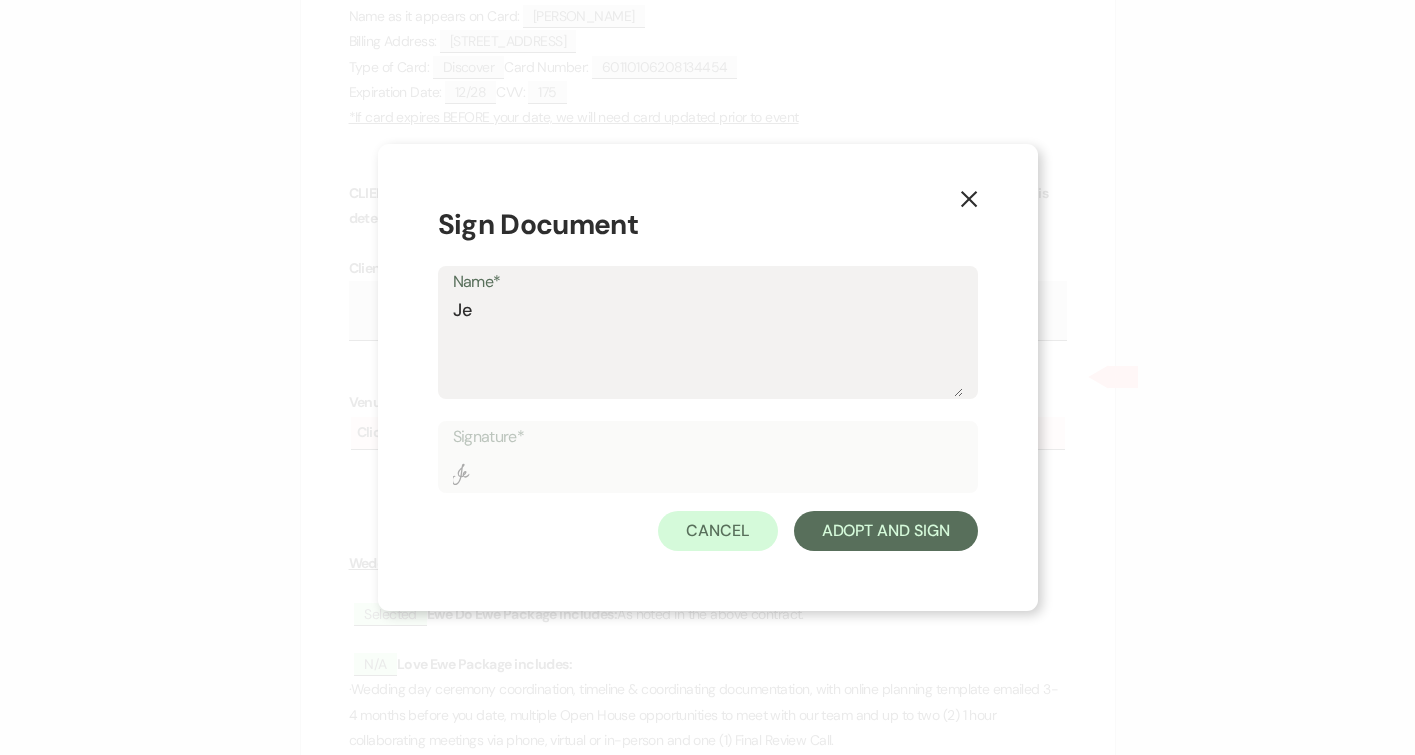 type on "[PERSON_NAME]" 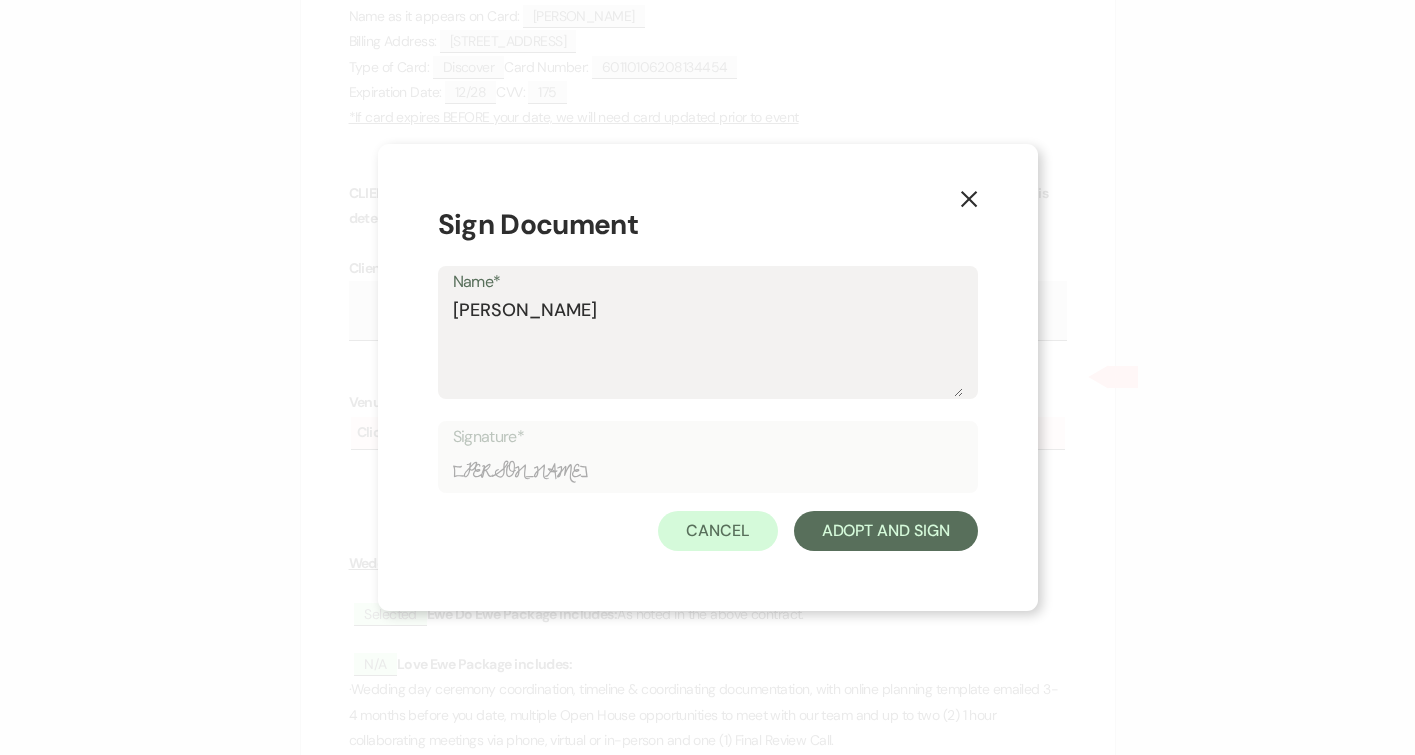 type on "[PERSON_NAME]" 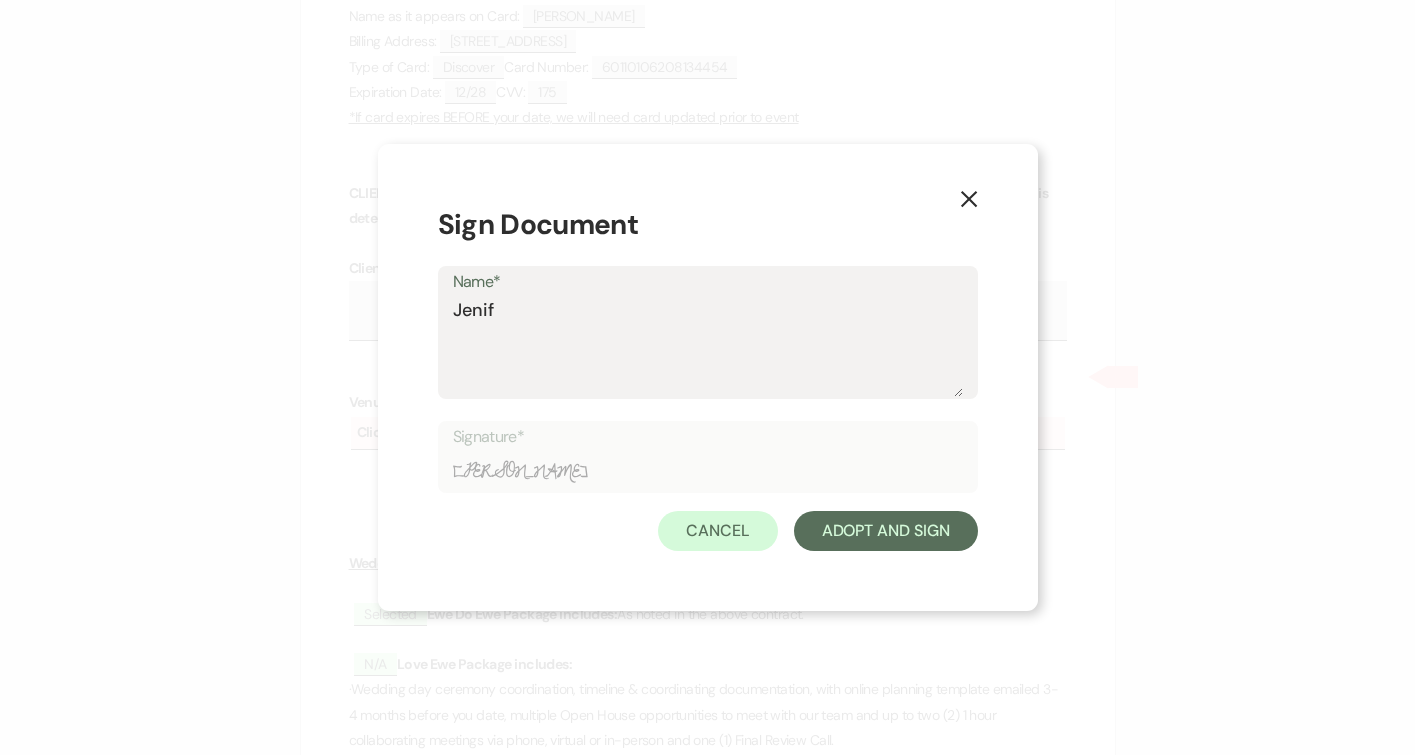 type on "Jenif" 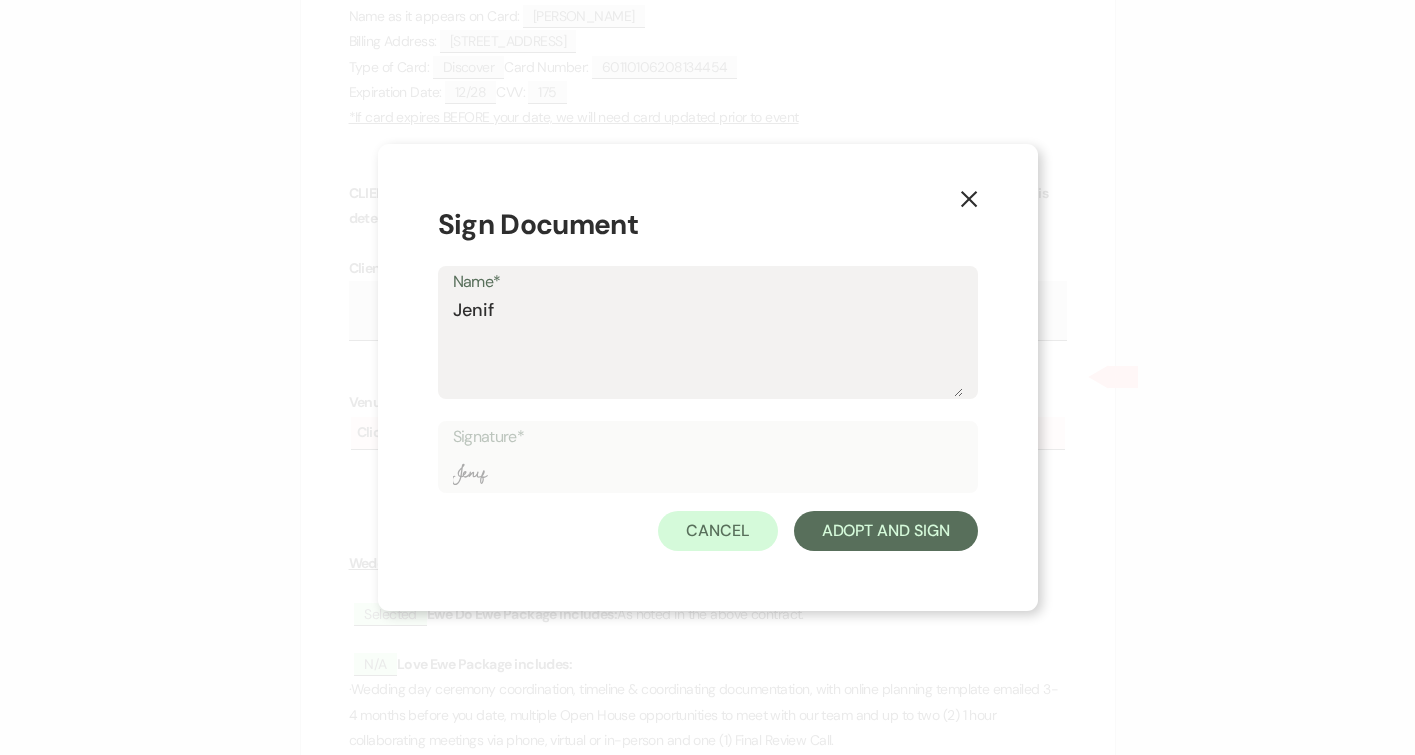 type on "[PERSON_NAME]" 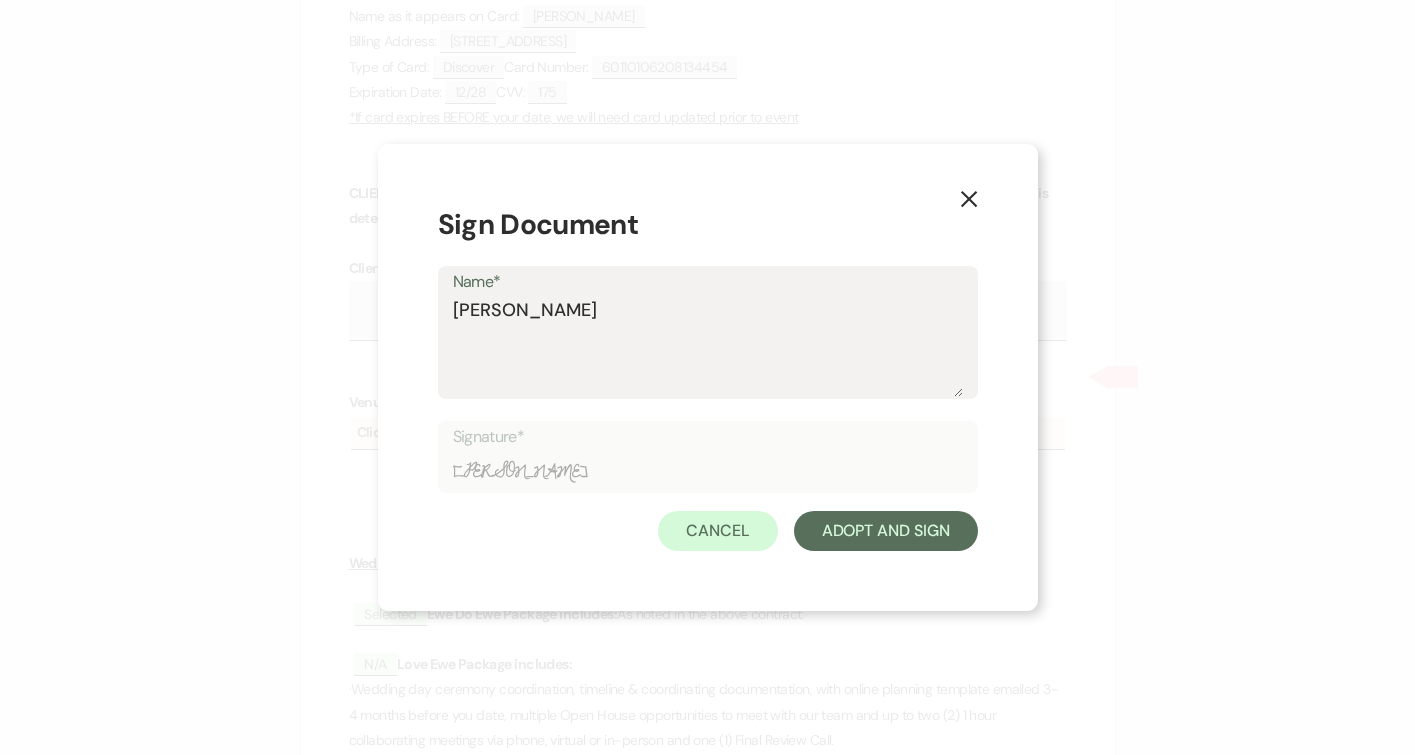 type on "[PERSON_NAME]" 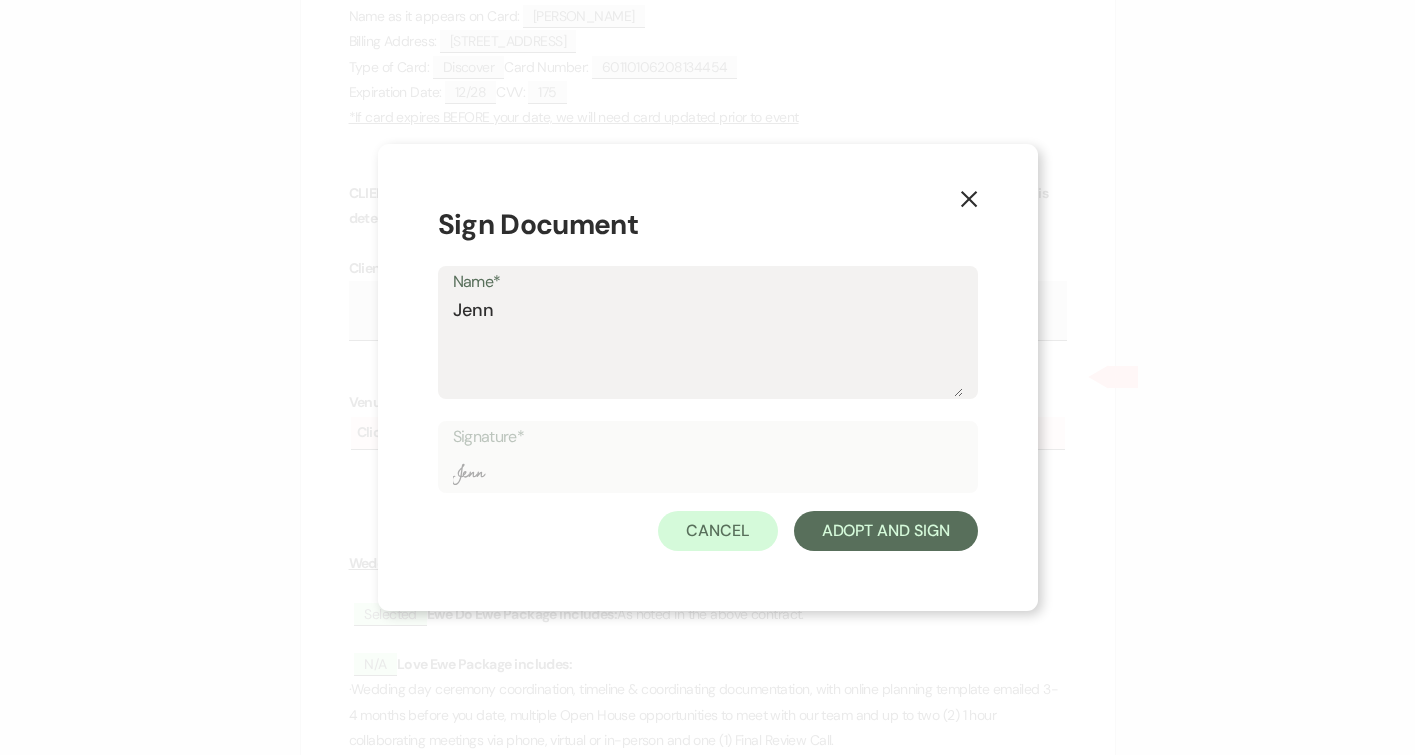 type on "Jenni" 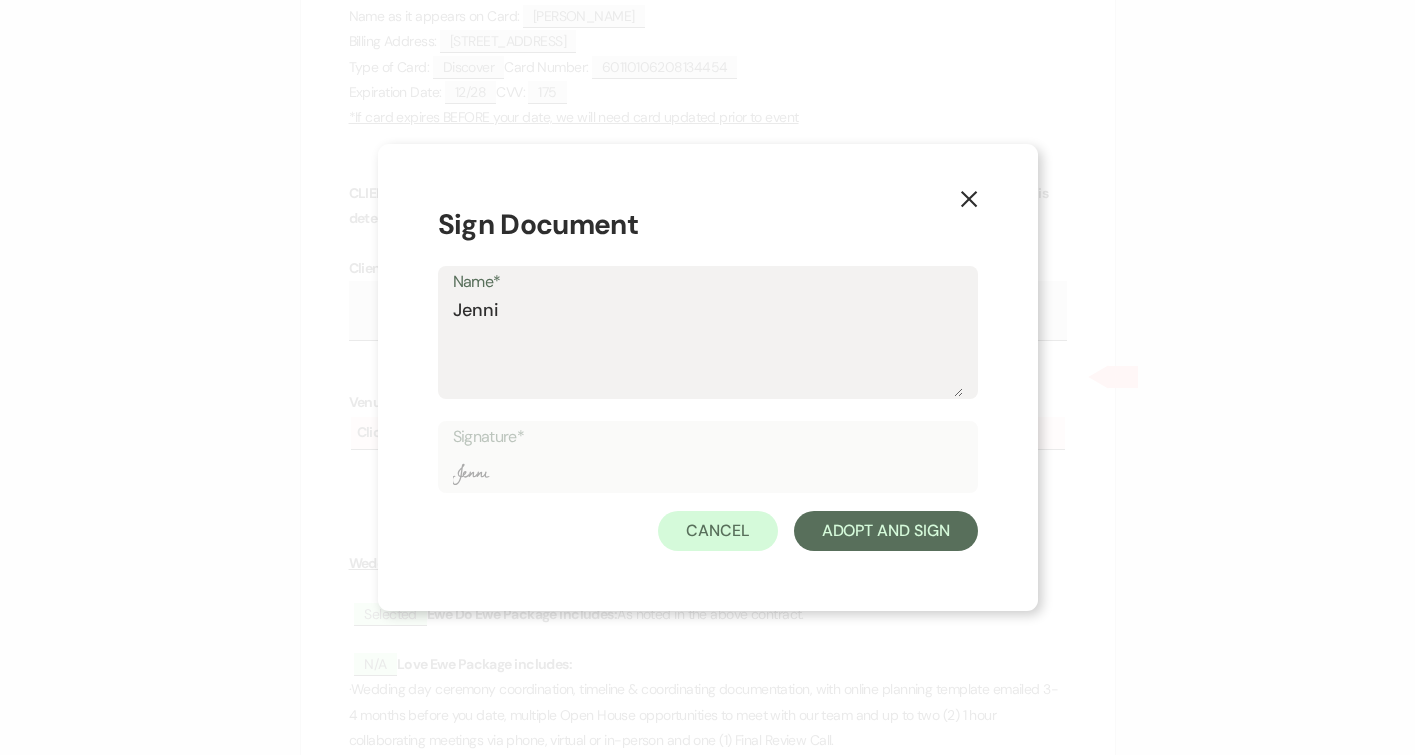 type on "[PERSON_NAME]" 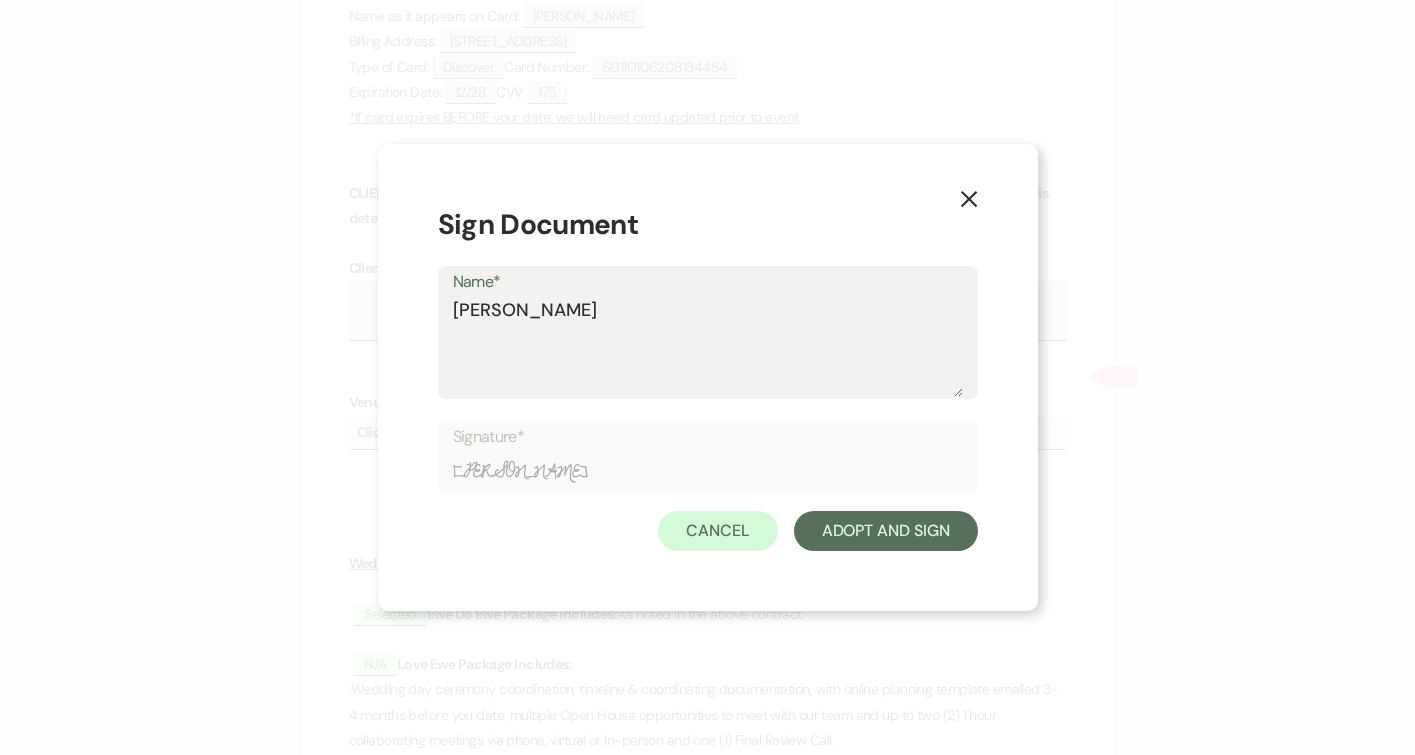 type on "[PERSON_NAME]" 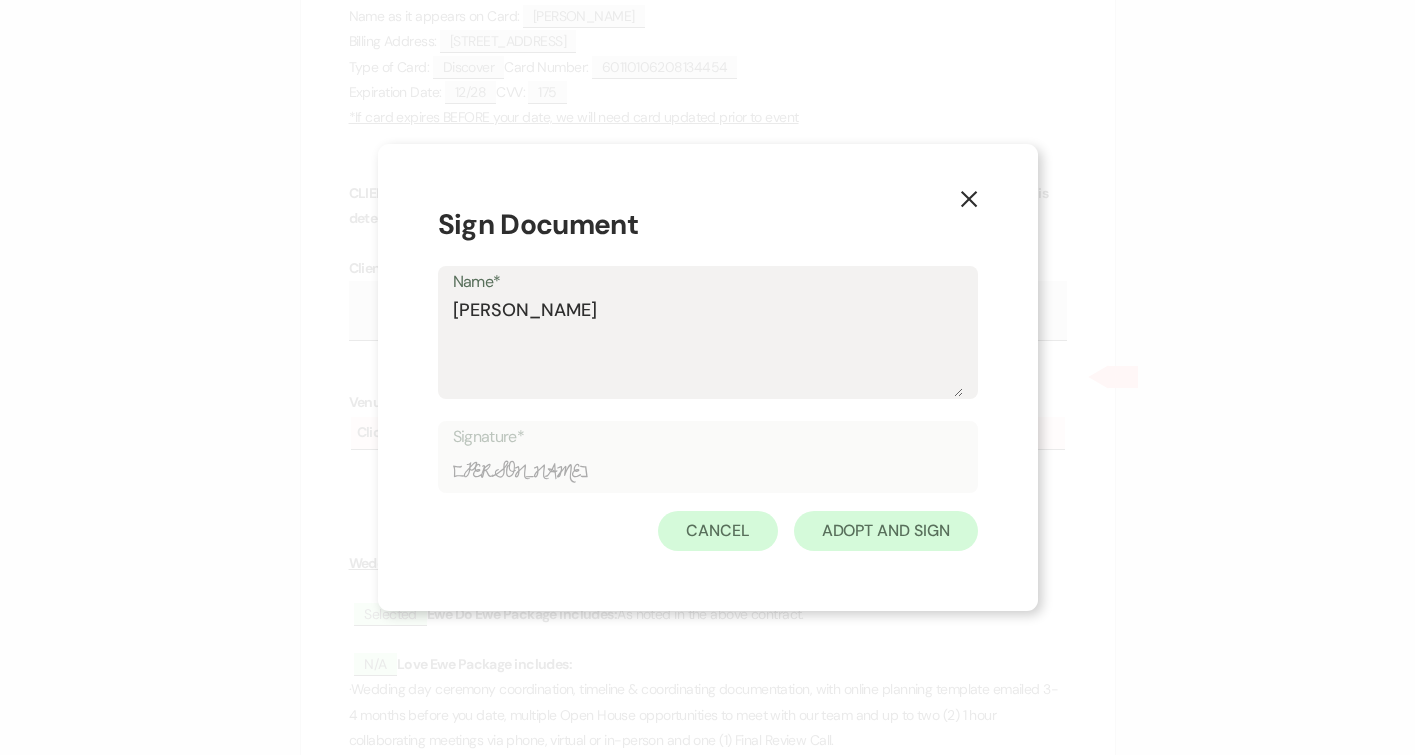 type on "[PERSON_NAME]" 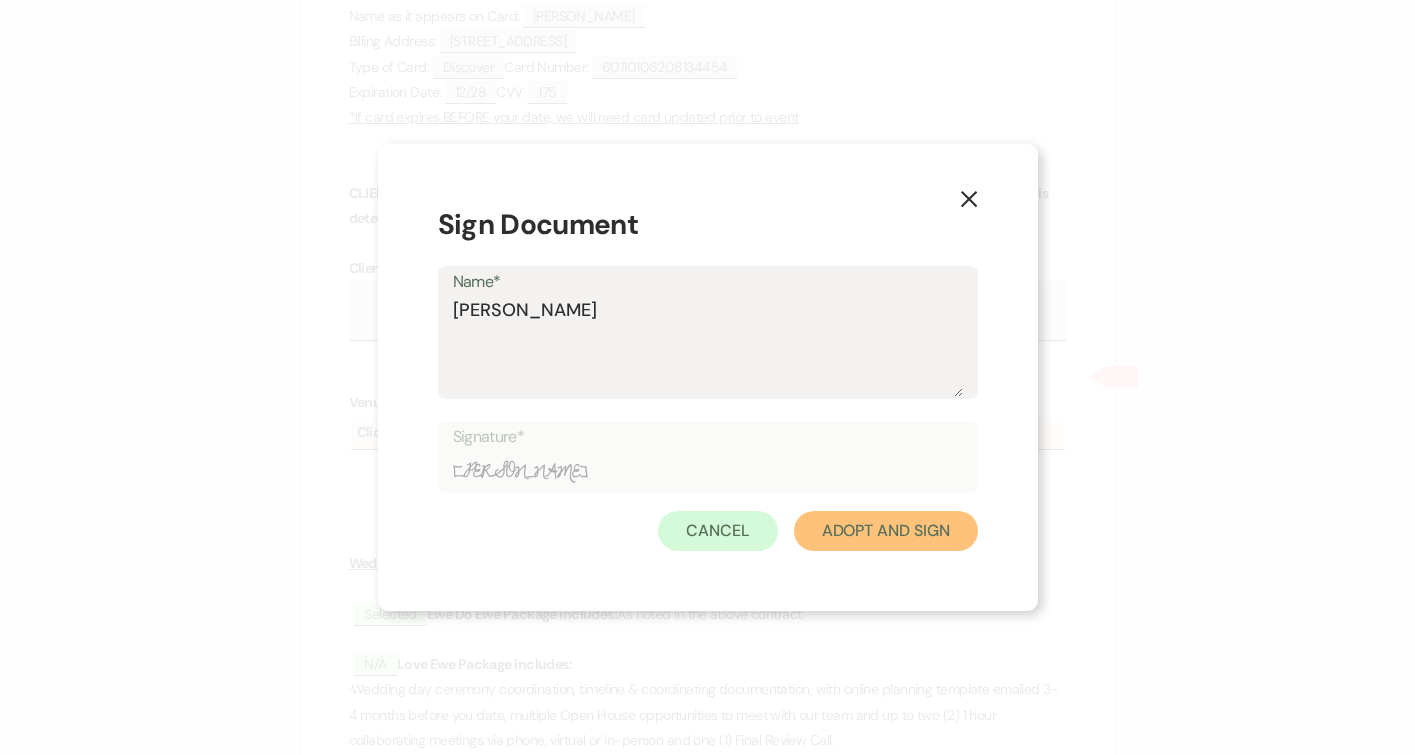 click on "Adopt And Sign" at bounding box center [886, 531] 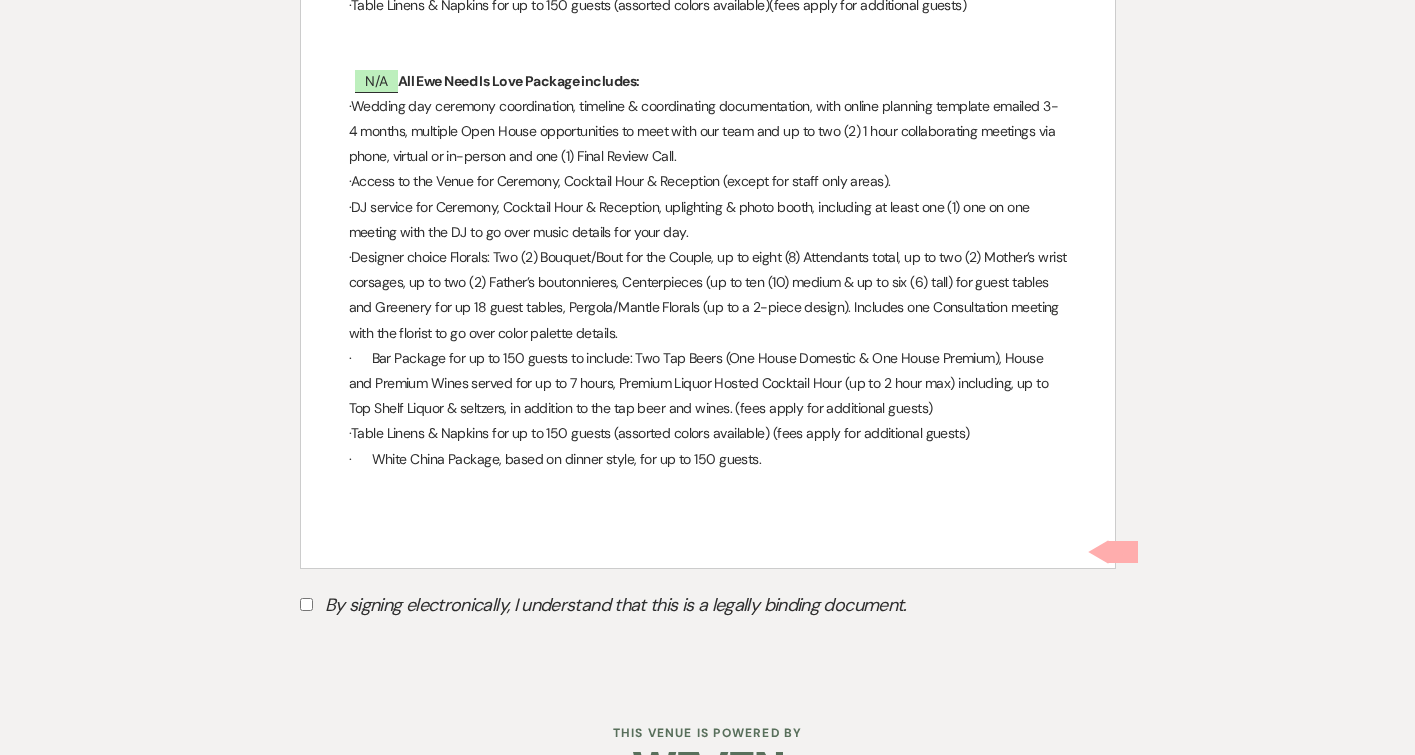 scroll, scrollTop: 8948, scrollLeft: 0, axis: vertical 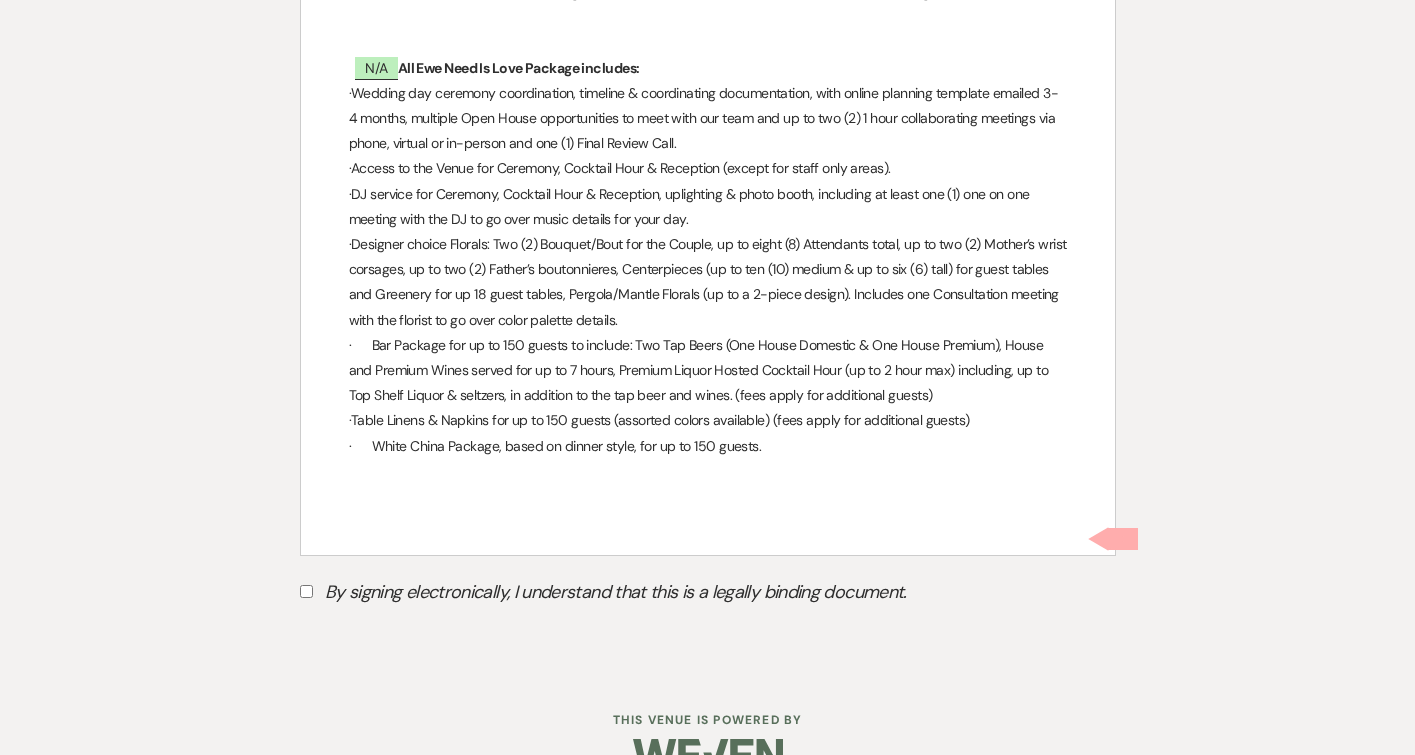 click on "By signing electronically, I understand that this is a legally binding document." at bounding box center [306, 591] 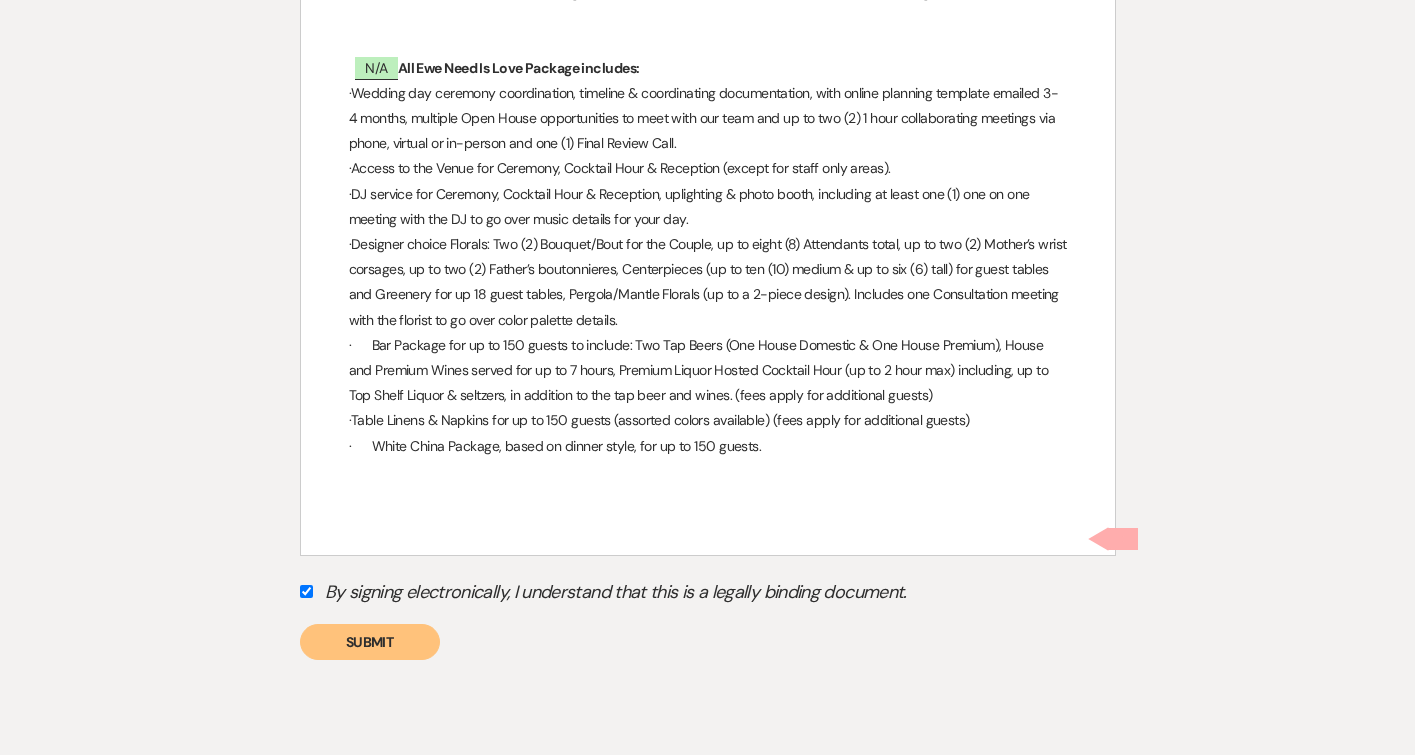 click on "Submit" at bounding box center (370, 642) 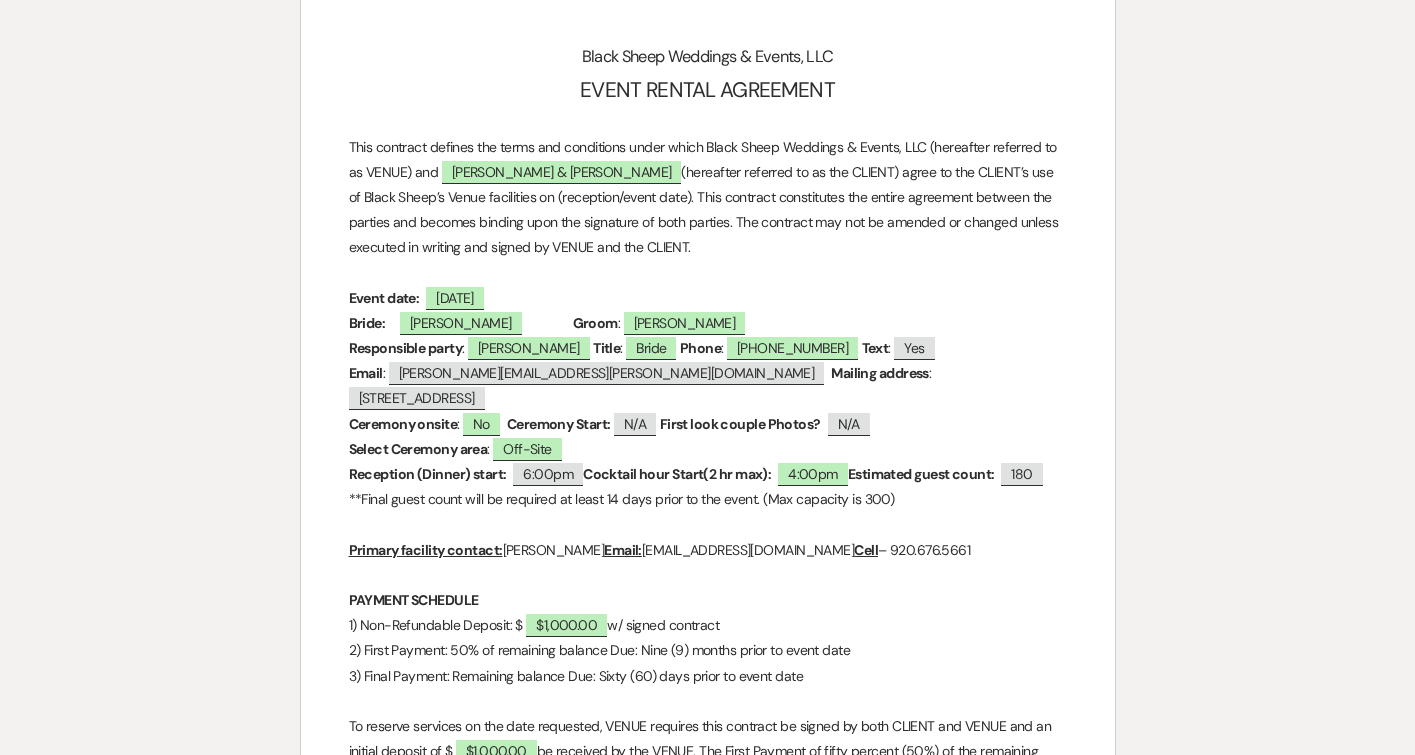 scroll, scrollTop: 0, scrollLeft: 0, axis: both 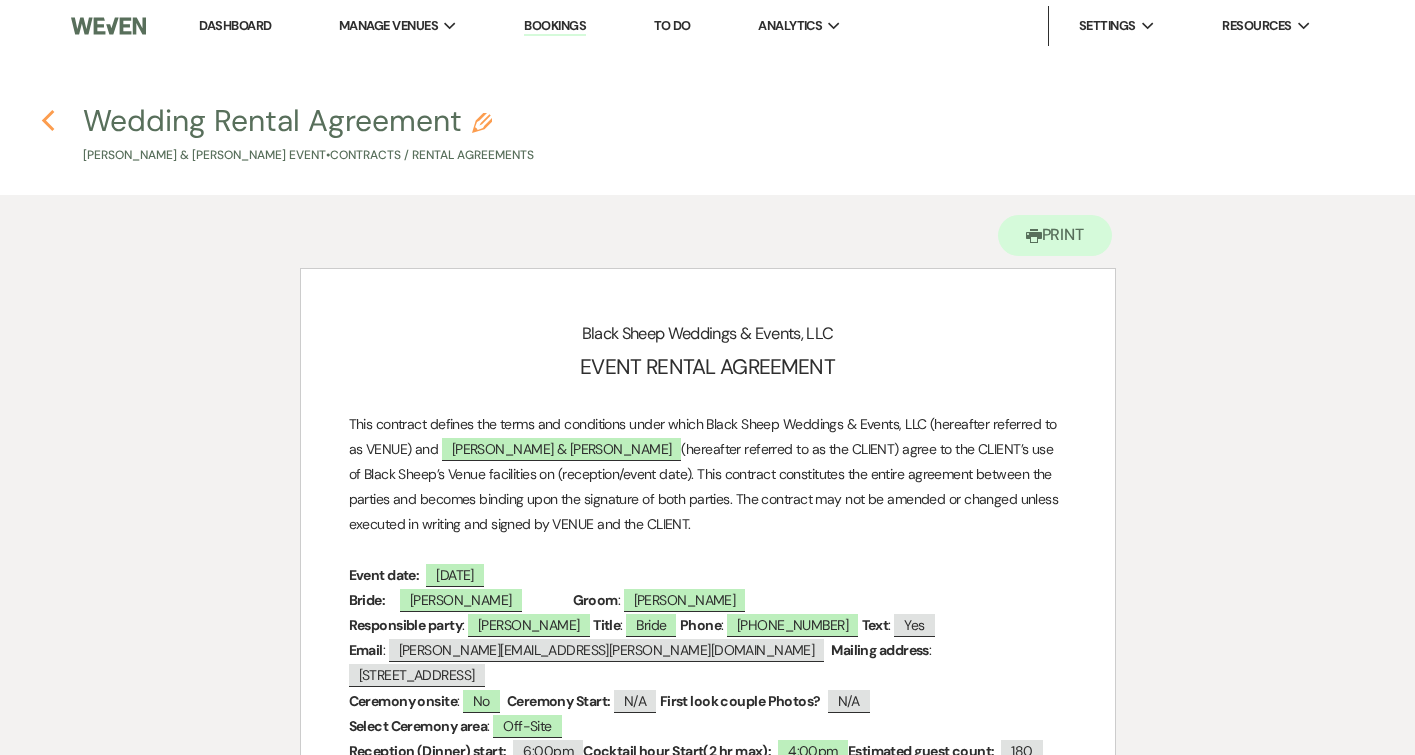 click on "Previous" 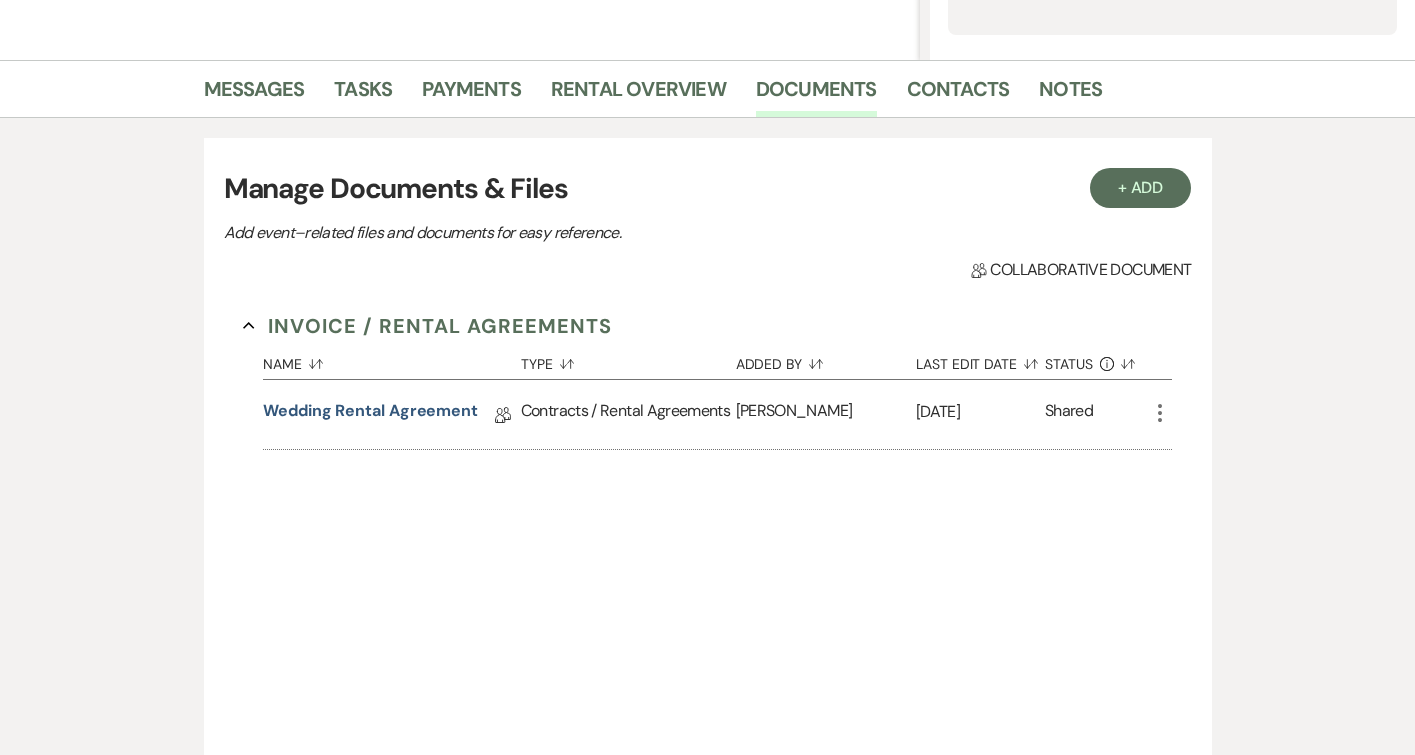 scroll, scrollTop: 460, scrollLeft: 0, axis: vertical 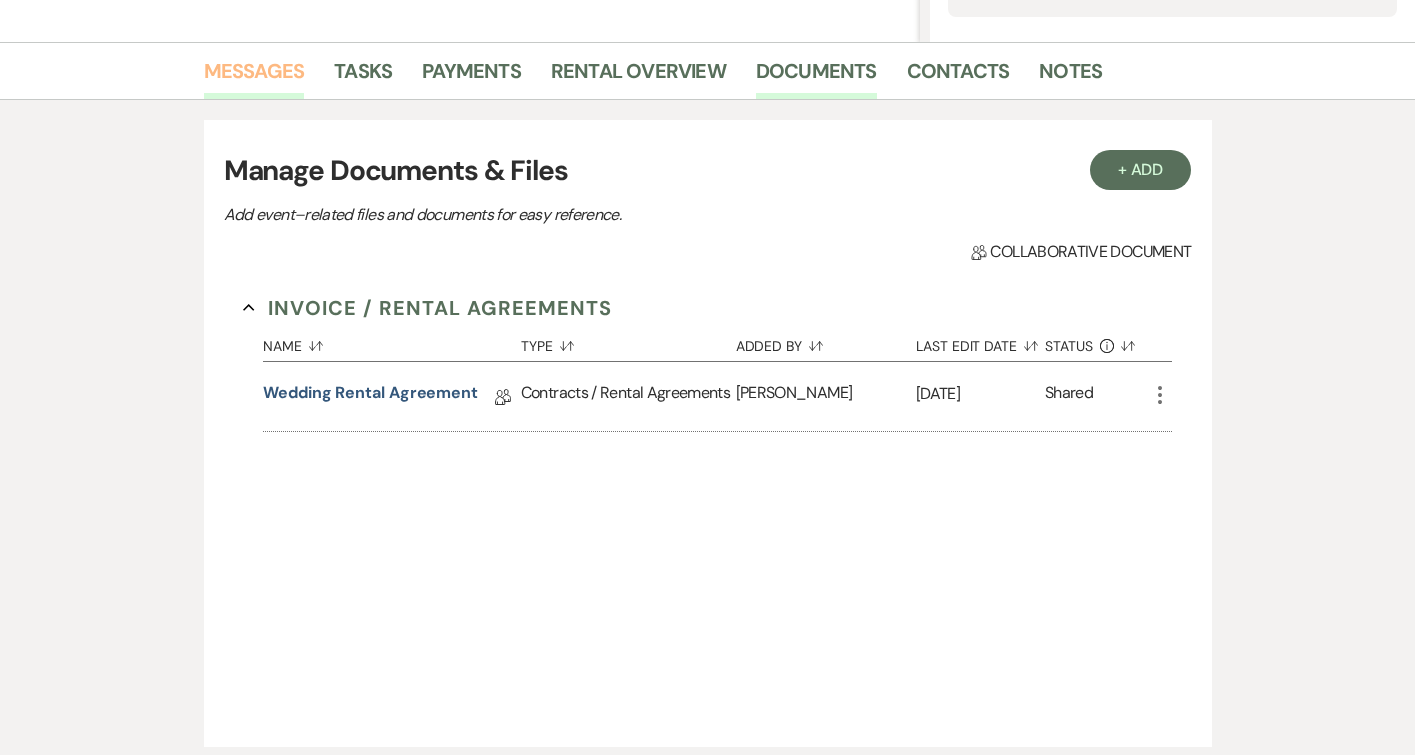 click on "Messages" at bounding box center (254, 77) 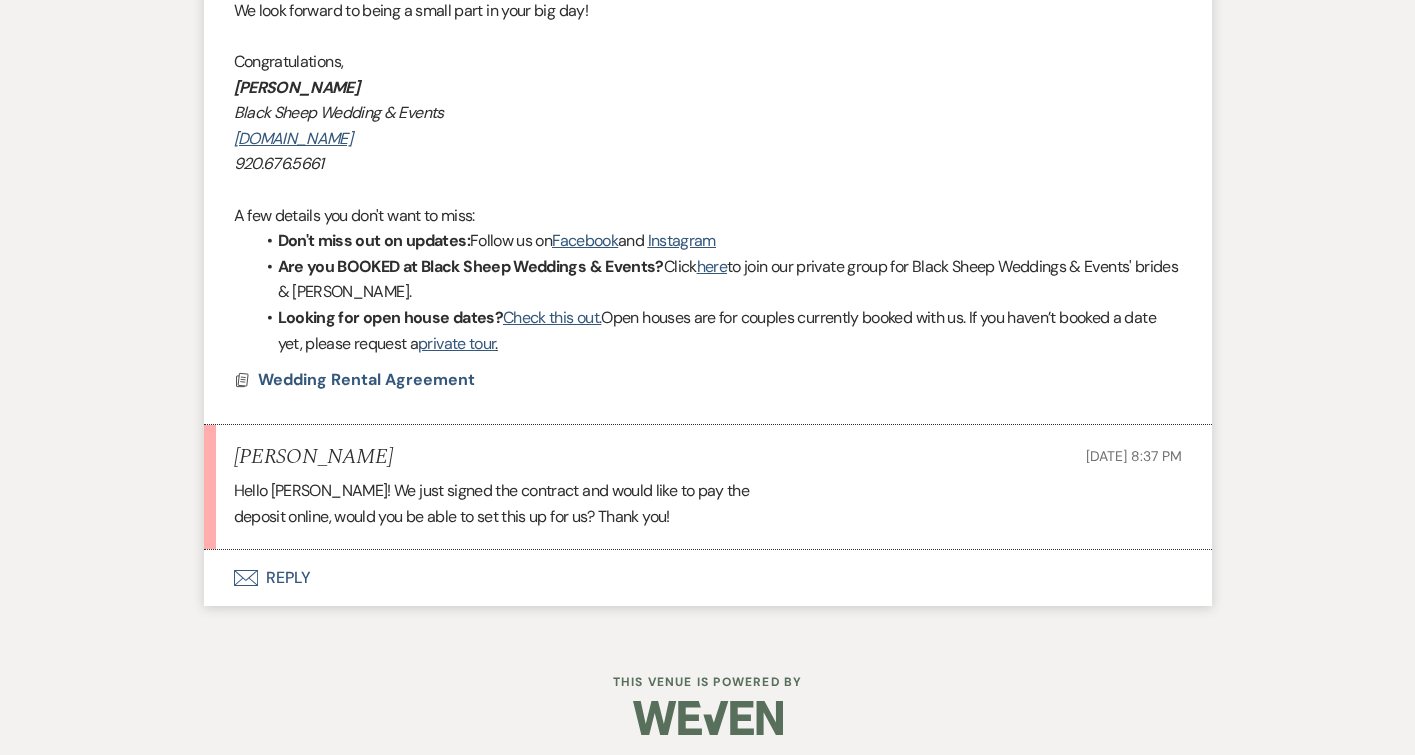 scroll, scrollTop: 2101, scrollLeft: 0, axis: vertical 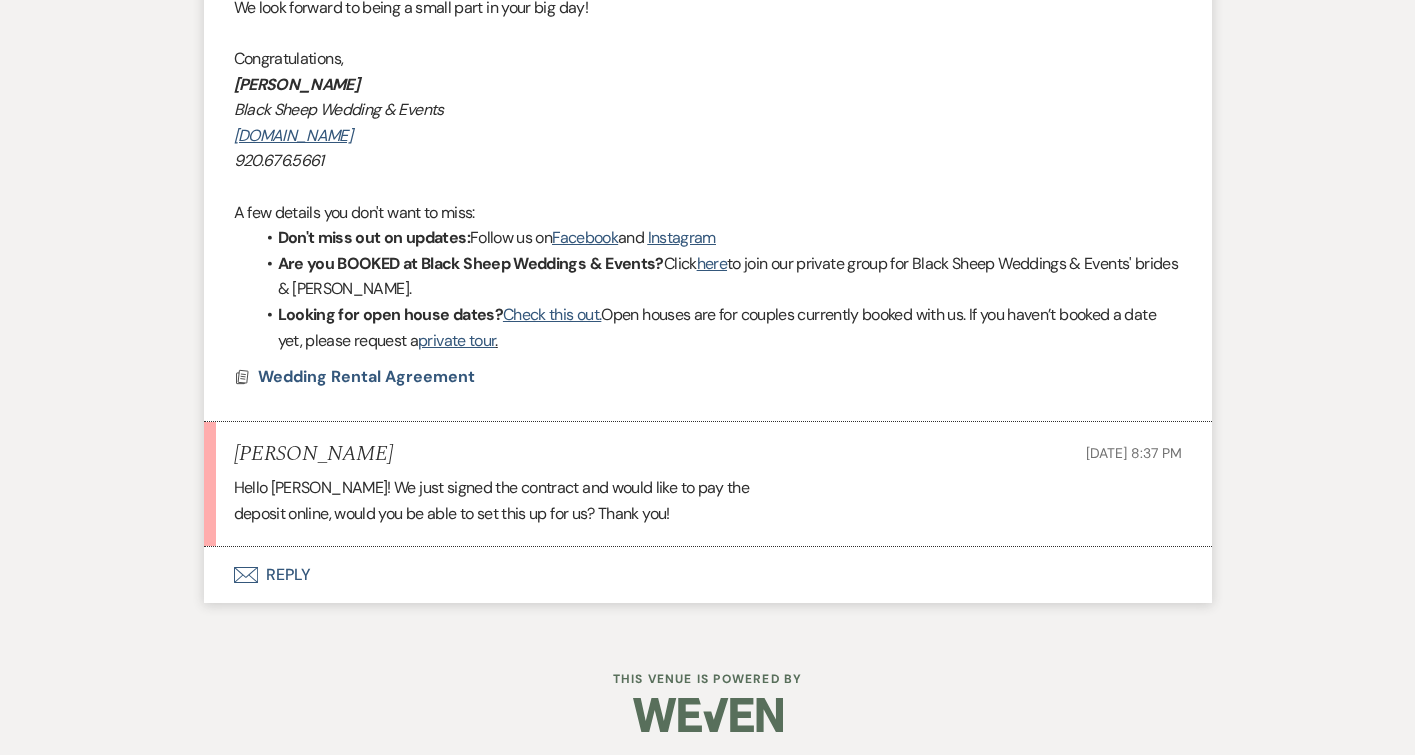 click on "Envelope Reply" at bounding box center (708, 575) 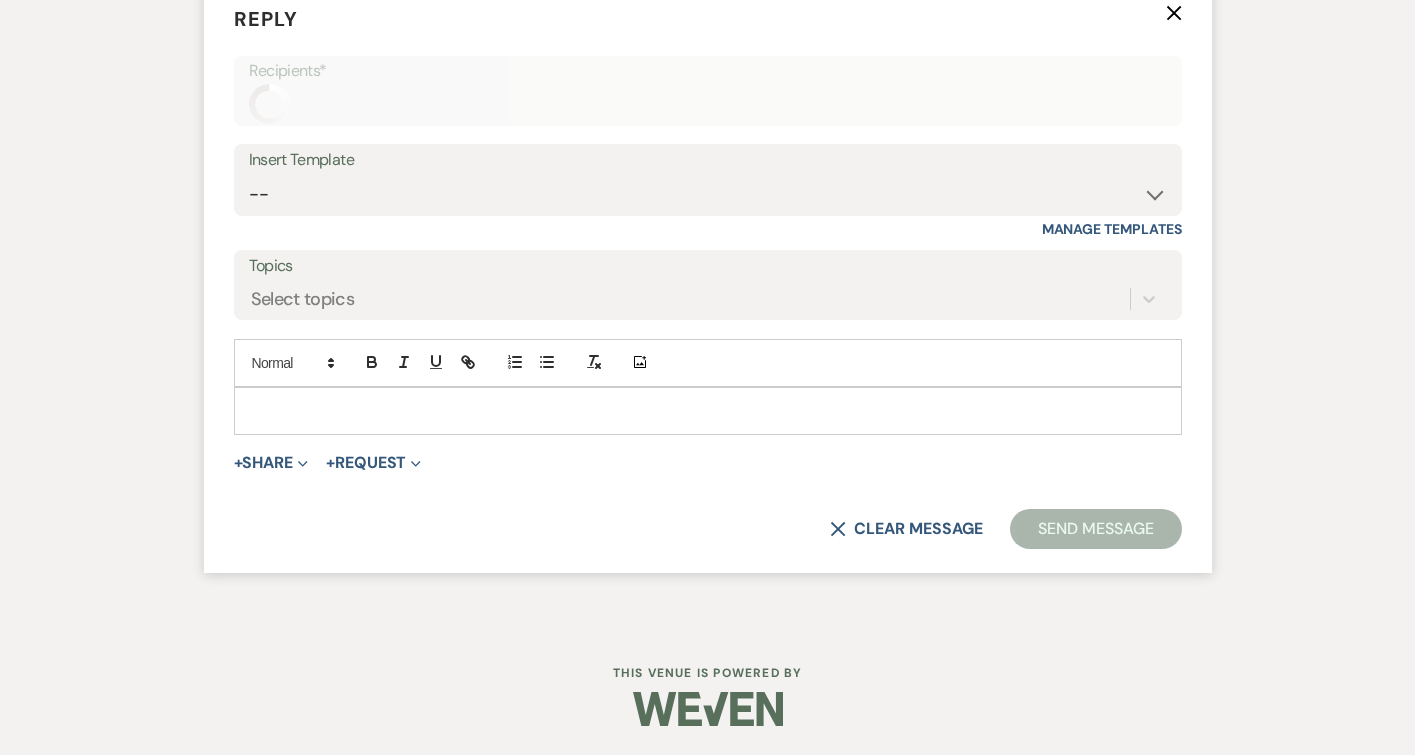 scroll, scrollTop: 2627, scrollLeft: 0, axis: vertical 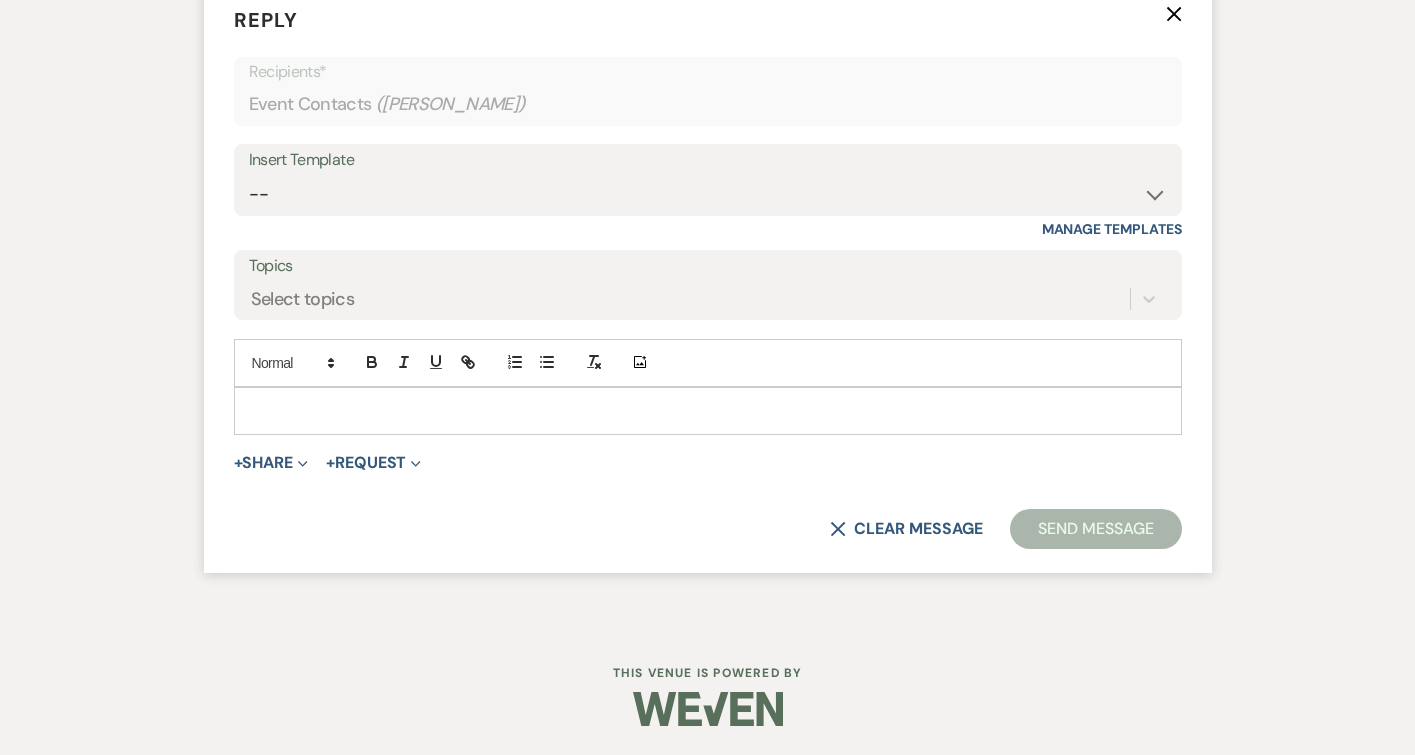 click at bounding box center (708, 411) 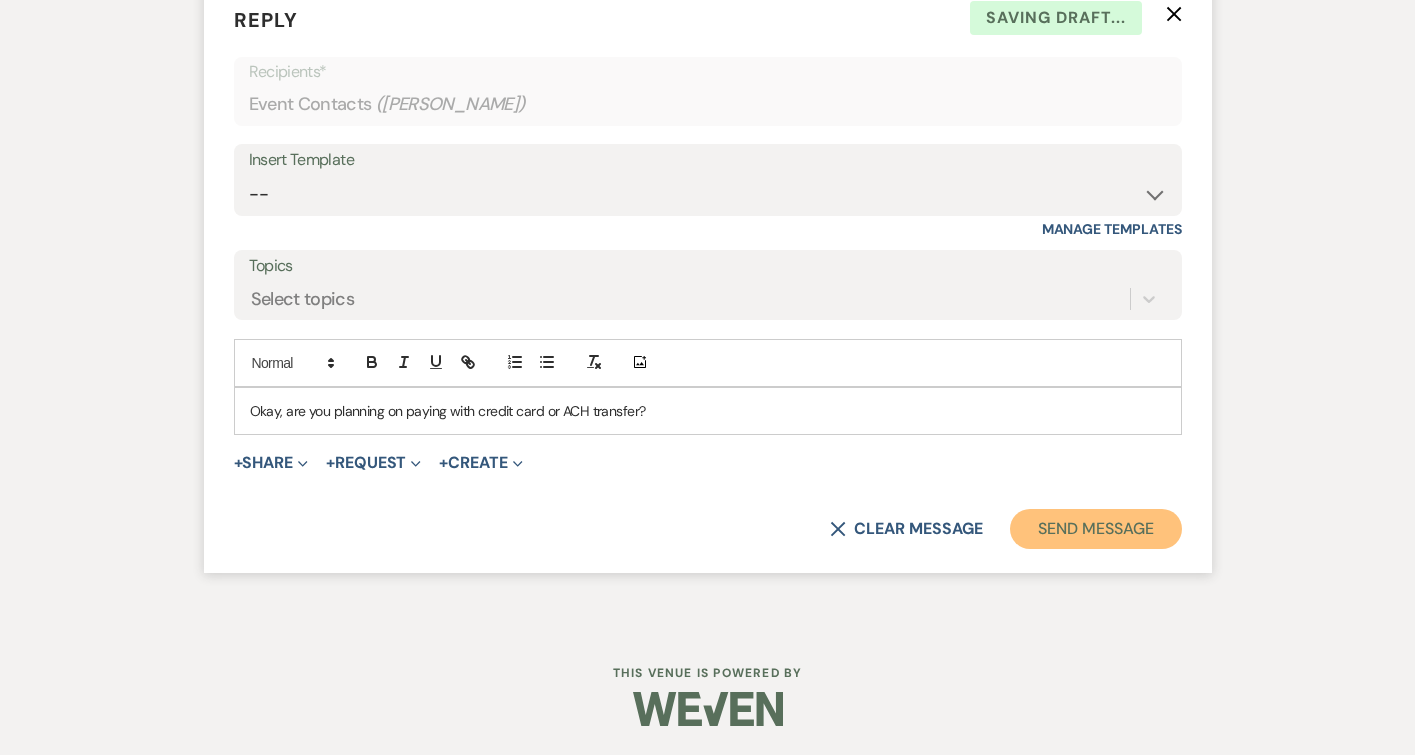 click on "Send Message" at bounding box center (1095, 529) 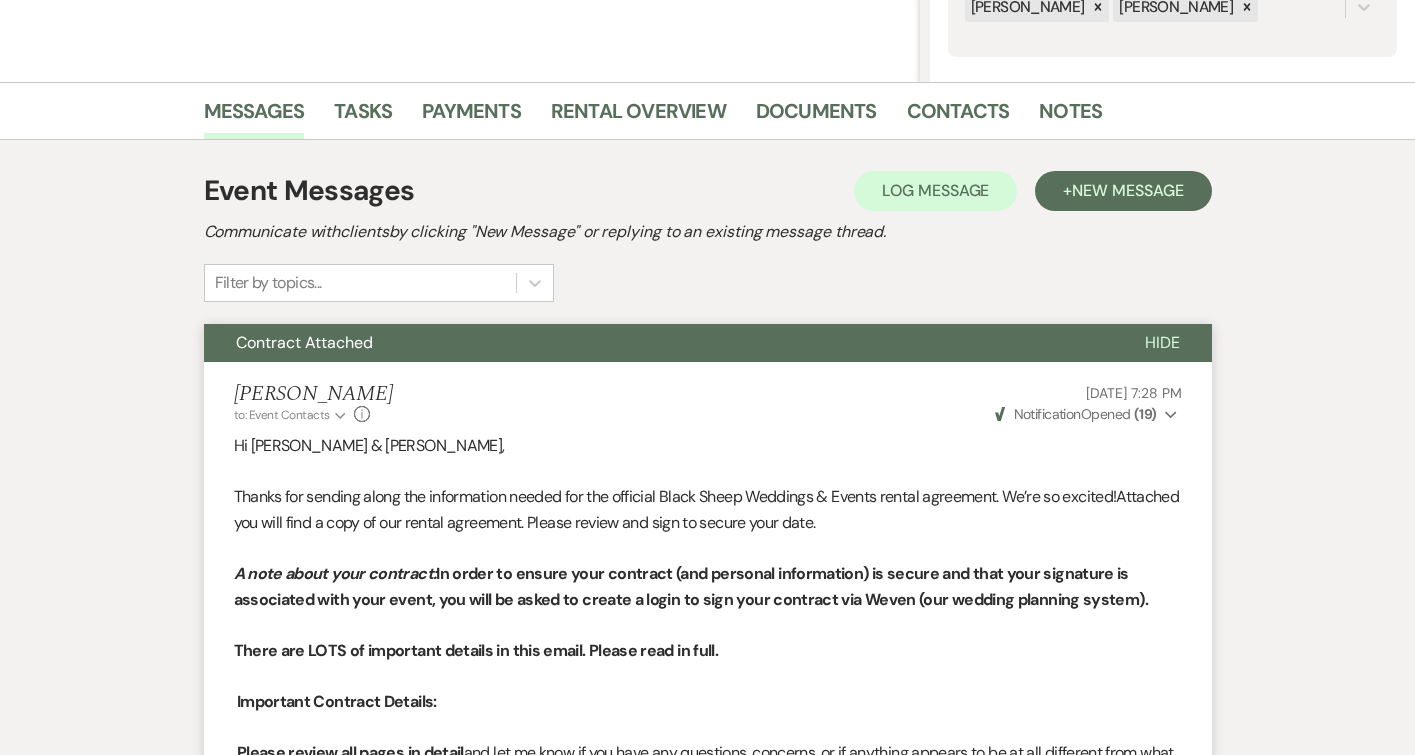 scroll, scrollTop: 0, scrollLeft: 0, axis: both 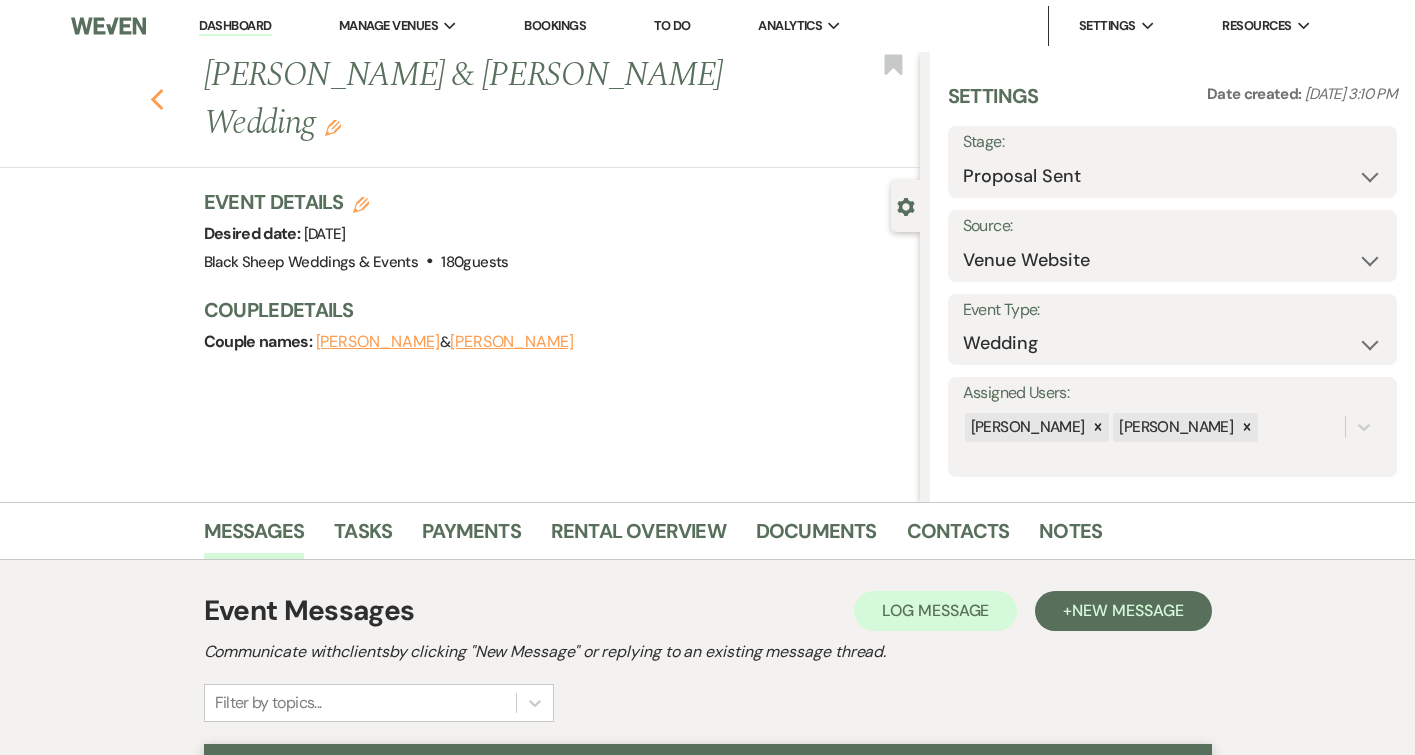click 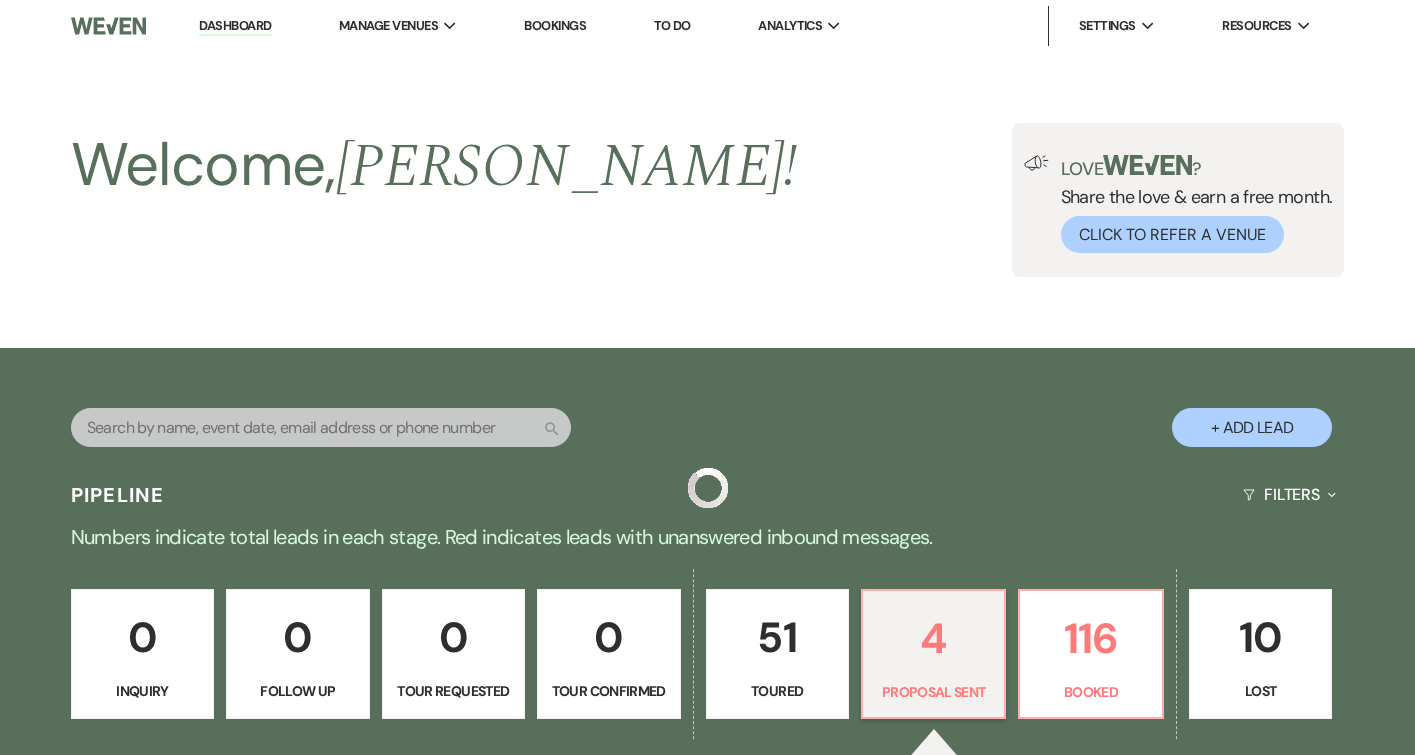 scroll, scrollTop: 761, scrollLeft: 0, axis: vertical 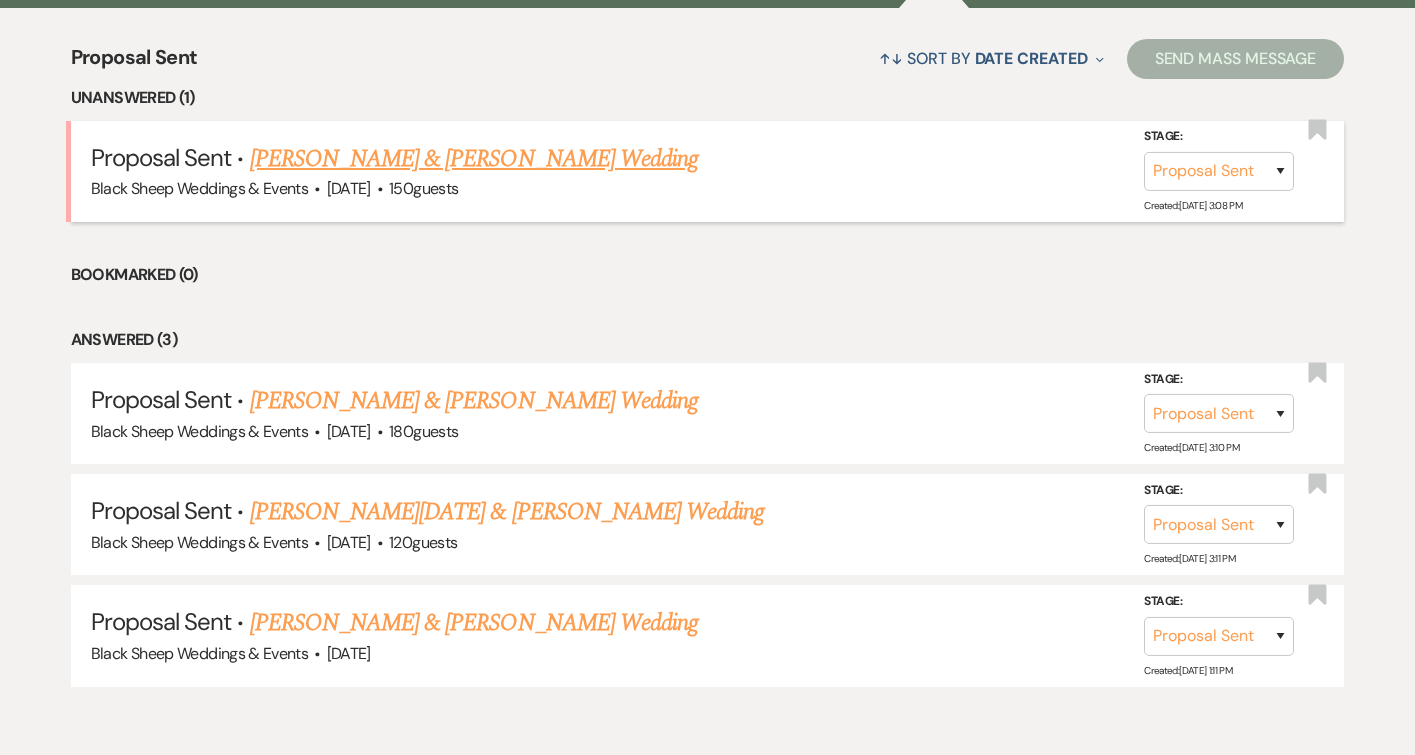 click on "[PERSON_NAME] & [PERSON_NAME] Wedding" at bounding box center [474, 159] 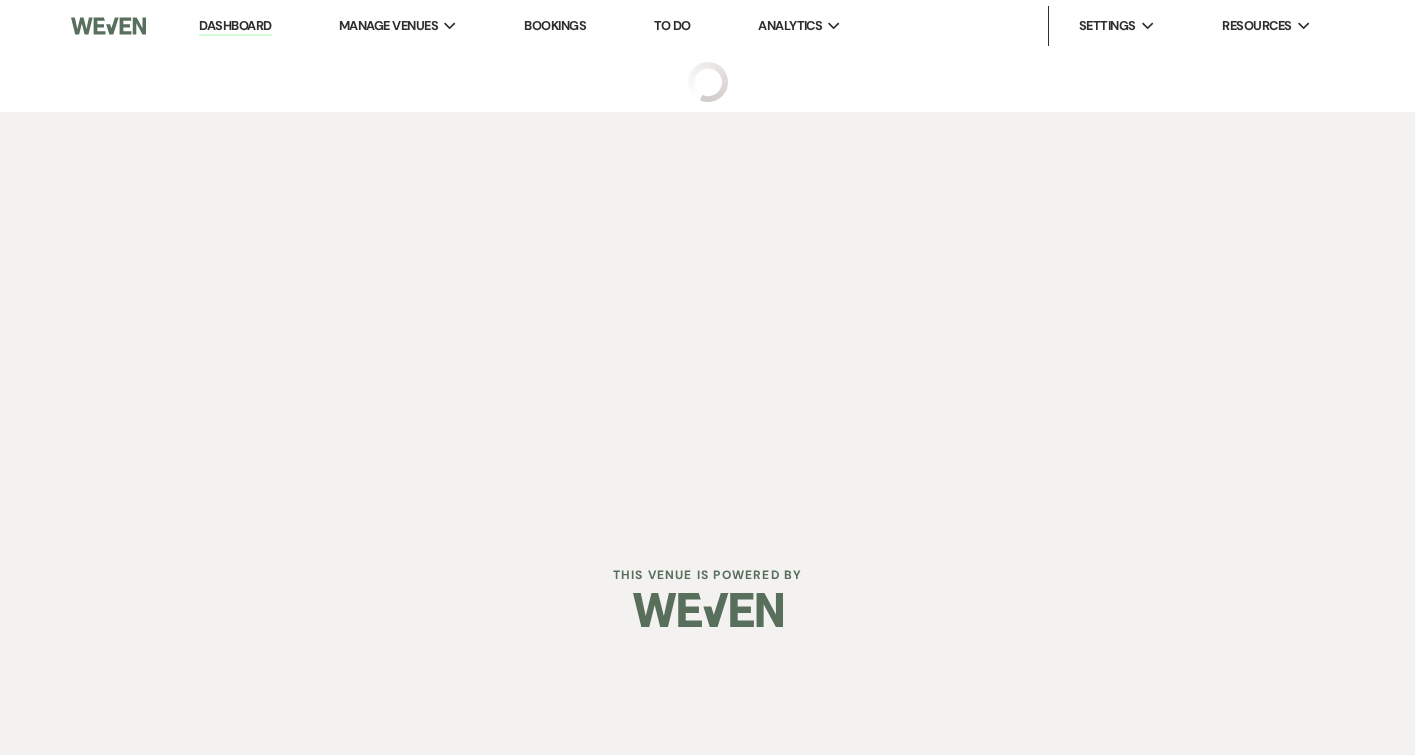 select on "6" 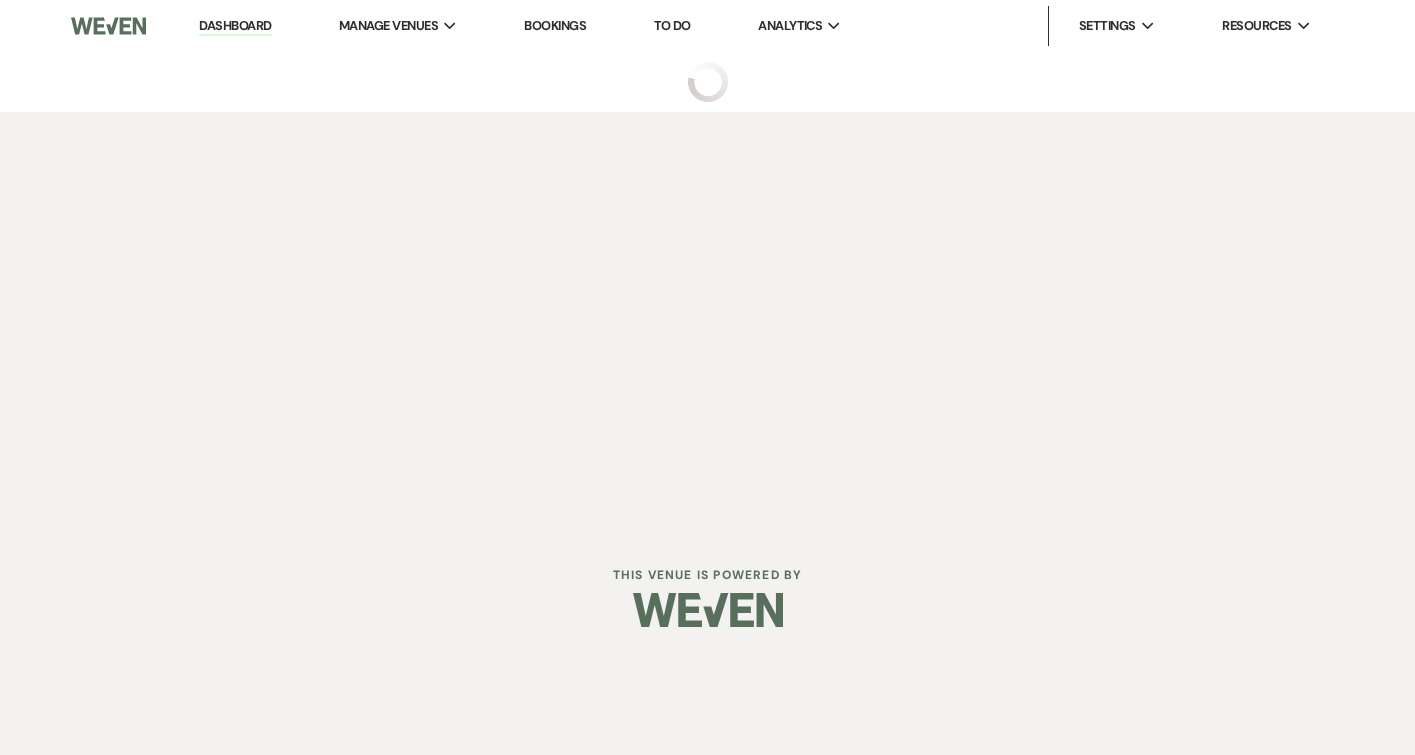 select on "12" 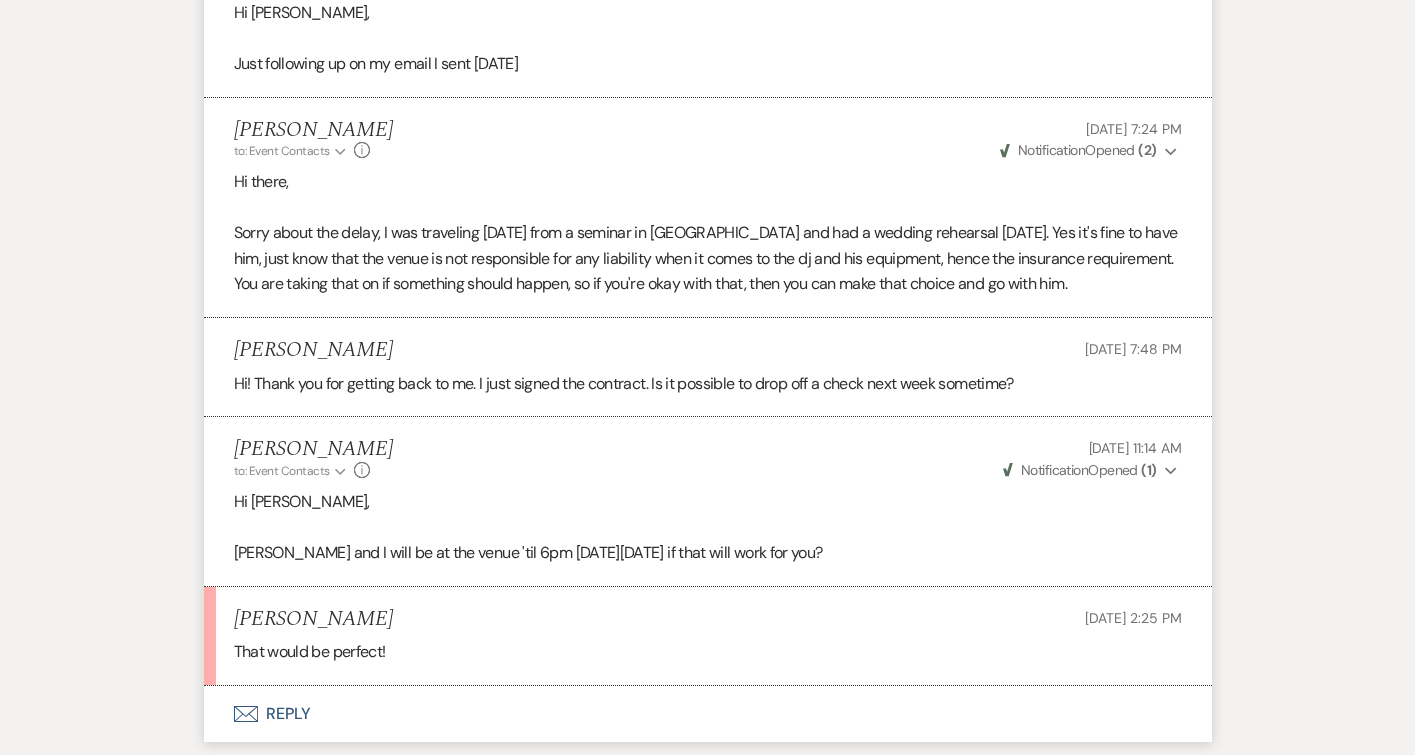 scroll, scrollTop: 4850, scrollLeft: 0, axis: vertical 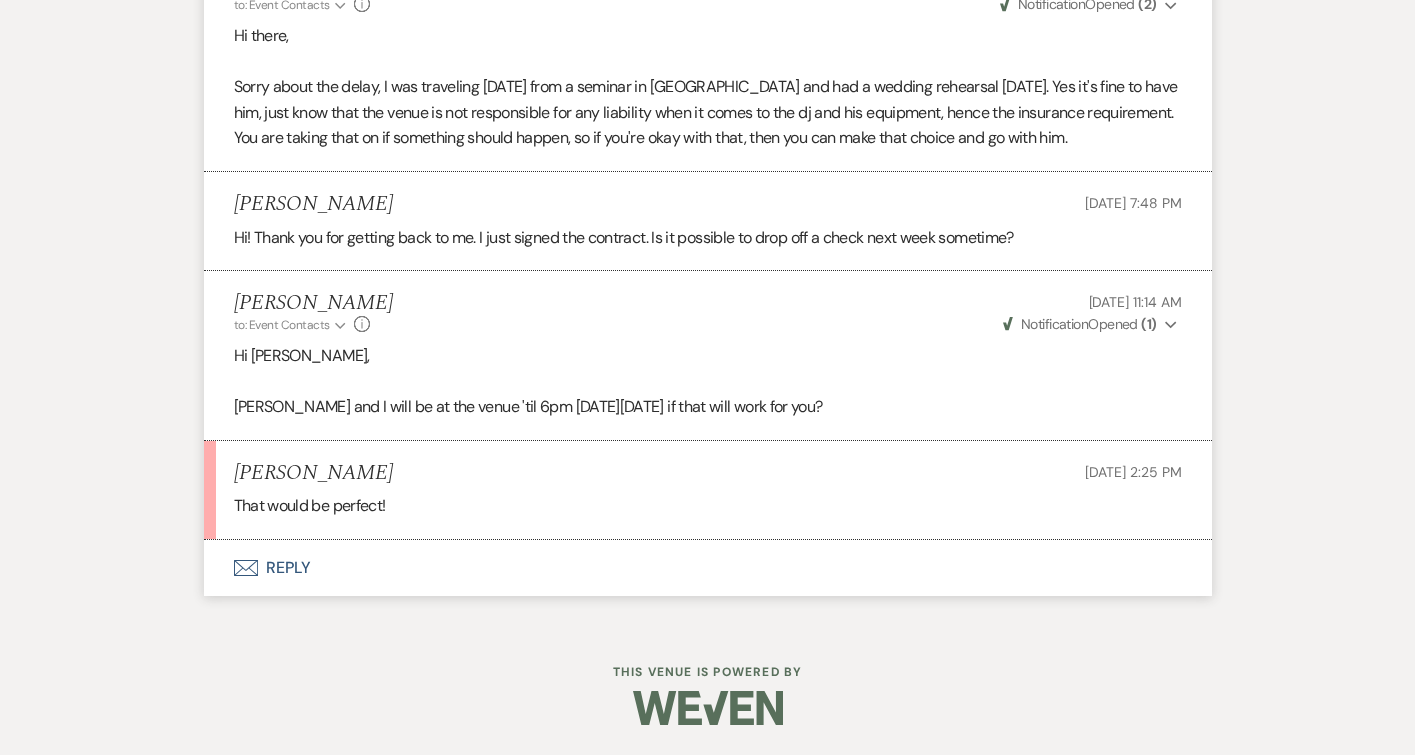 click on "Envelope Reply" at bounding box center (708, 568) 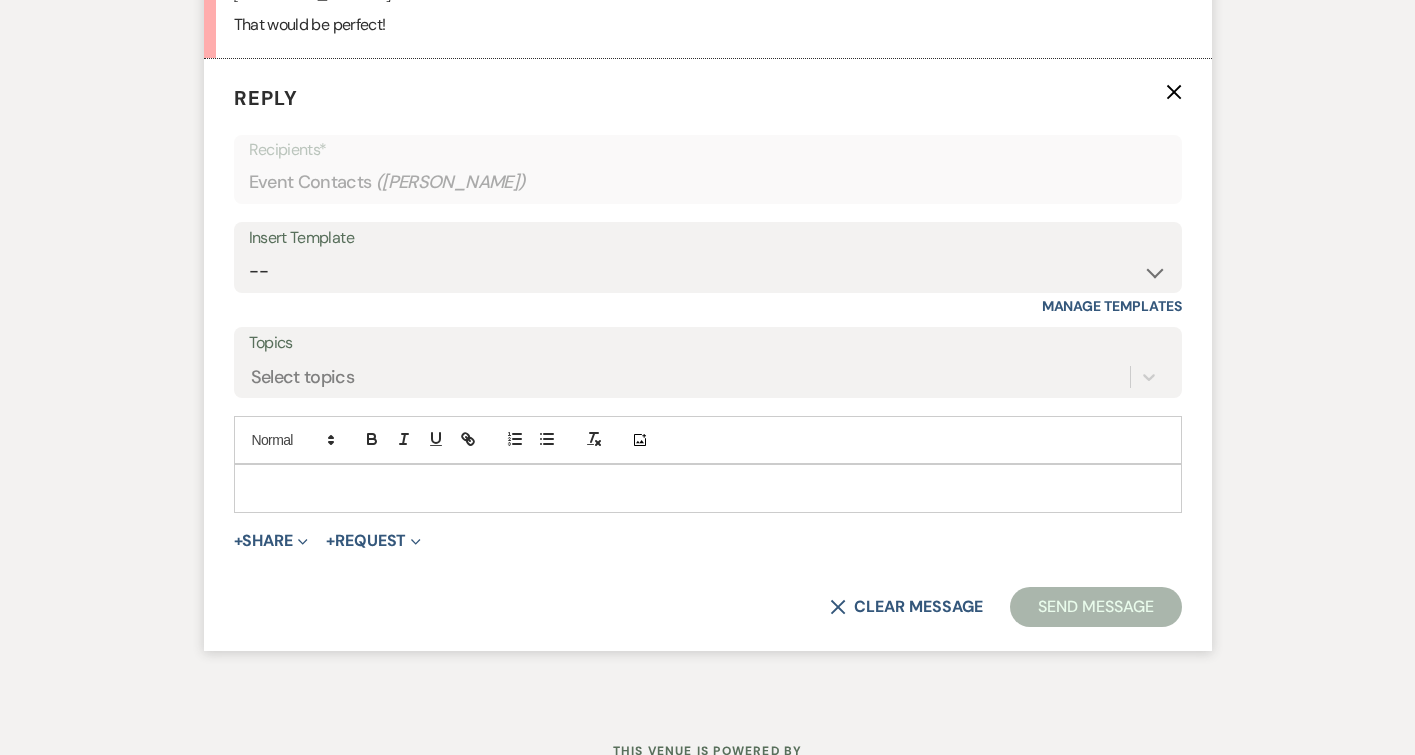 scroll, scrollTop: 5409, scrollLeft: 0, axis: vertical 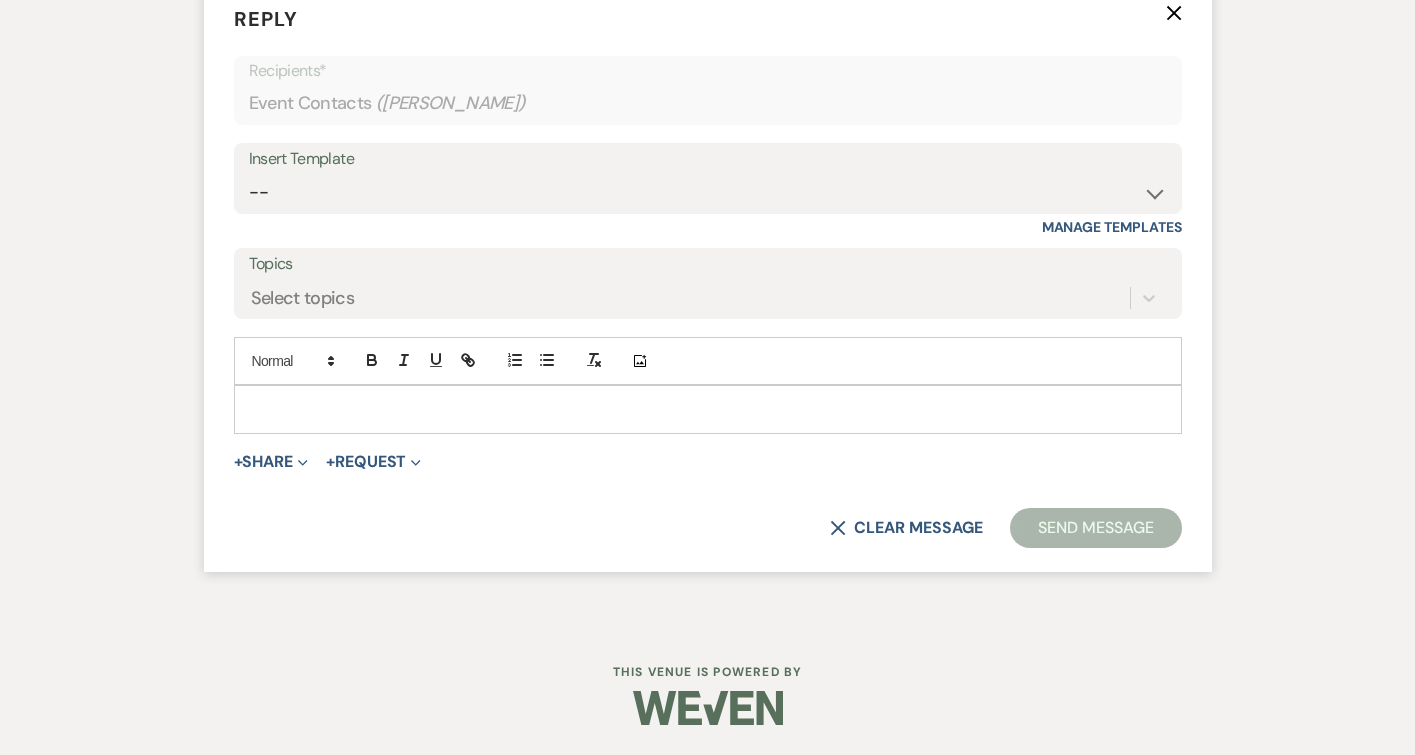 click at bounding box center (708, 409) 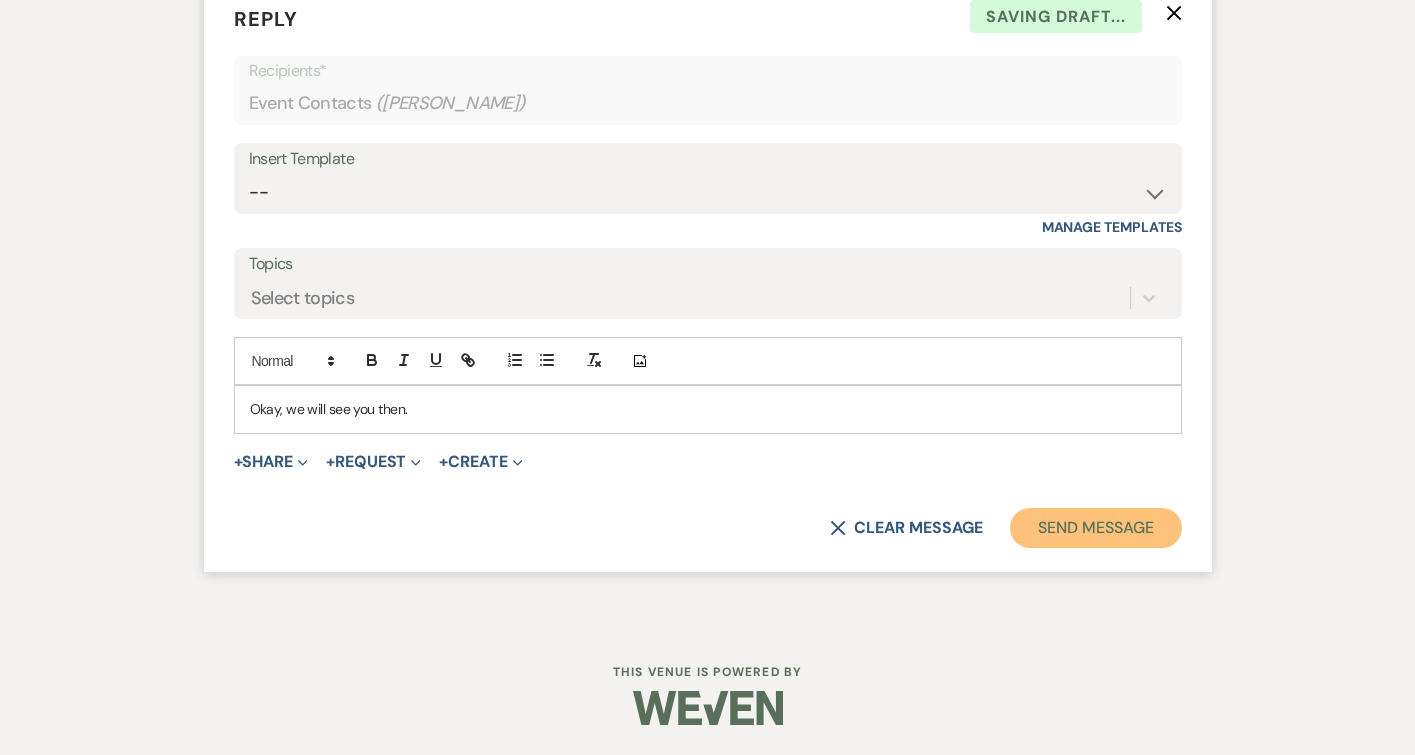 click on "Send Message" at bounding box center [1095, 528] 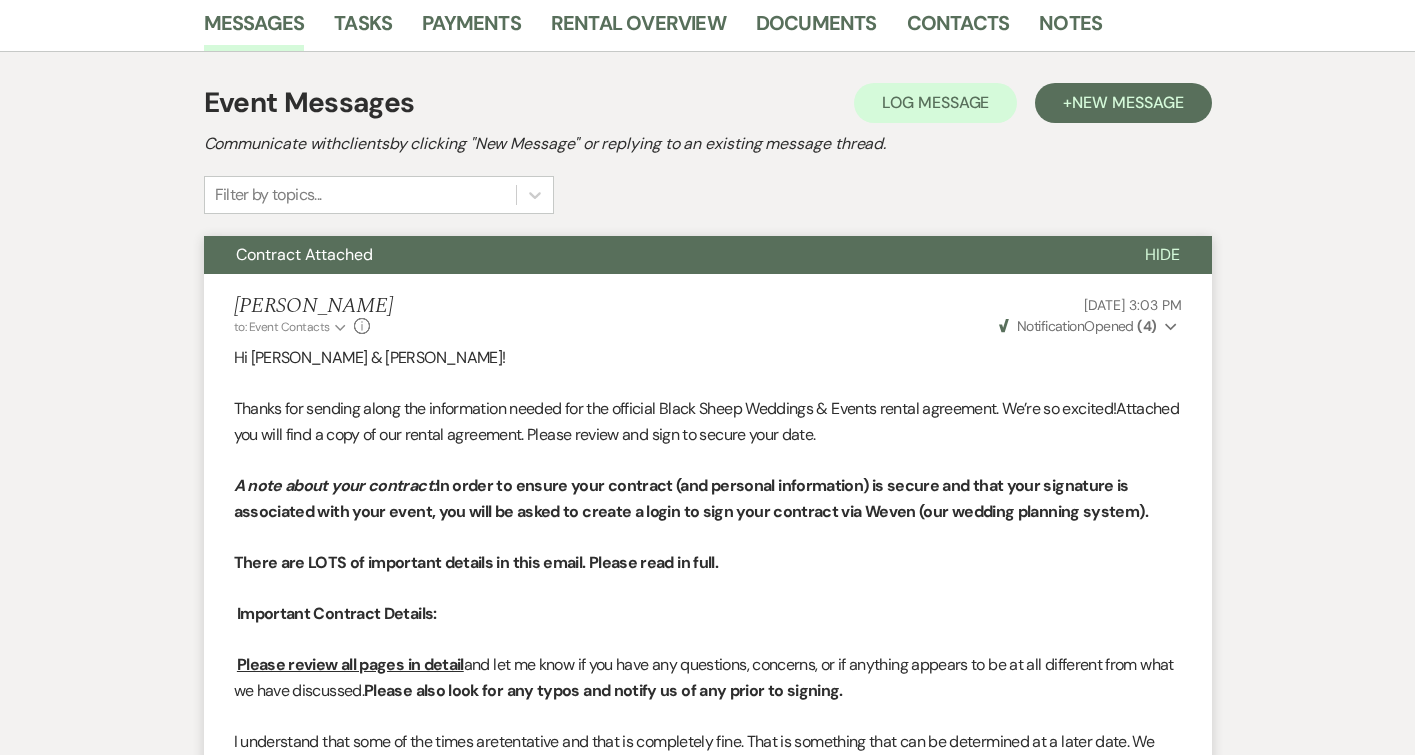scroll, scrollTop: 0, scrollLeft: 0, axis: both 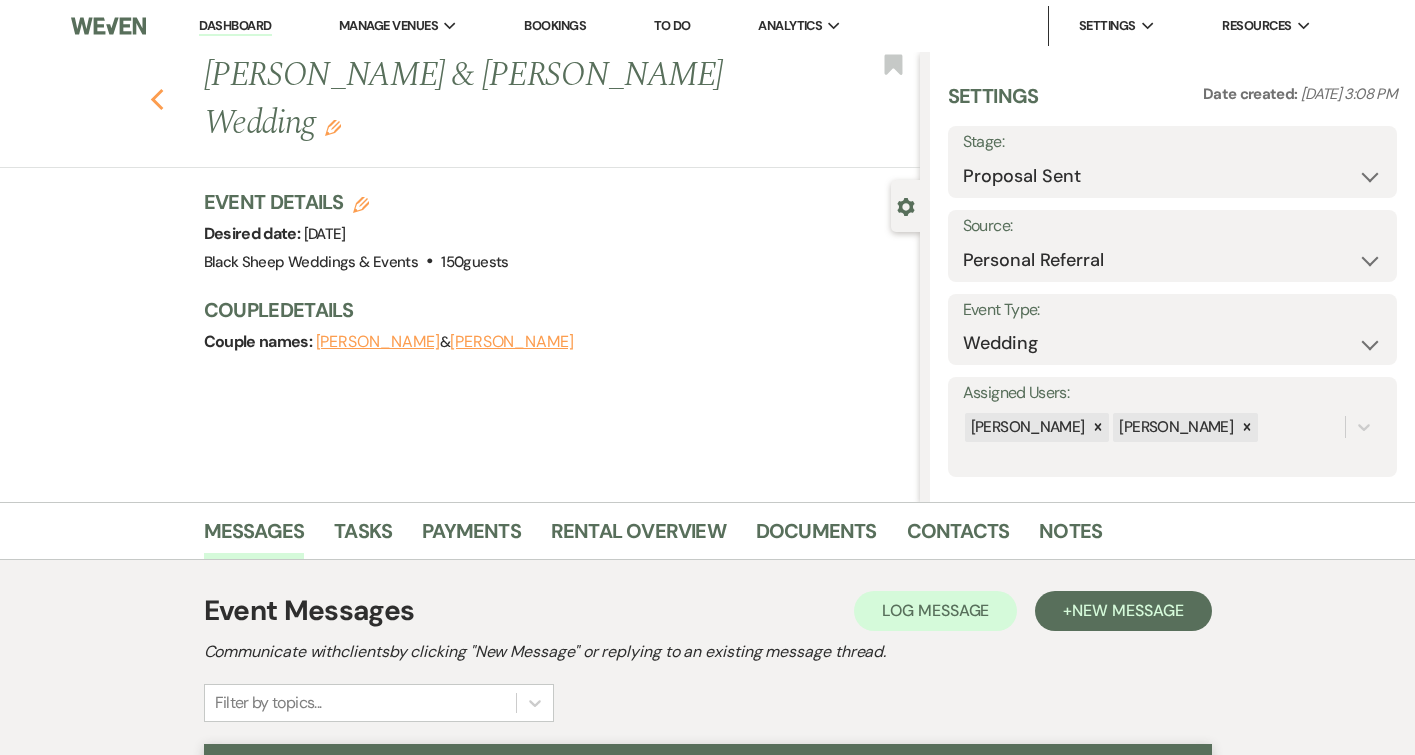 click on "Previous" 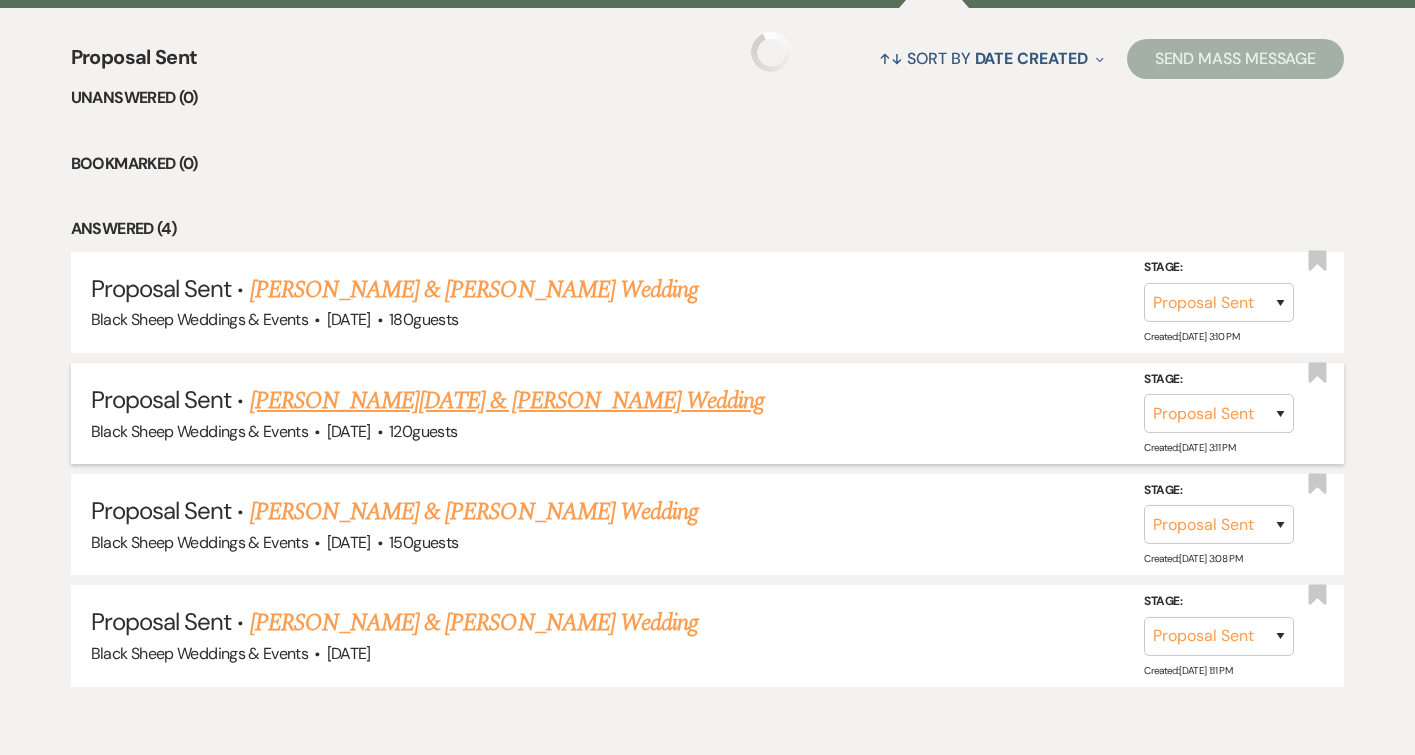 scroll, scrollTop: 0, scrollLeft: 0, axis: both 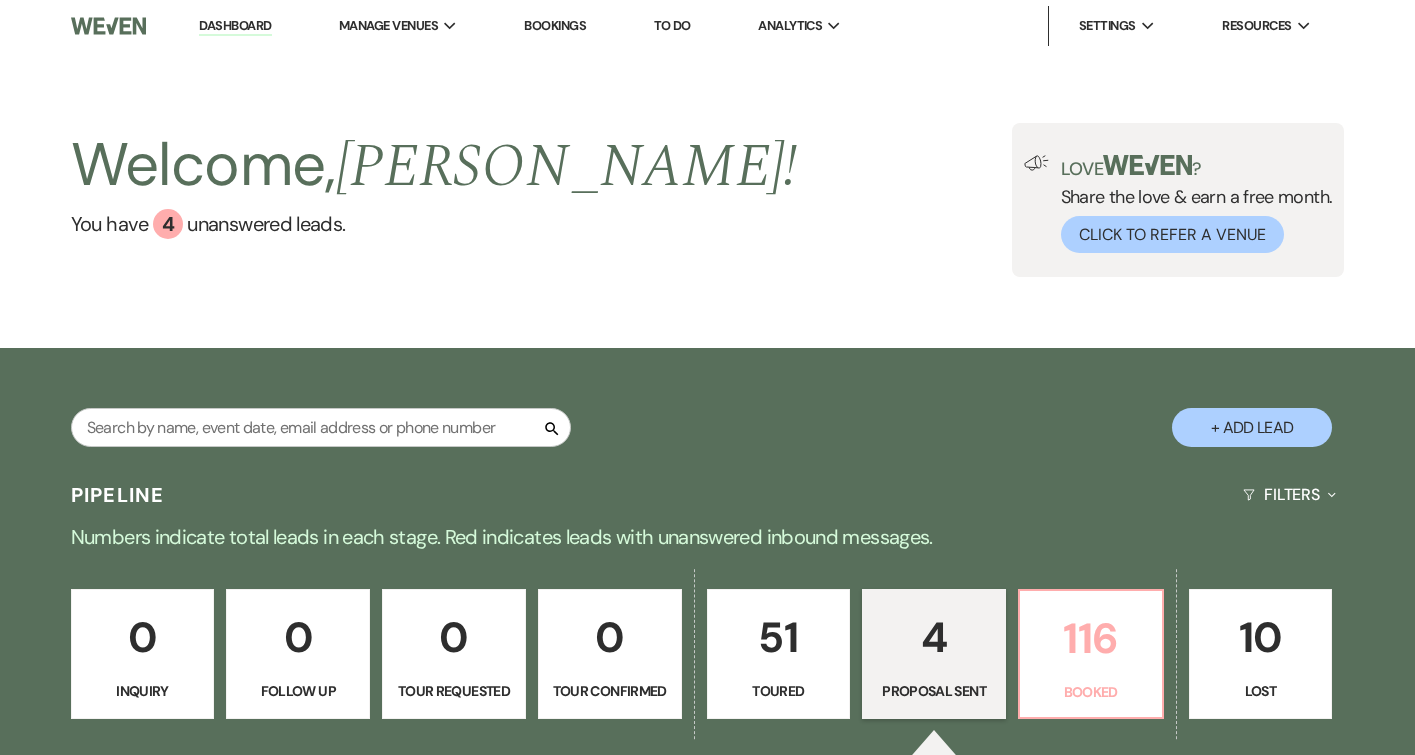 click on "116" at bounding box center (1091, 638) 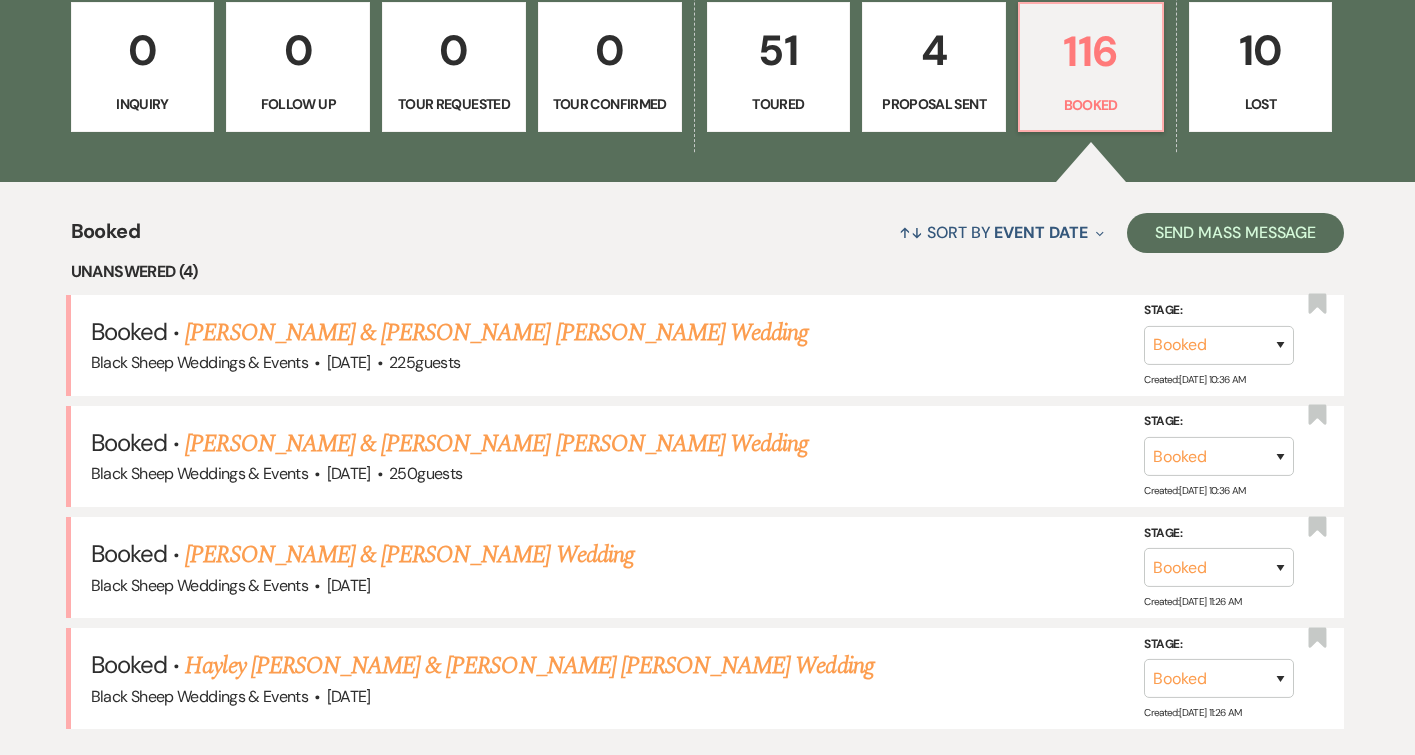 scroll, scrollTop: 602, scrollLeft: 0, axis: vertical 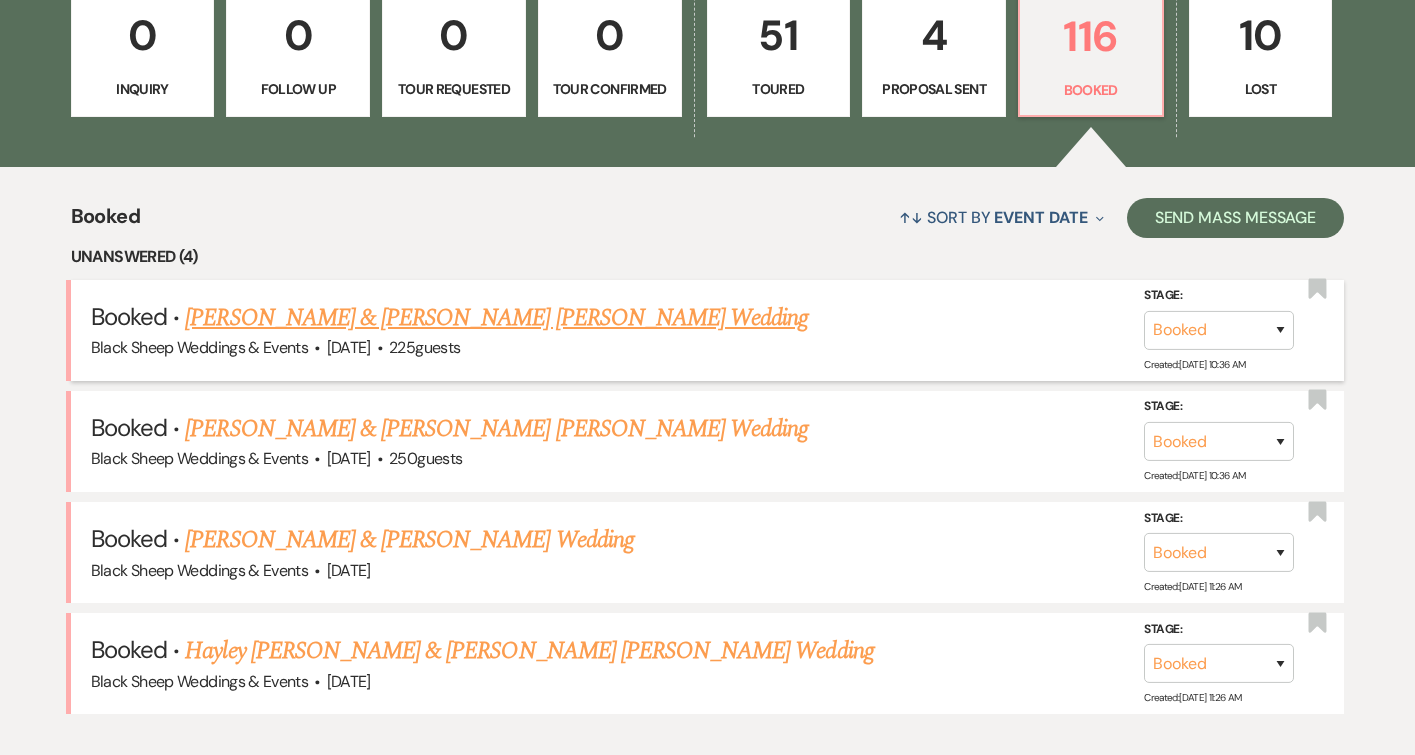 click on "[PERSON_NAME] & [PERSON_NAME] [PERSON_NAME] Wedding" at bounding box center [496, 318] 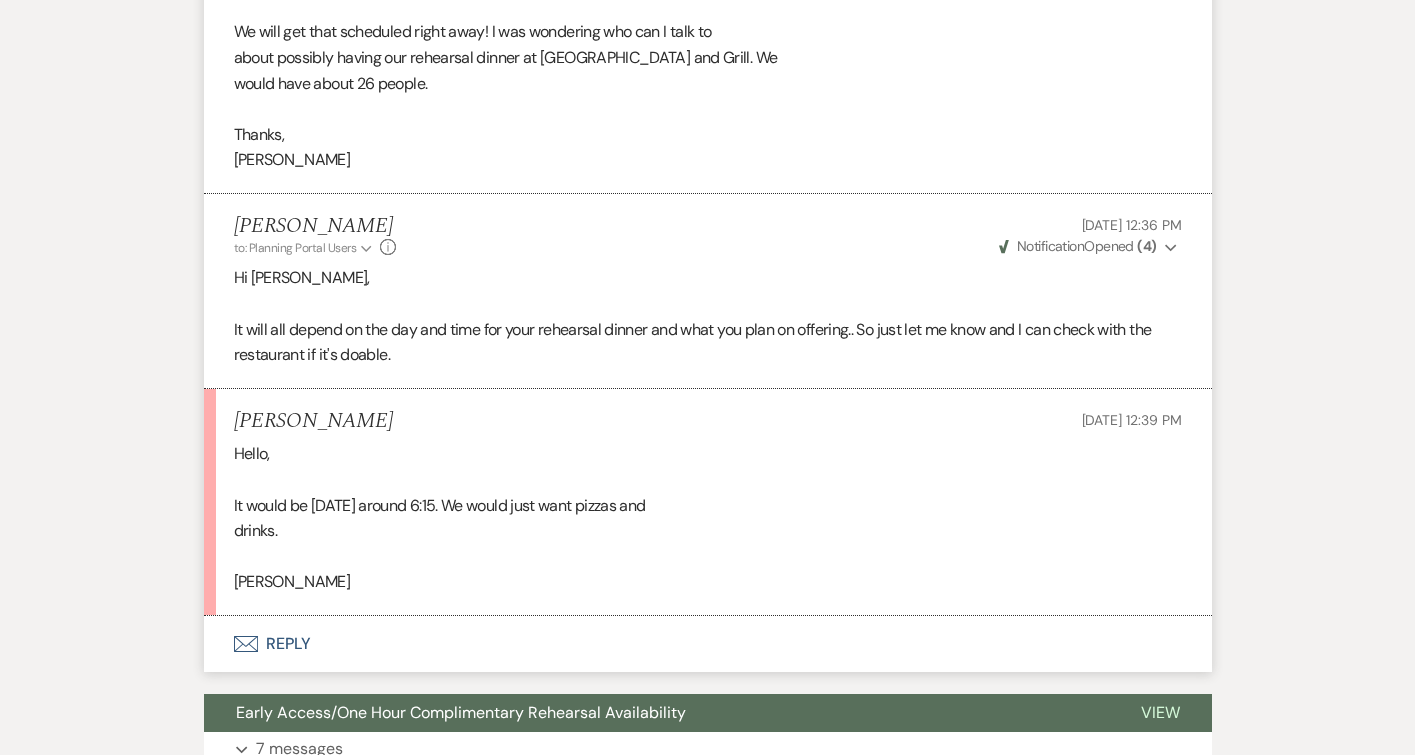 scroll, scrollTop: 1450, scrollLeft: 0, axis: vertical 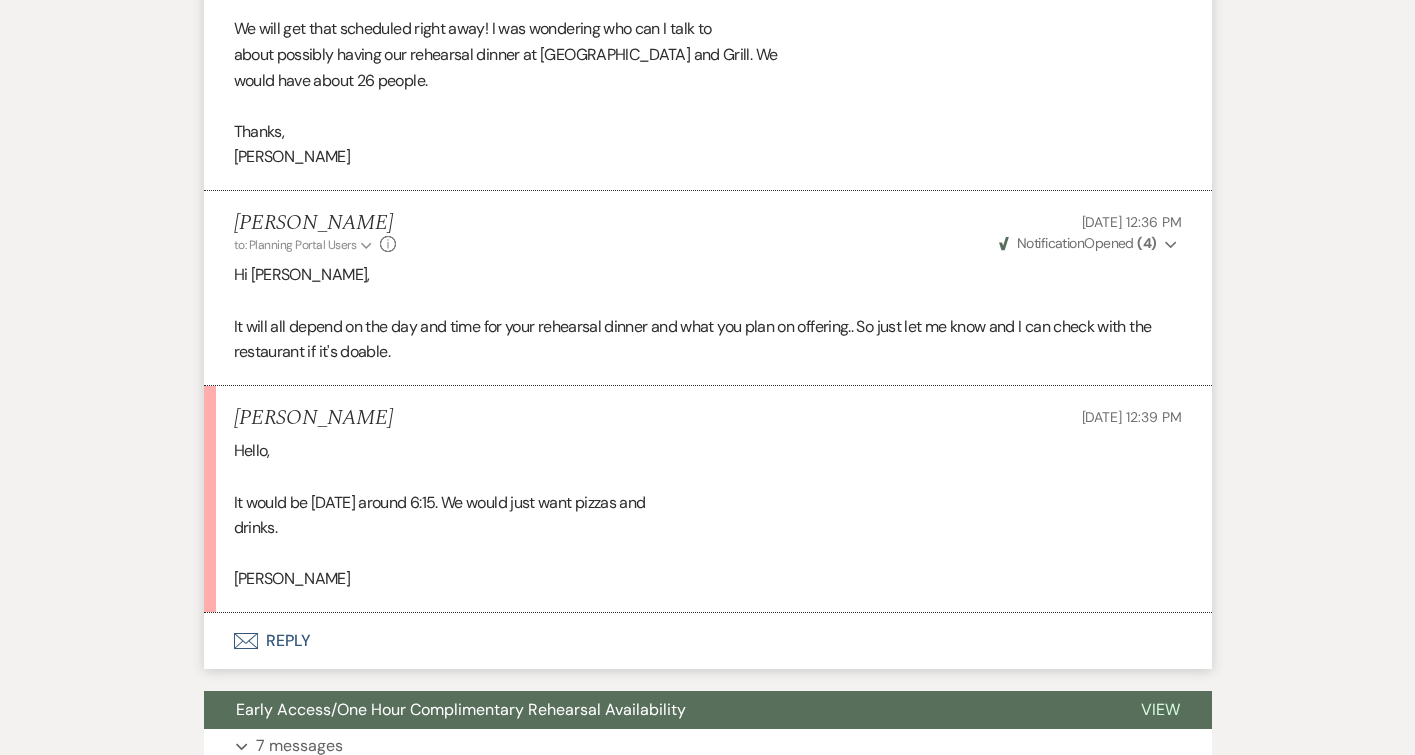 click on "Envelope Reply" at bounding box center (708, 641) 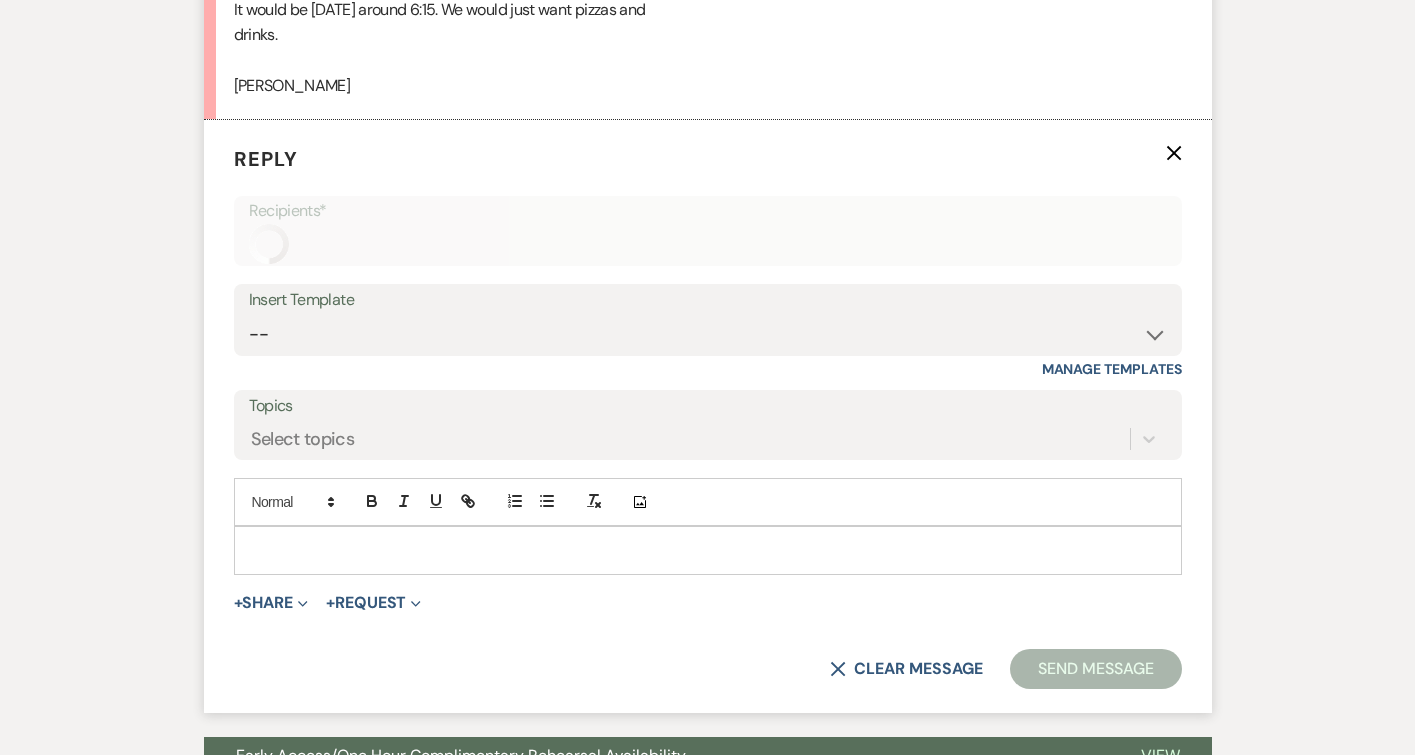 scroll, scrollTop: 1951, scrollLeft: 0, axis: vertical 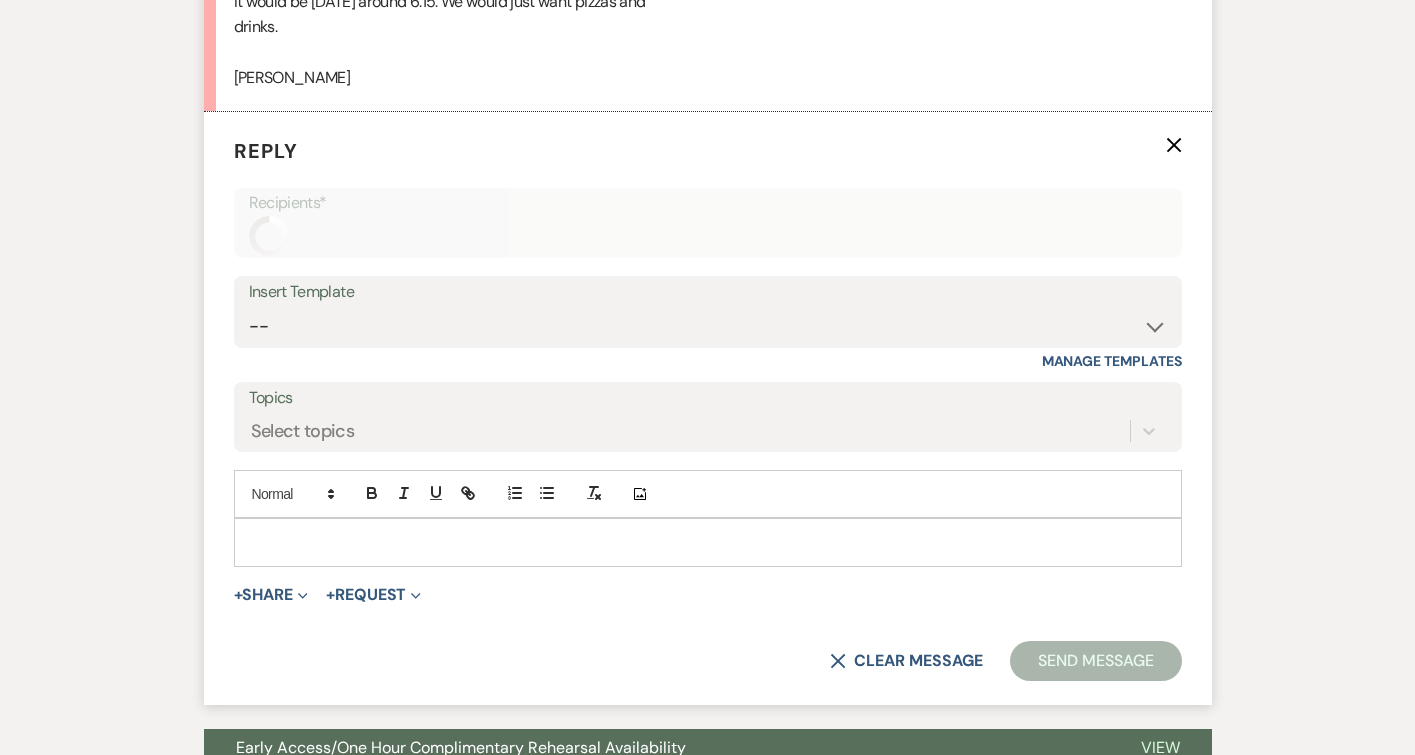 click at bounding box center (708, 542) 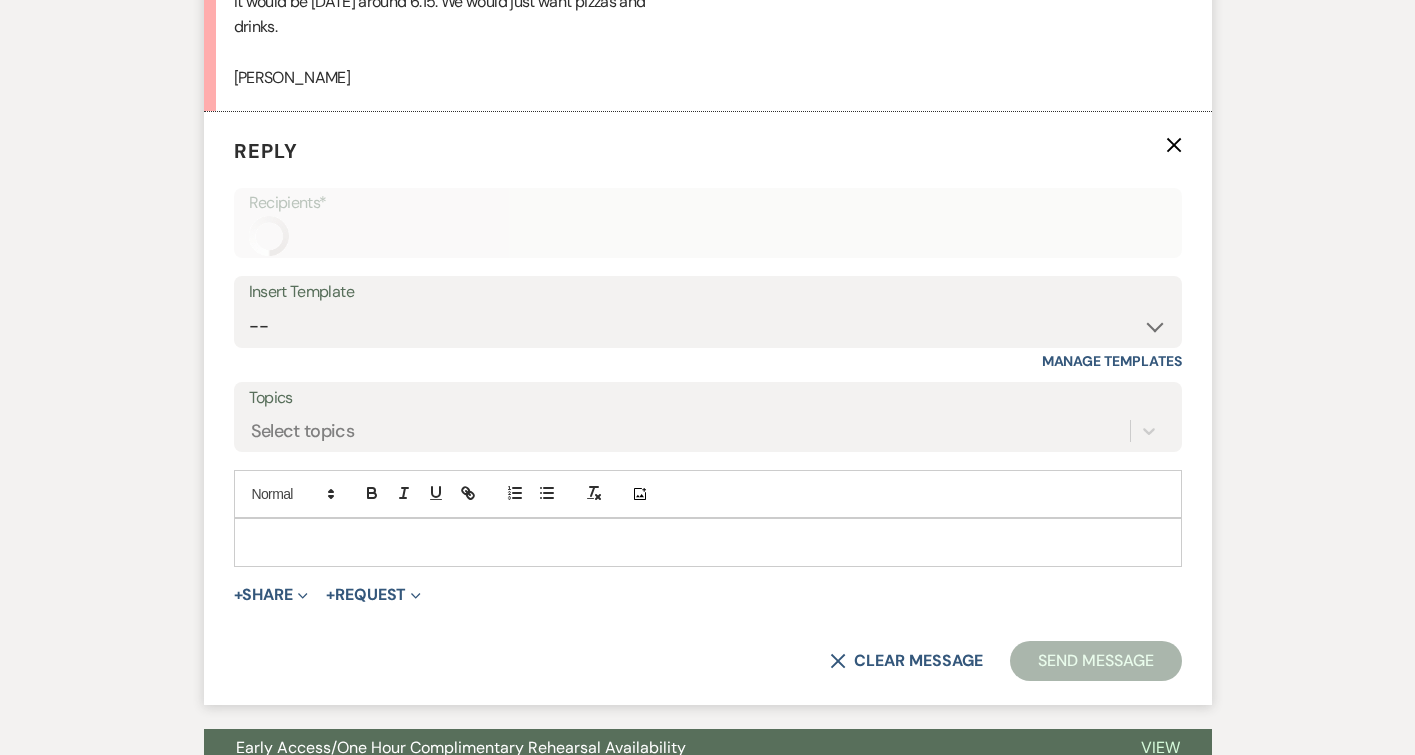 type 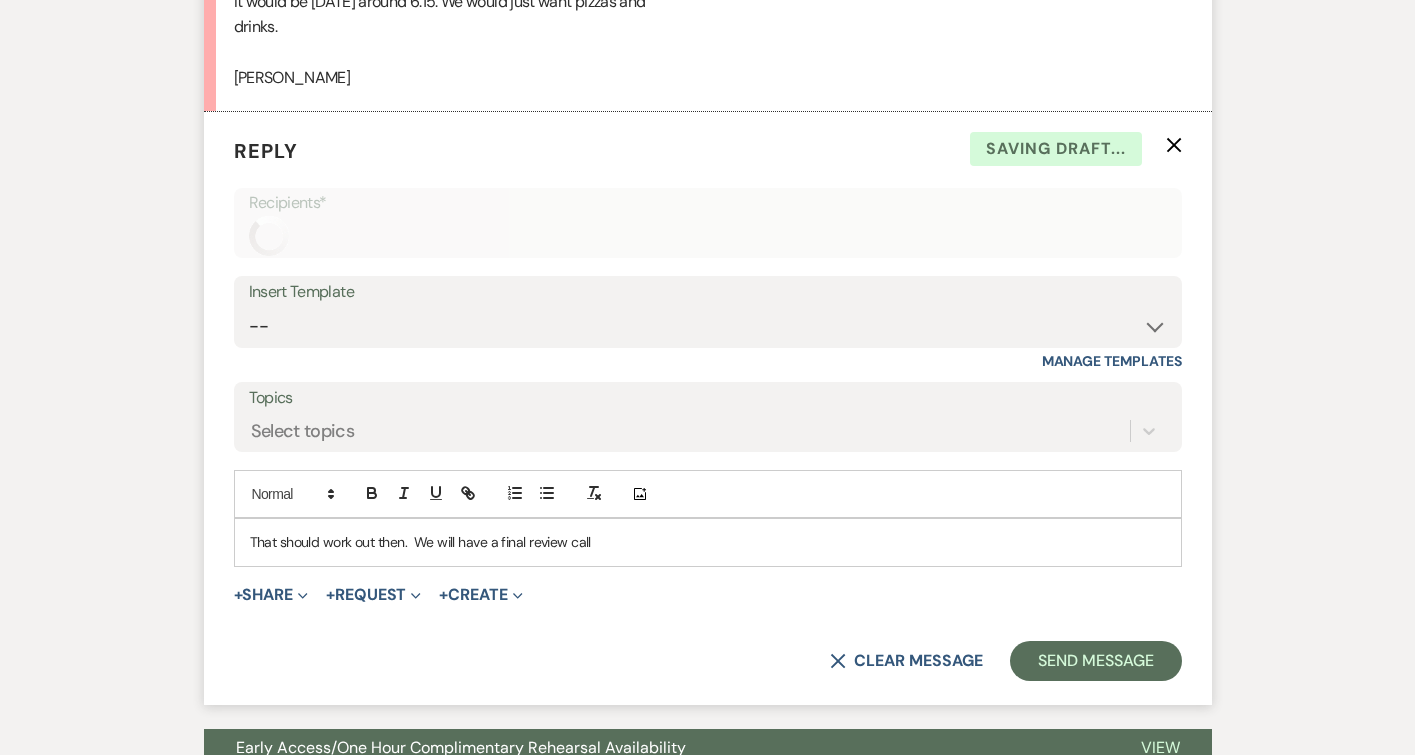 scroll, scrollTop: 1950, scrollLeft: 0, axis: vertical 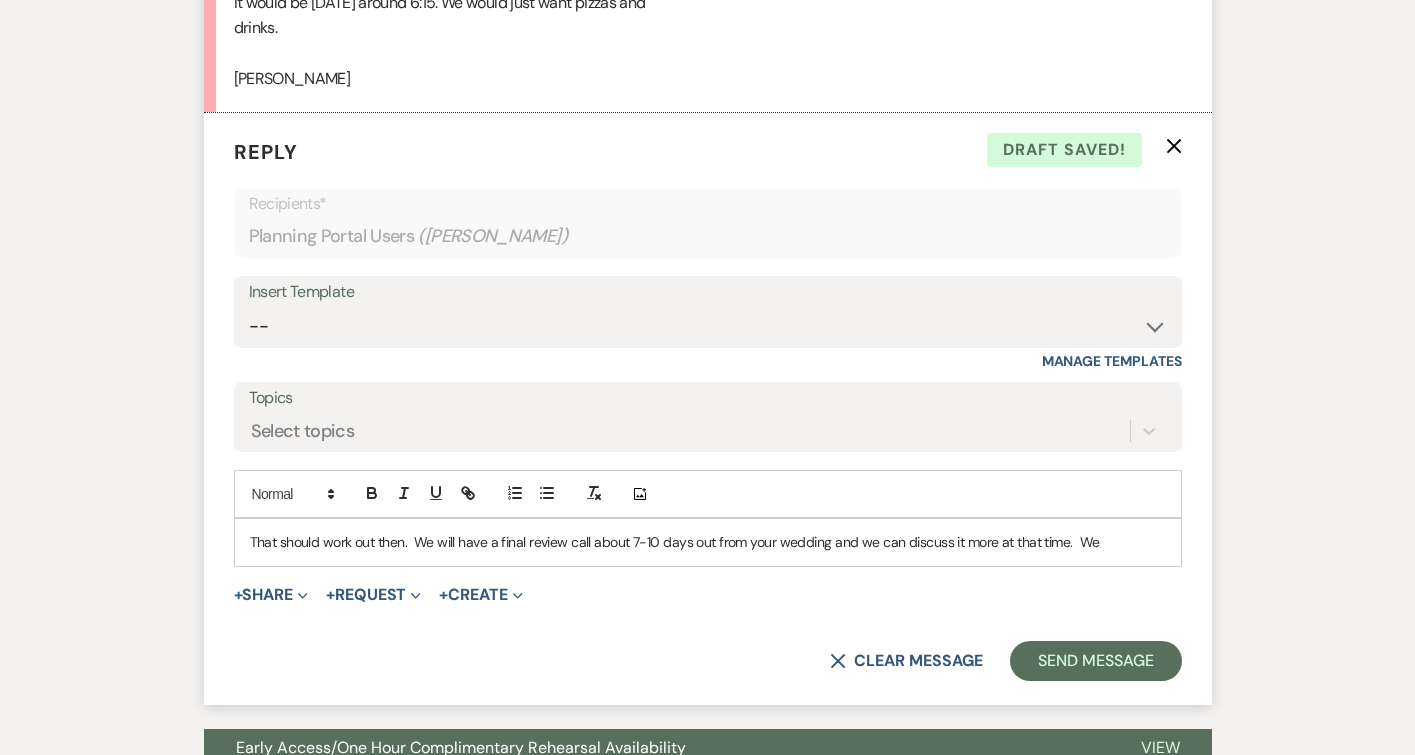 click on "That should work out then.  We will have a final review call about 7-10 days out from your wedding and we can discuss it more at that time.  We" at bounding box center (708, 542) 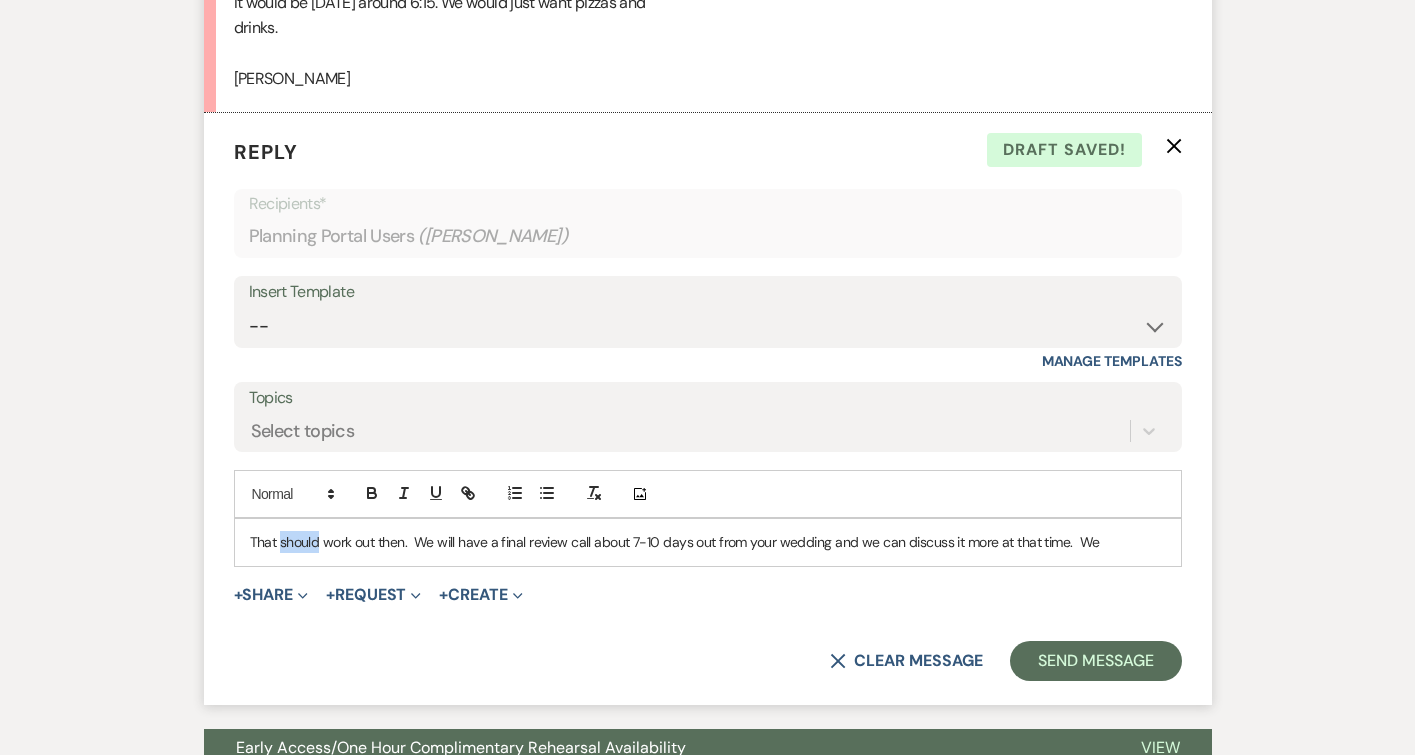 click on "That should work out then.  We will have a final review call about 7-10 days out from your wedding and we can discuss it more at that time.  We" at bounding box center [708, 542] 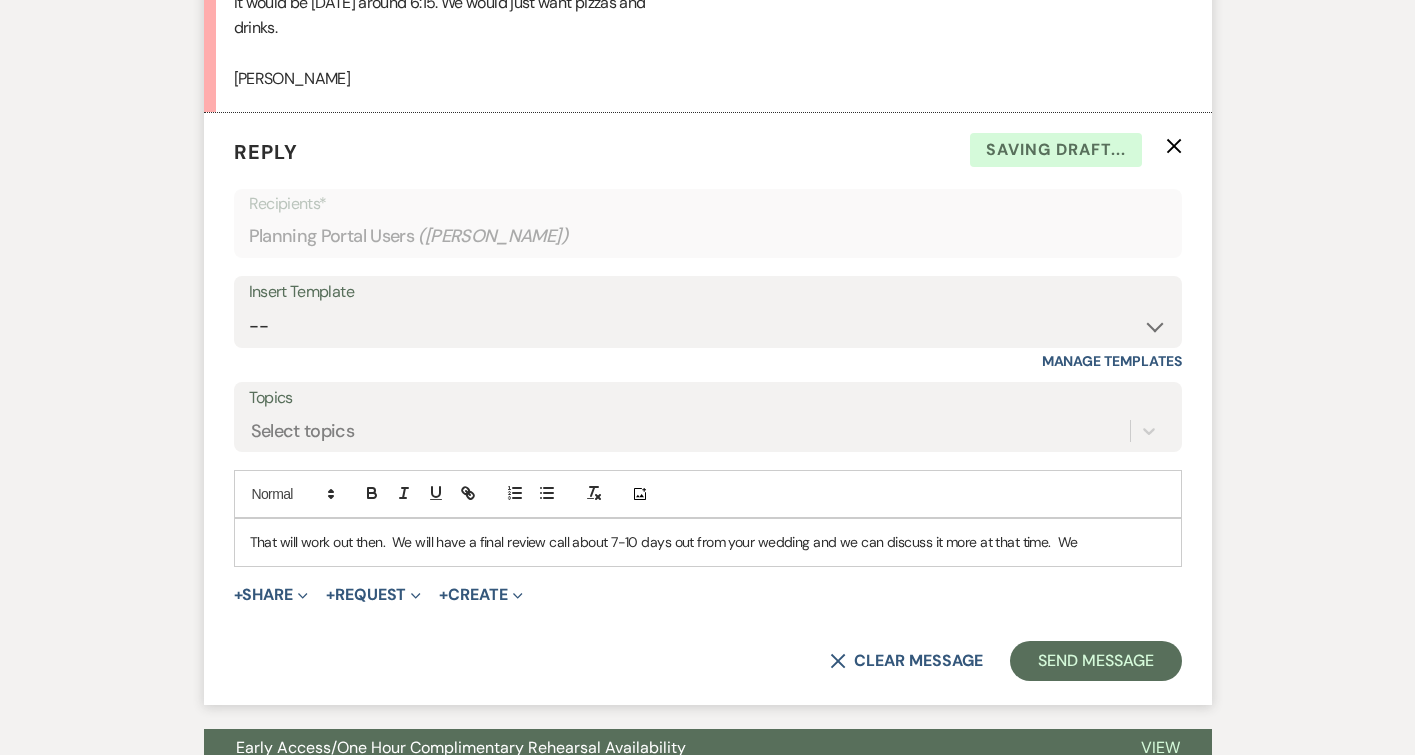 click on "That will work out then.  We will have a final review call about 7-10 days out from your wedding and we can discuss it more at that time.  We" at bounding box center (708, 542) 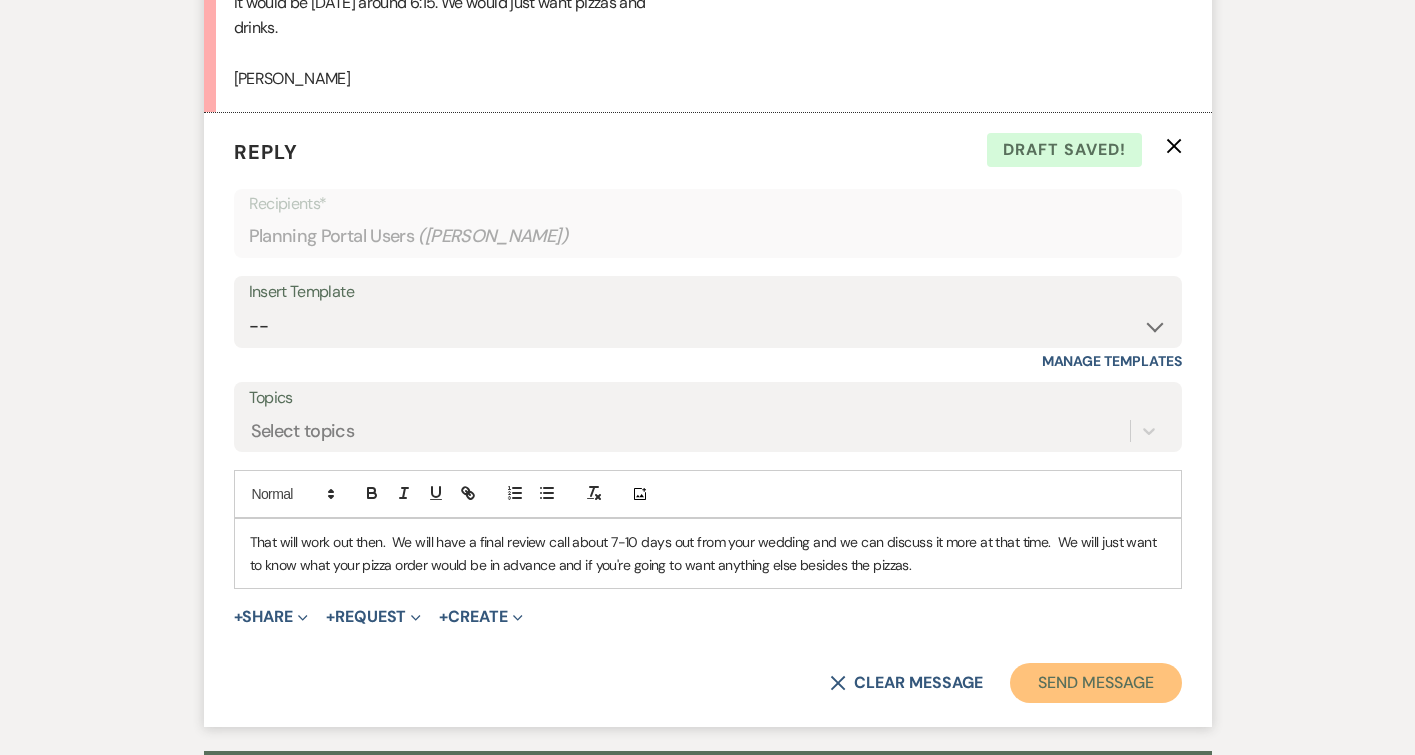 click on "Send Message" at bounding box center [1095, 683] 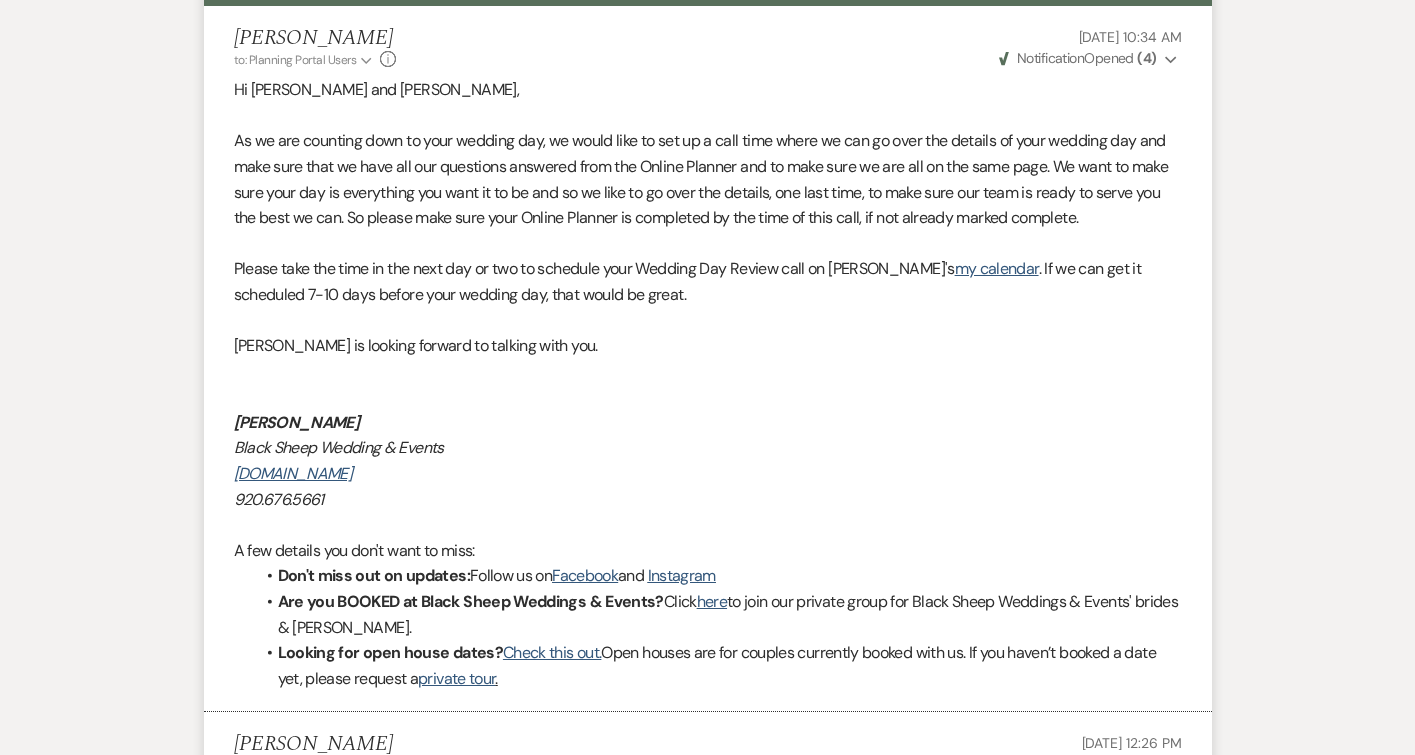 scroll, scrollTop: 0, scrollLeft: 0, axis: both 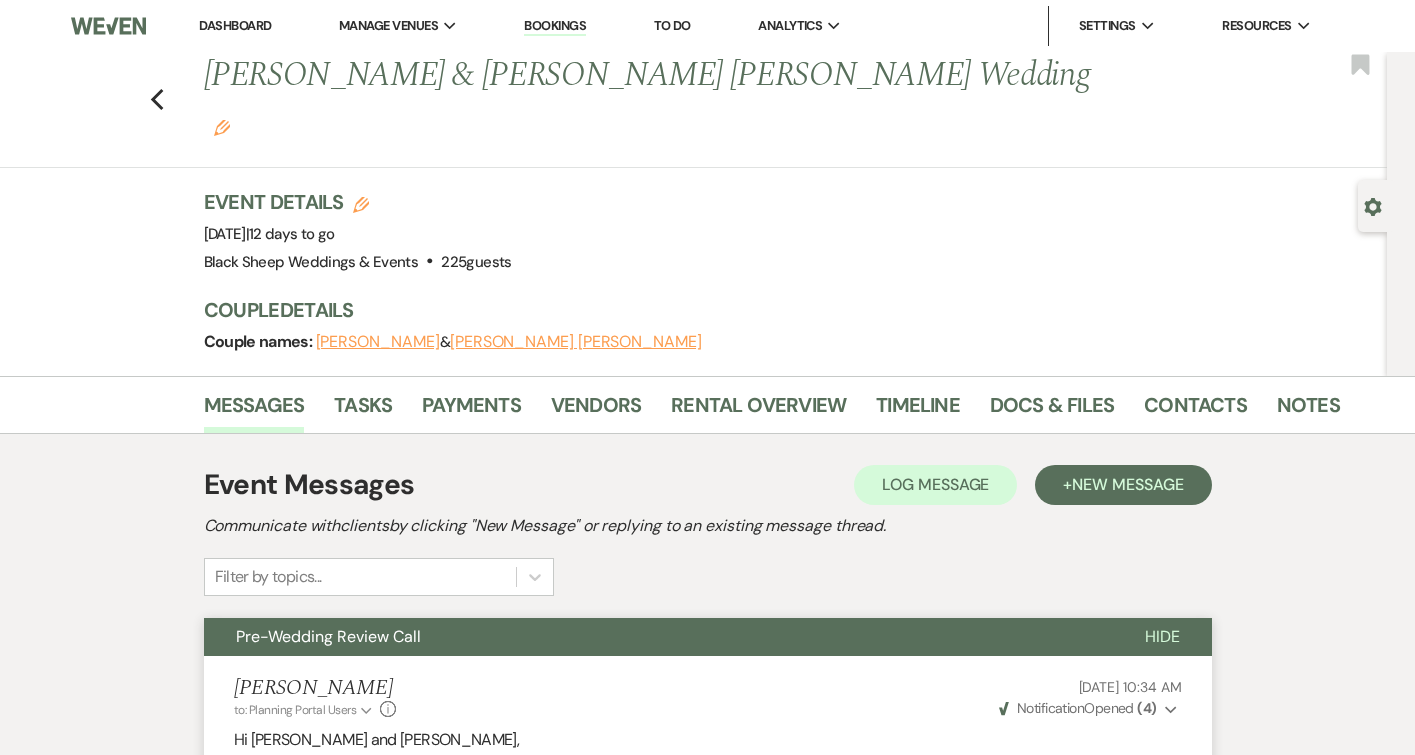 click on "Previous [PERSON_NAME] & [PERSON_NAME] [PERSON_NAME] Wedding Edit Bookmark" at bounding box center (688, 110) 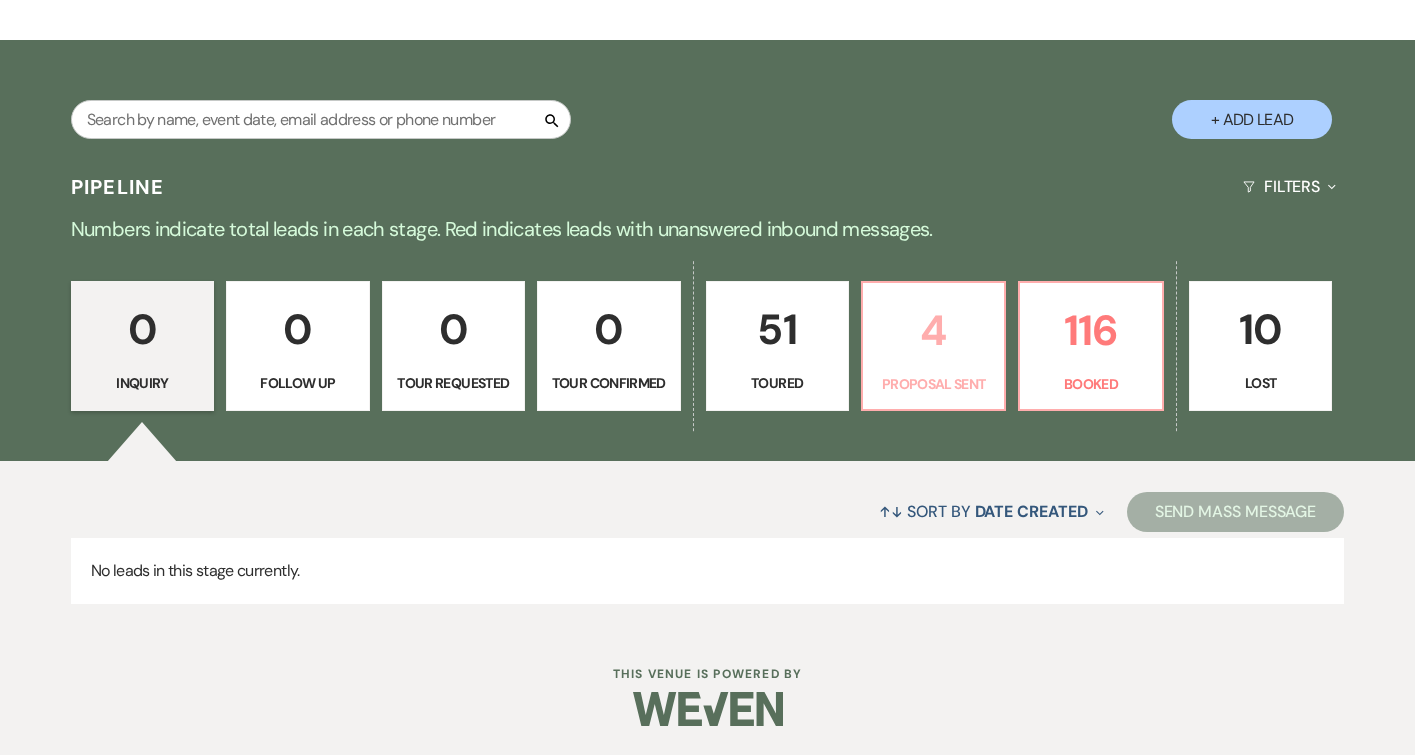 scroll, scrollTop: 310, scrollLeft: 0, axis: vertical 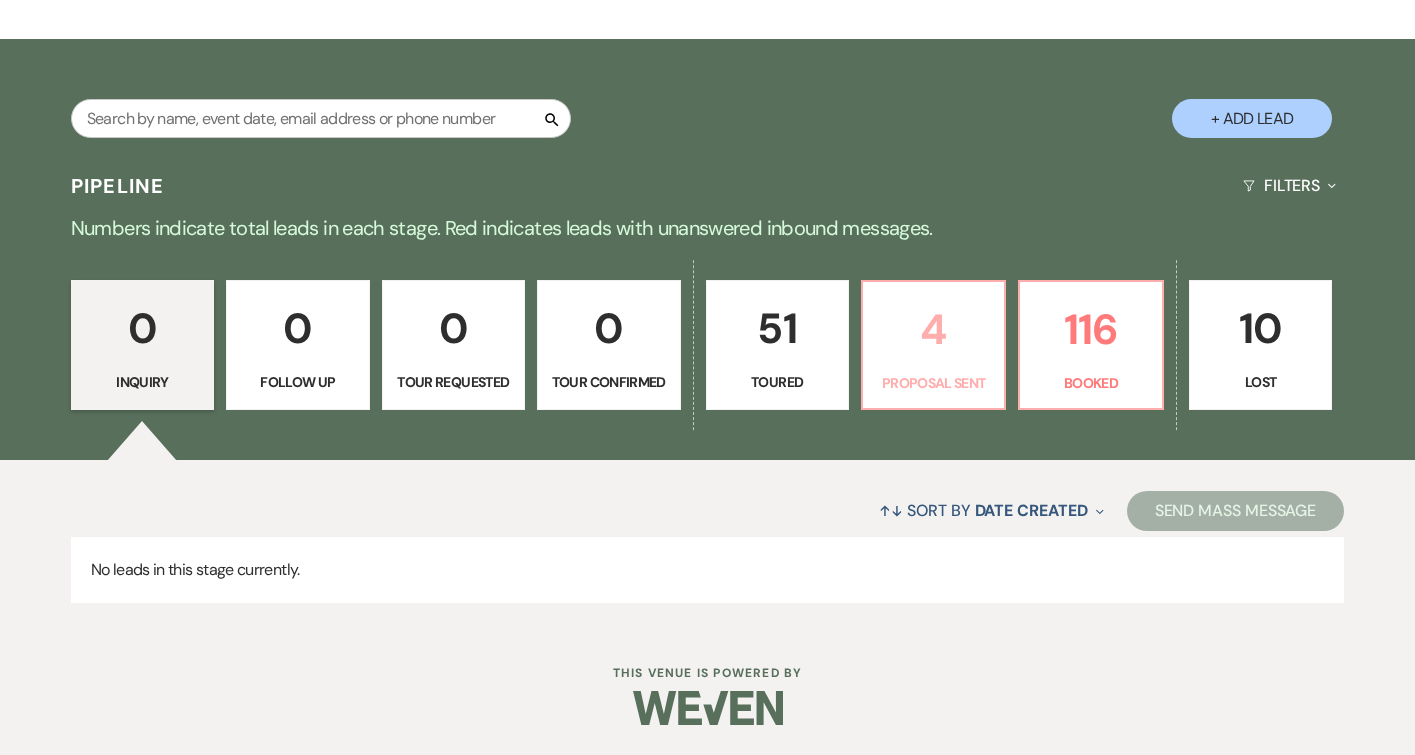 click on "4" at bounding box center [933, 329] 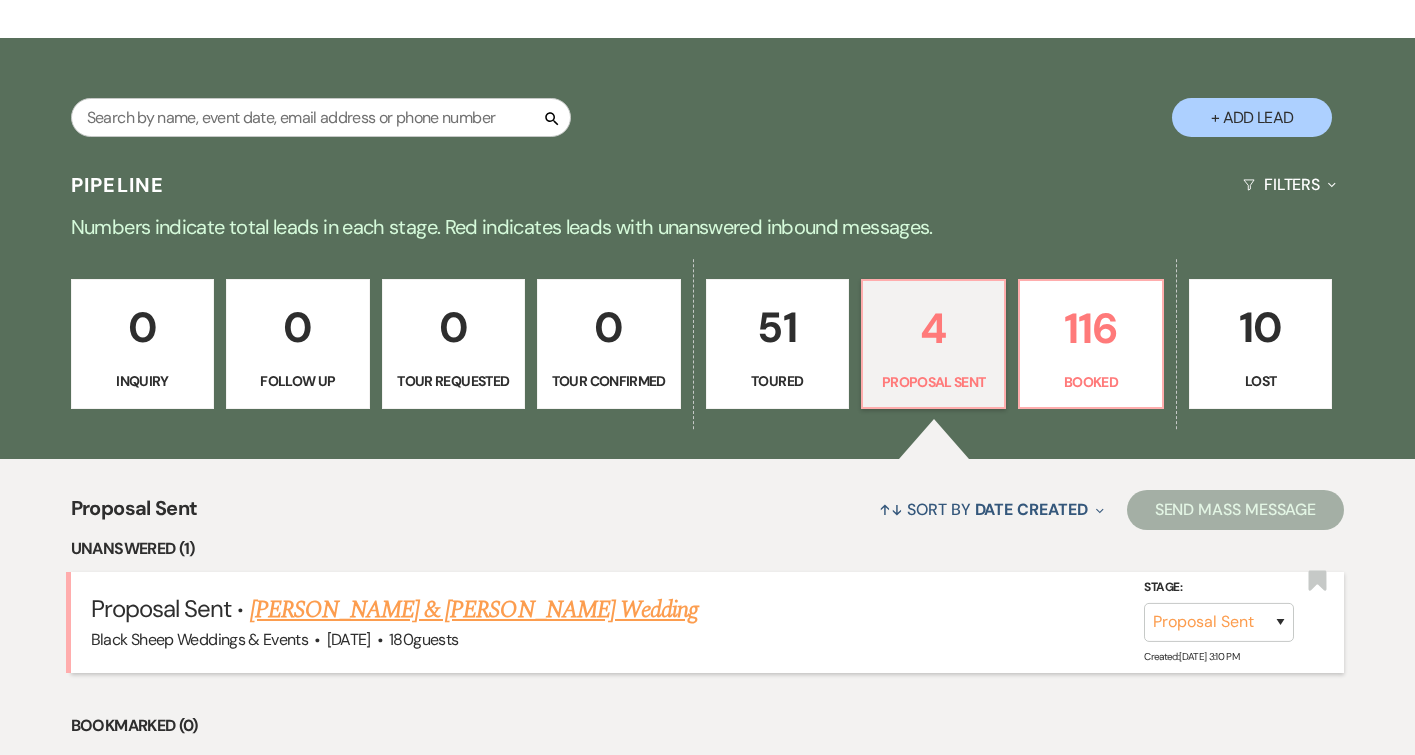 click on "[PERSON_NAME] & [PERSON_NAME] Wedding" at bounding box center (474, 610) 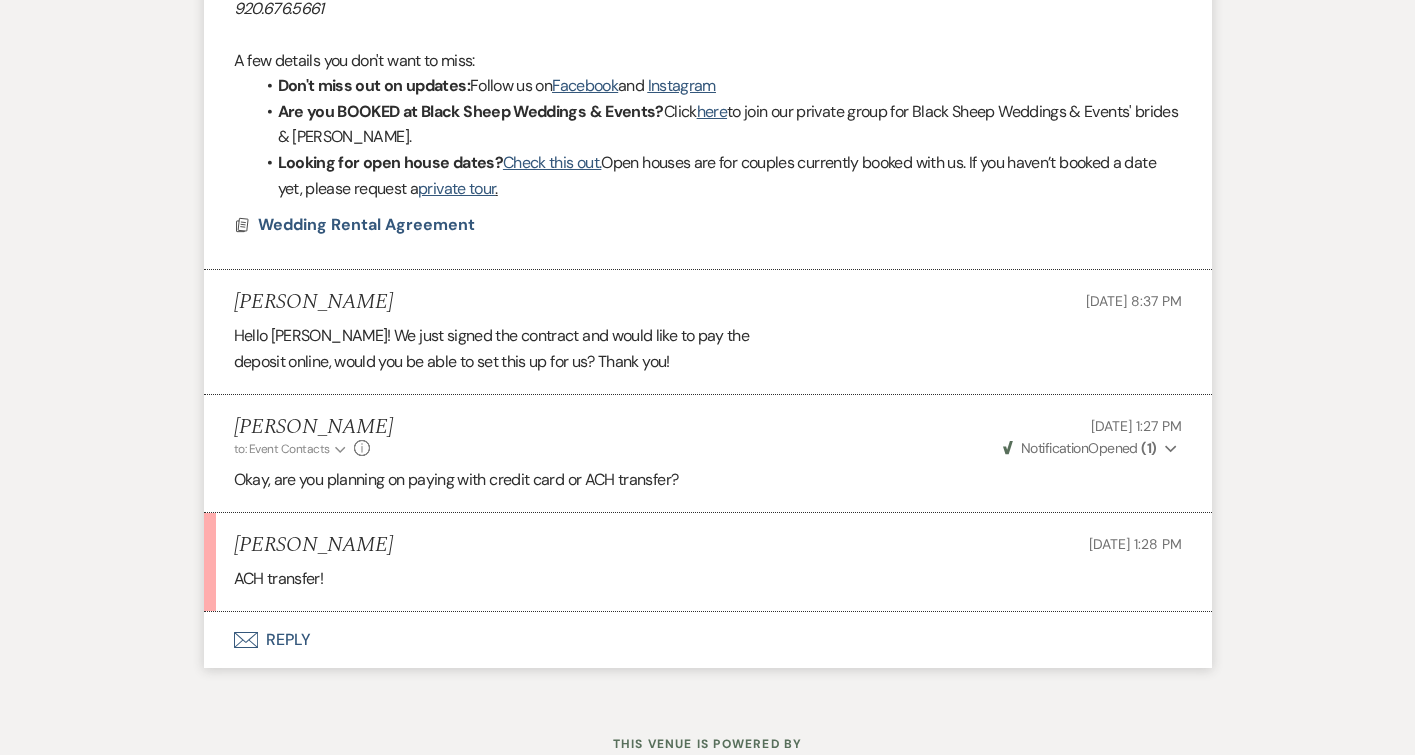scroll, scrollTop: 2285, scrollLeft: 0, axis: vertical 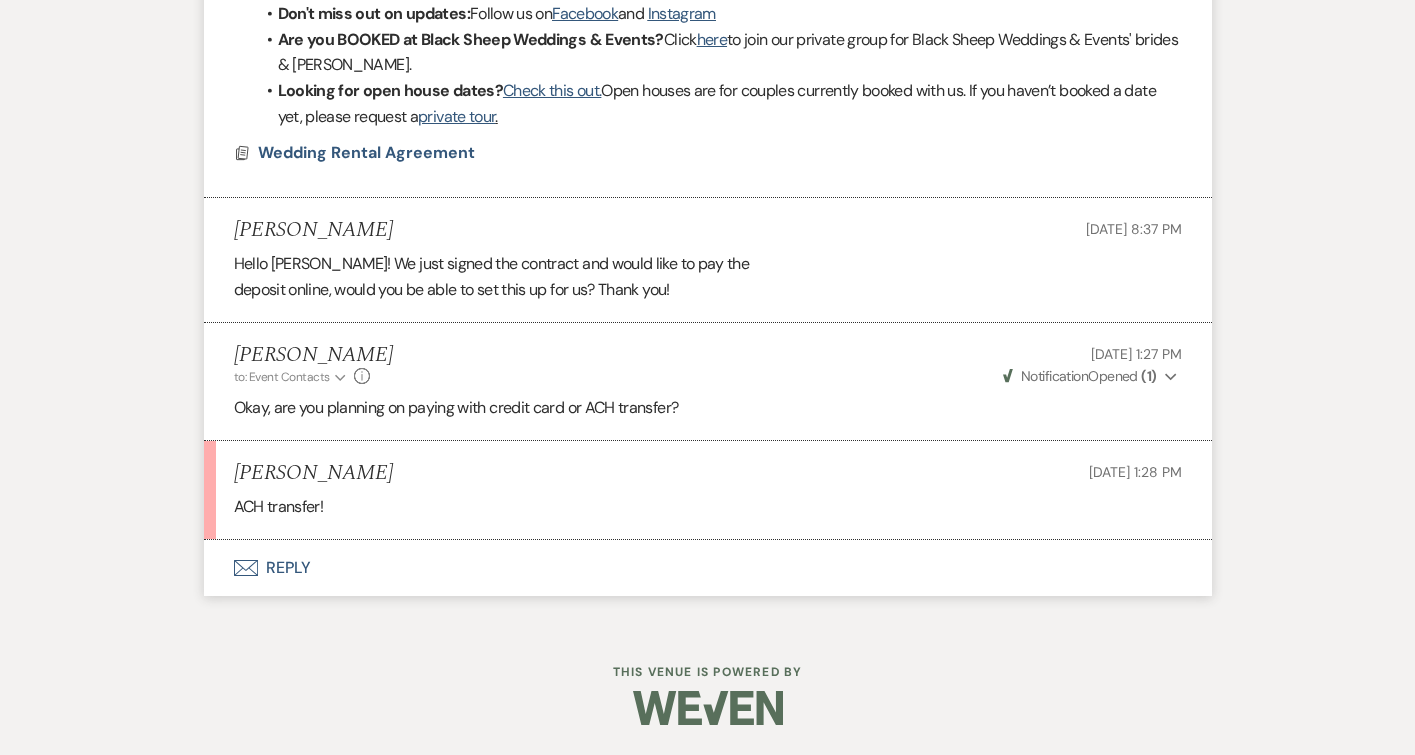 click on "Envelope Reply" at bounding box center [708, 568] 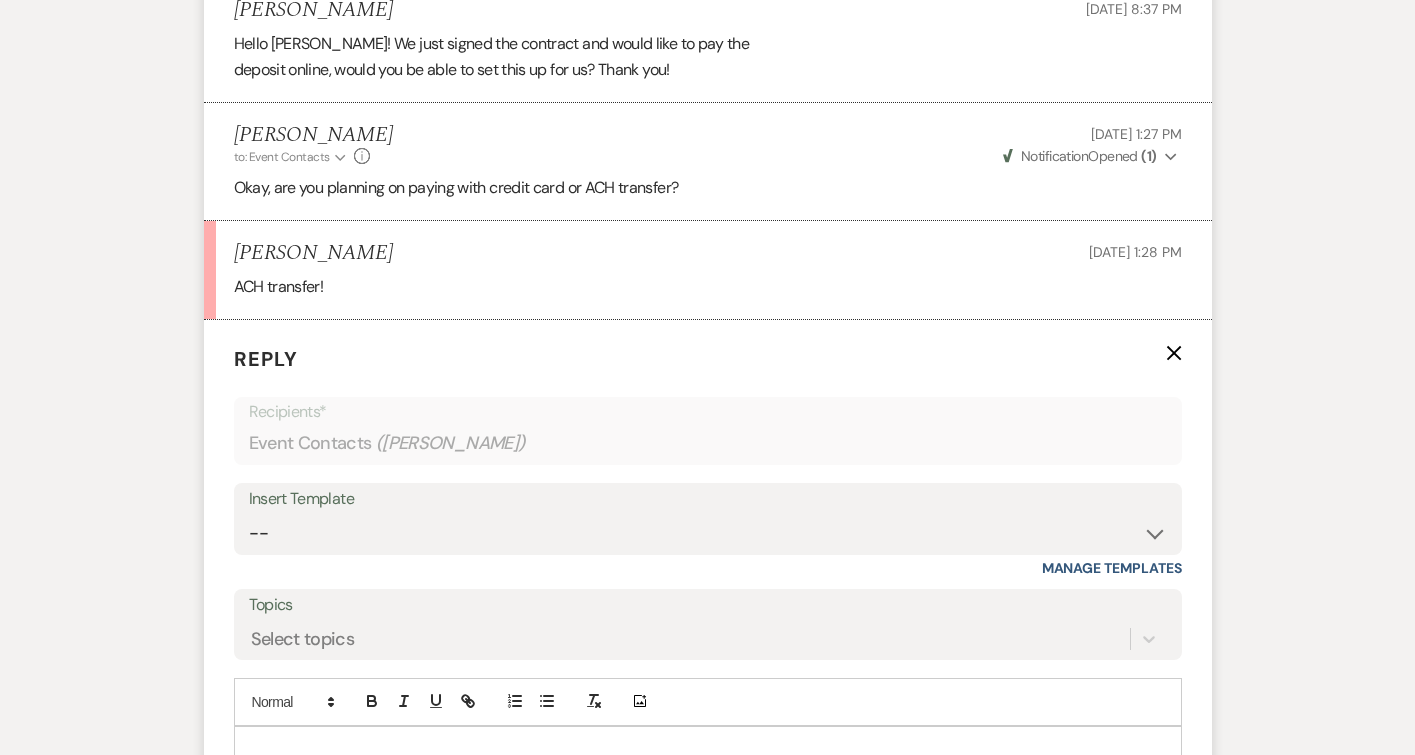 scroll, scrollTop: 2817, scrollLeft: 0, axis: vertical 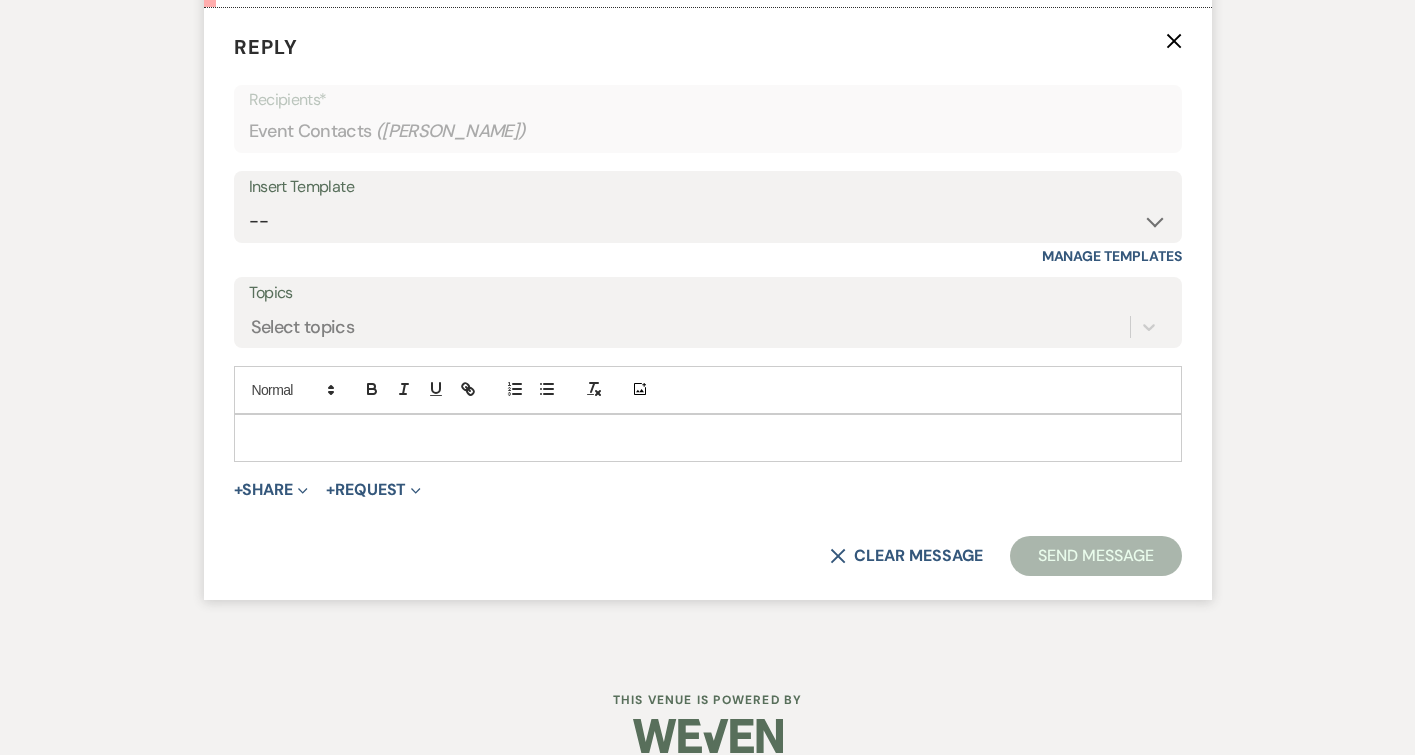 click at bounding box center [708, 438] 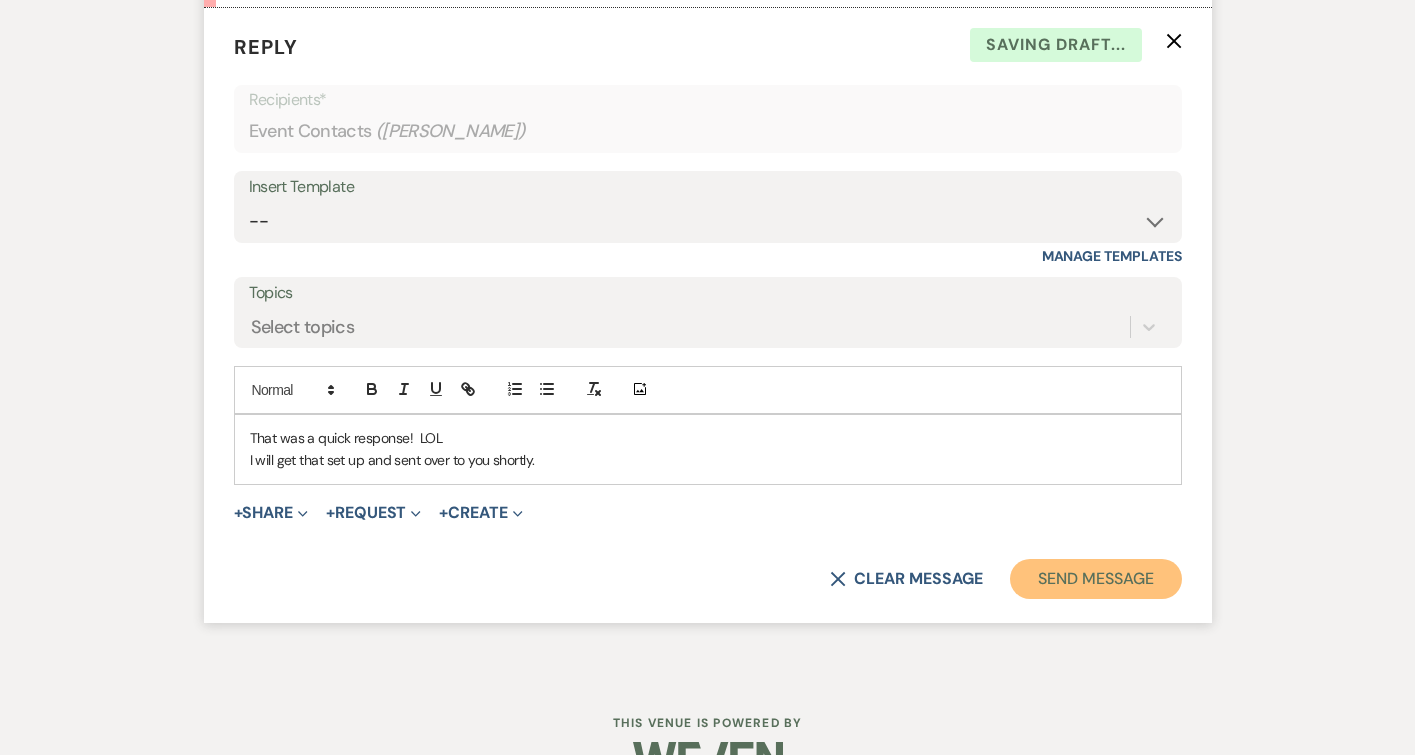 click on "Send Message" at bounding box center [1095, 579] 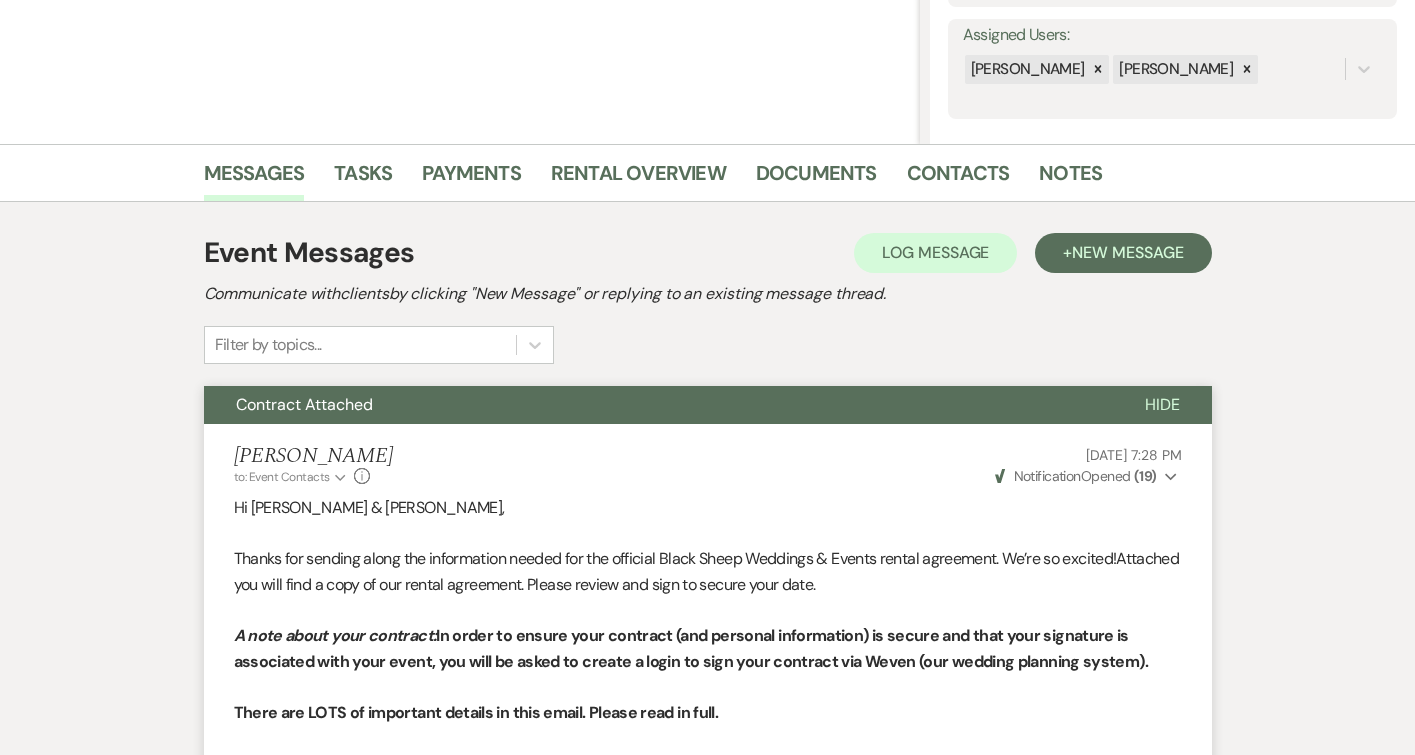 scroll, scrollTop: 0, scrollLeft: 0, axis: both 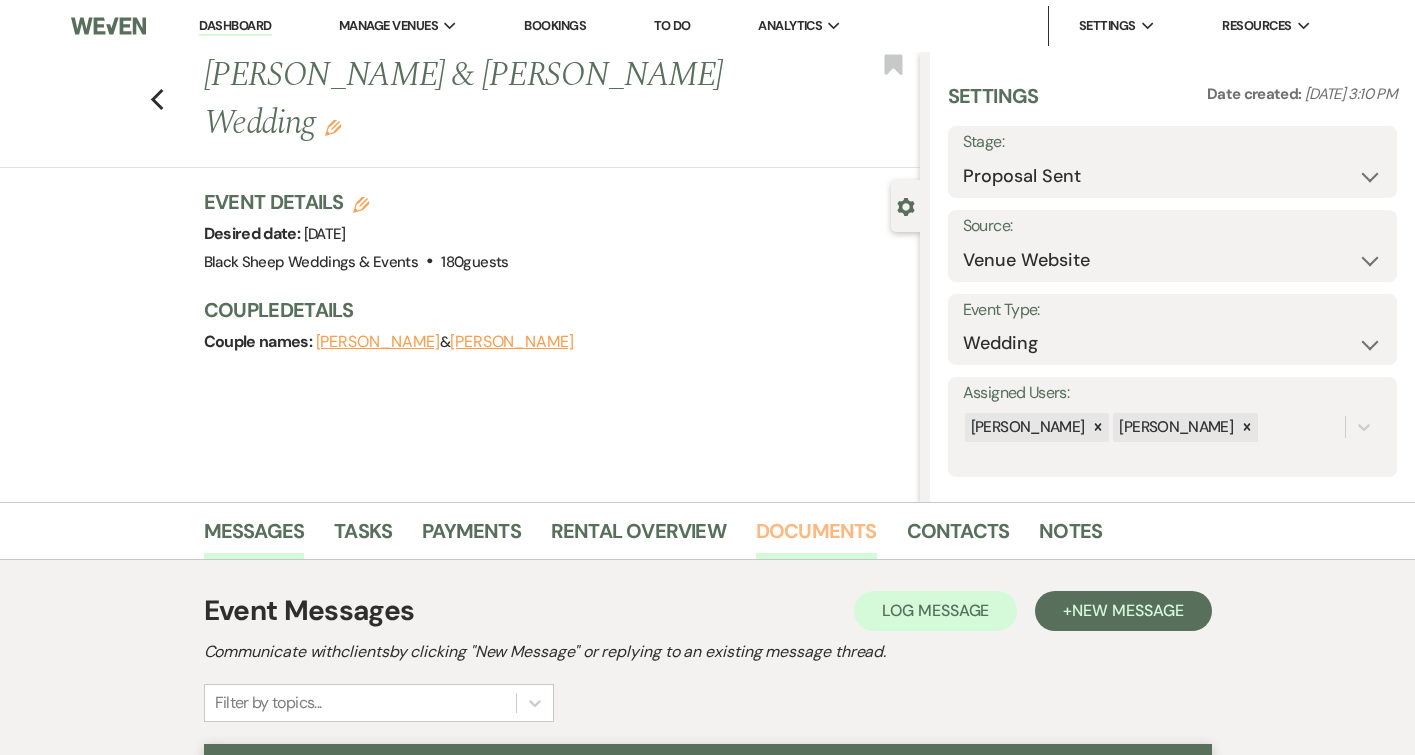 click on "Documents" at bounding box center (816, 537) 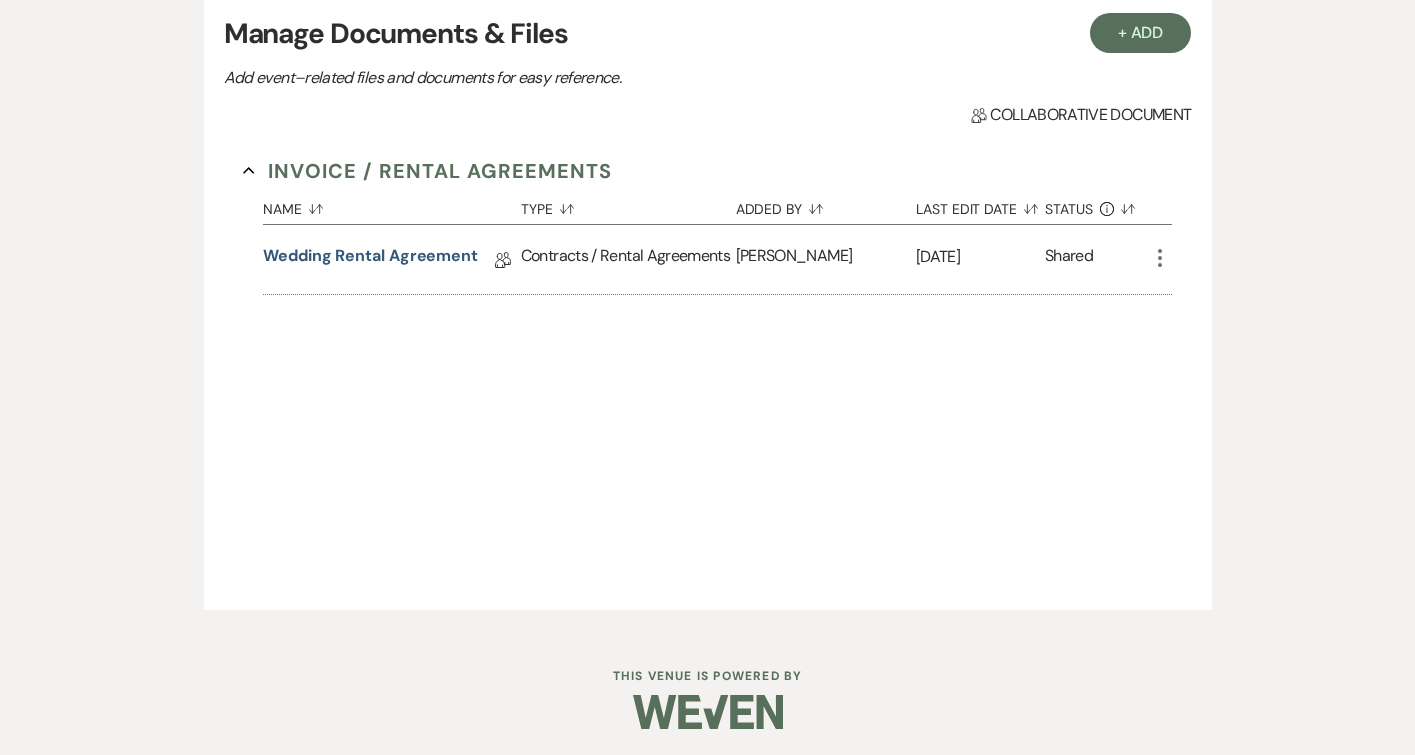 scroll, scrollTop: 600, scrollLeft: 0, axis: vertical 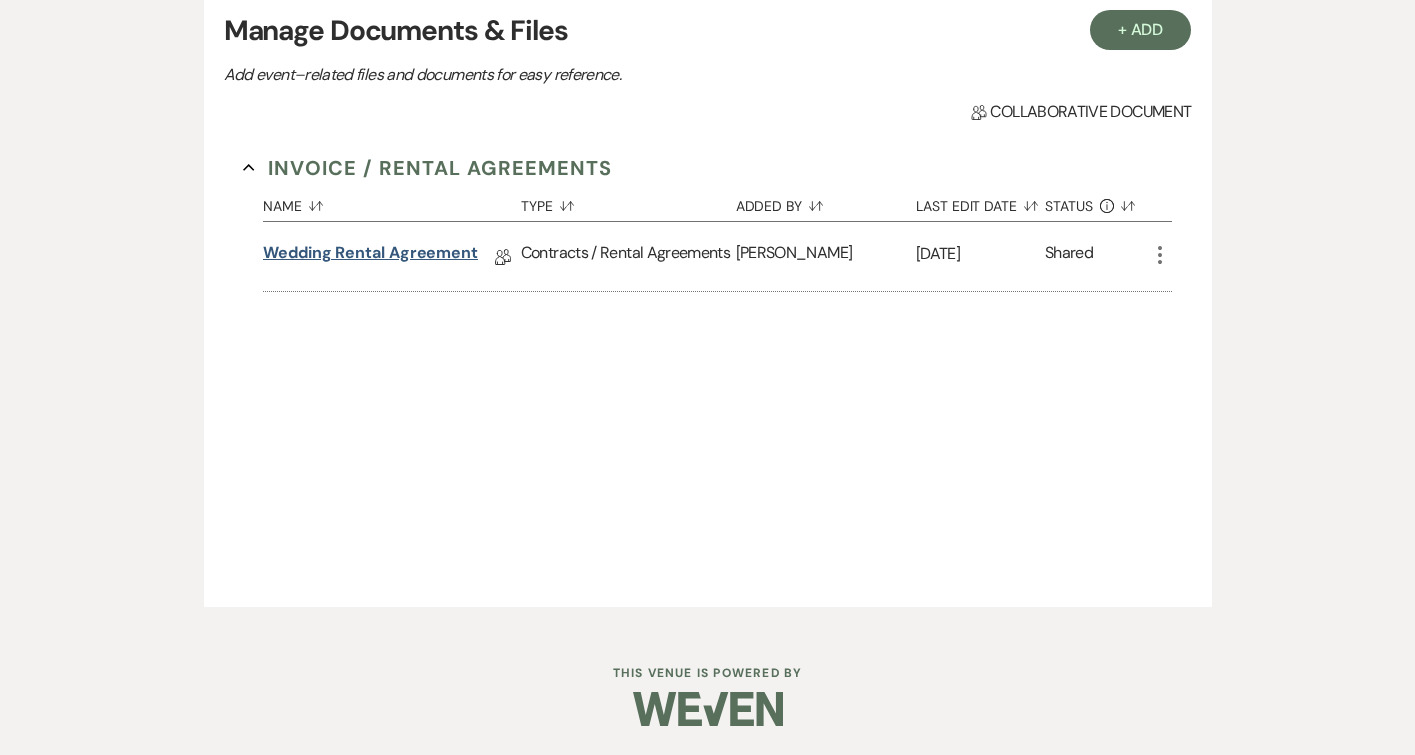click on "Wedding Rental Agreement" at bounding box center (370, 256) 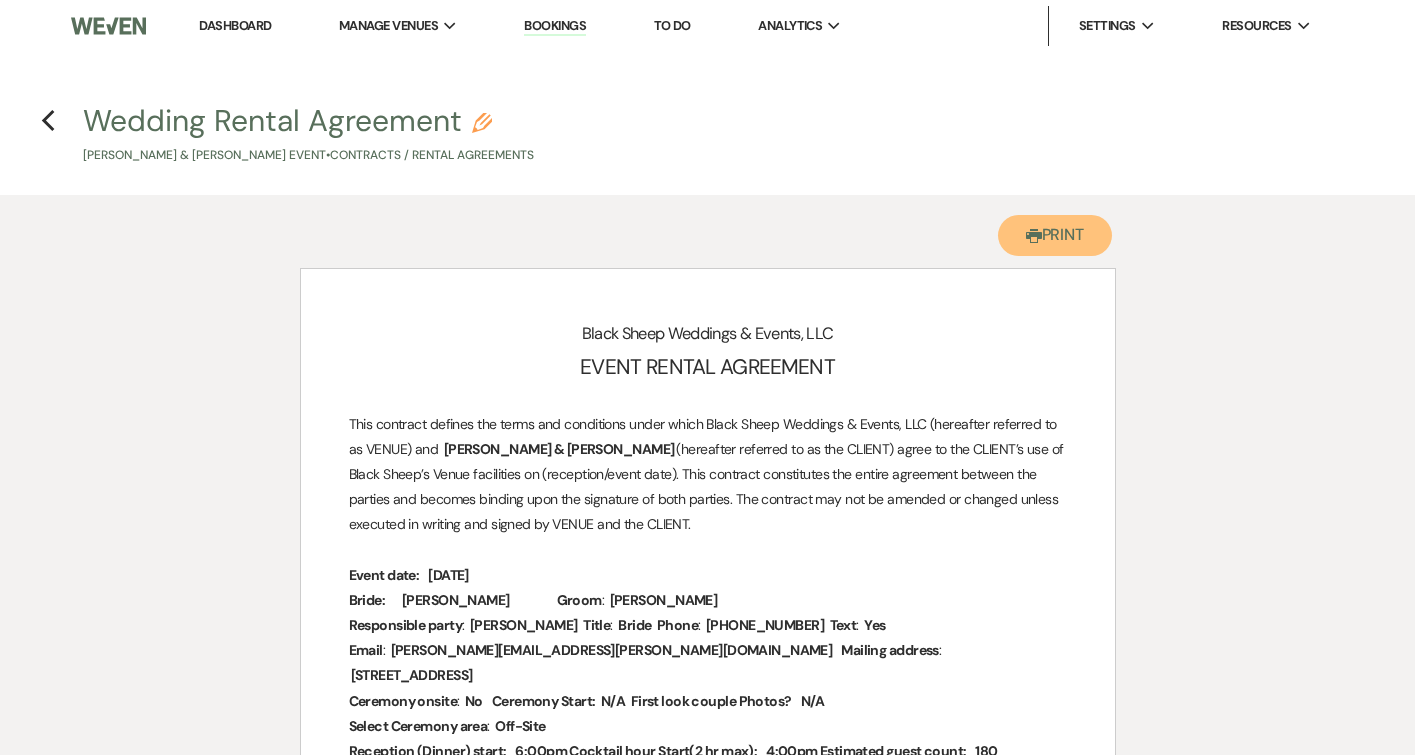 click on "Printer  Print" at bounding box center (1055, 235) 